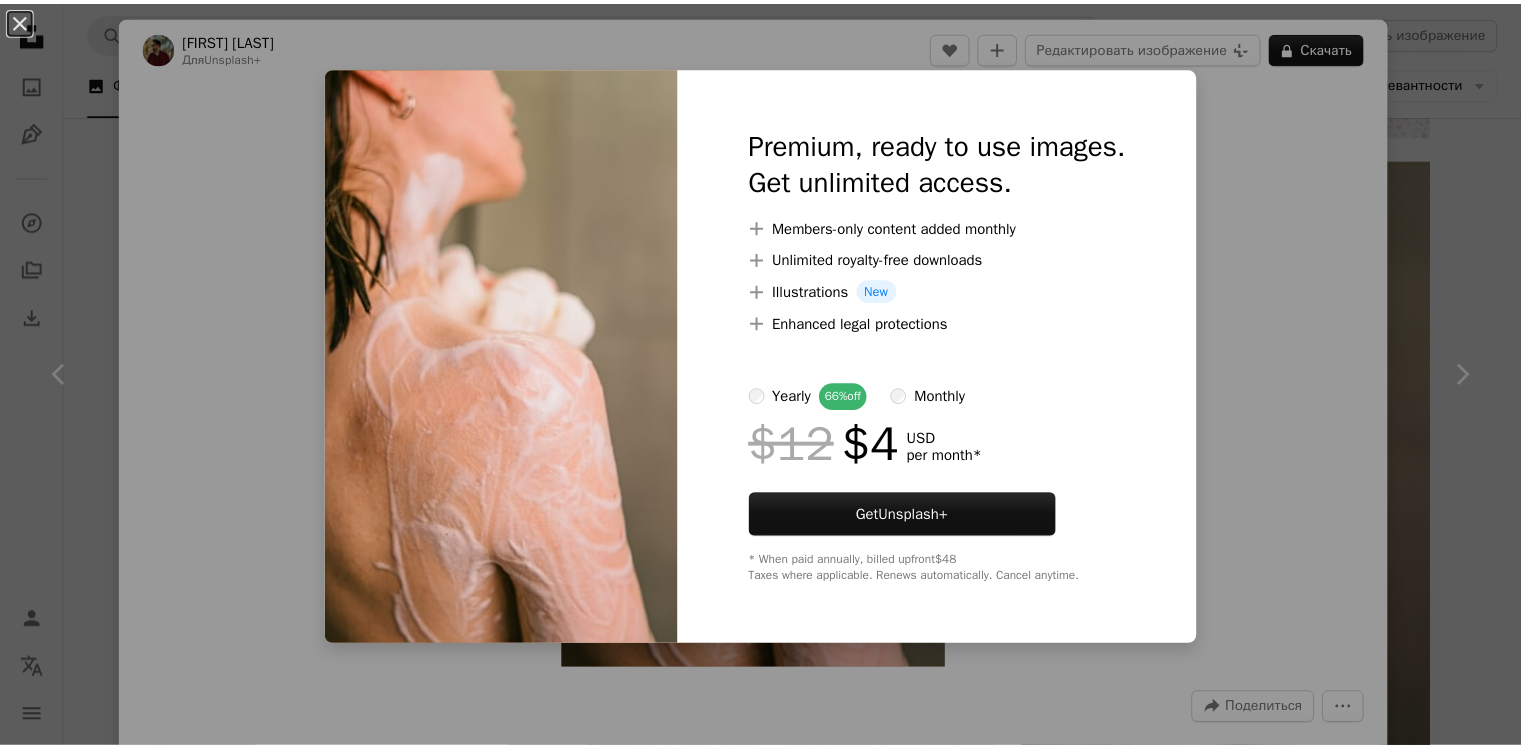 scroll, scrollTop: 1200, scrollLeft: 0, axis: vertical 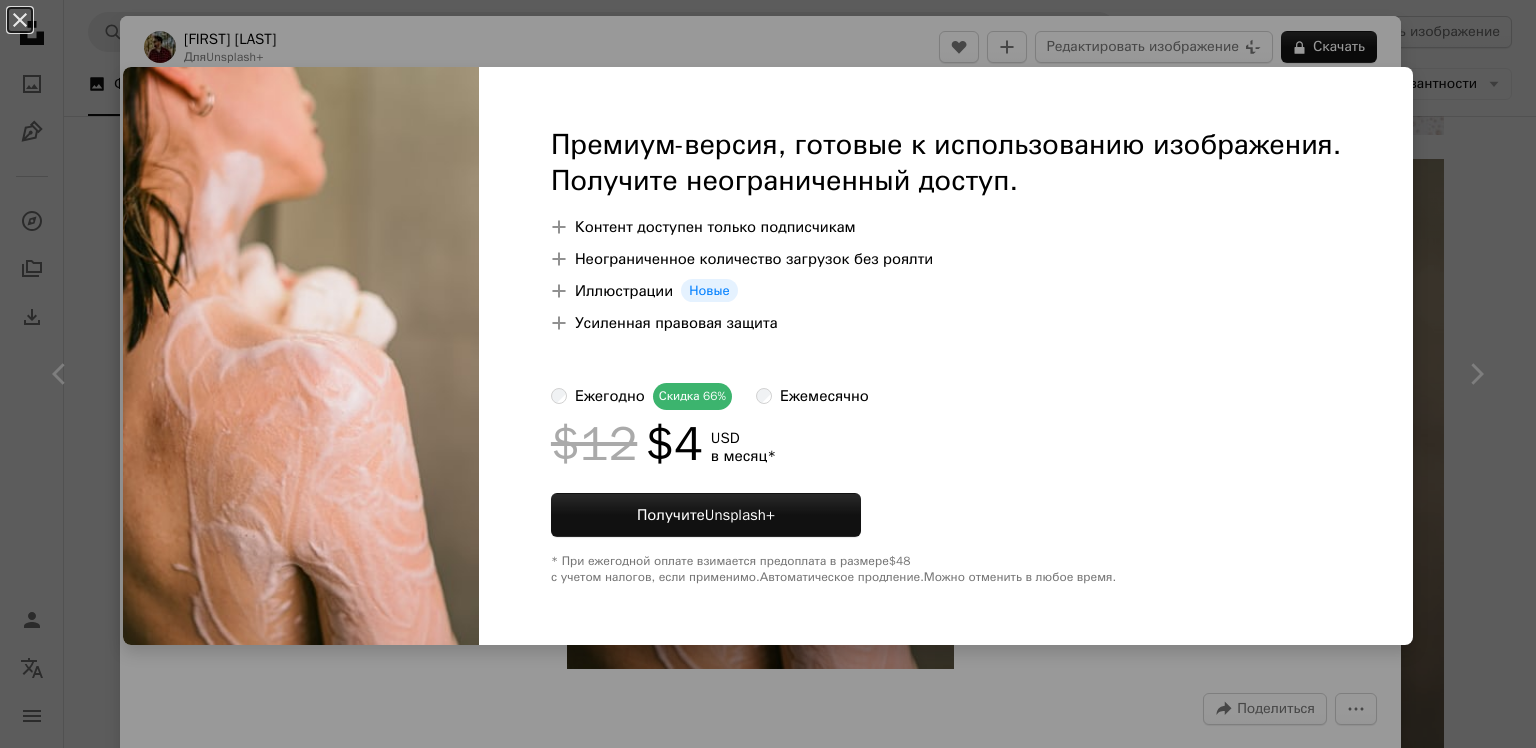 drag, startPoint x: 1459, startPoint y: 124, endPoint x: 1452, endPoint y: 139, distance: 16.552946 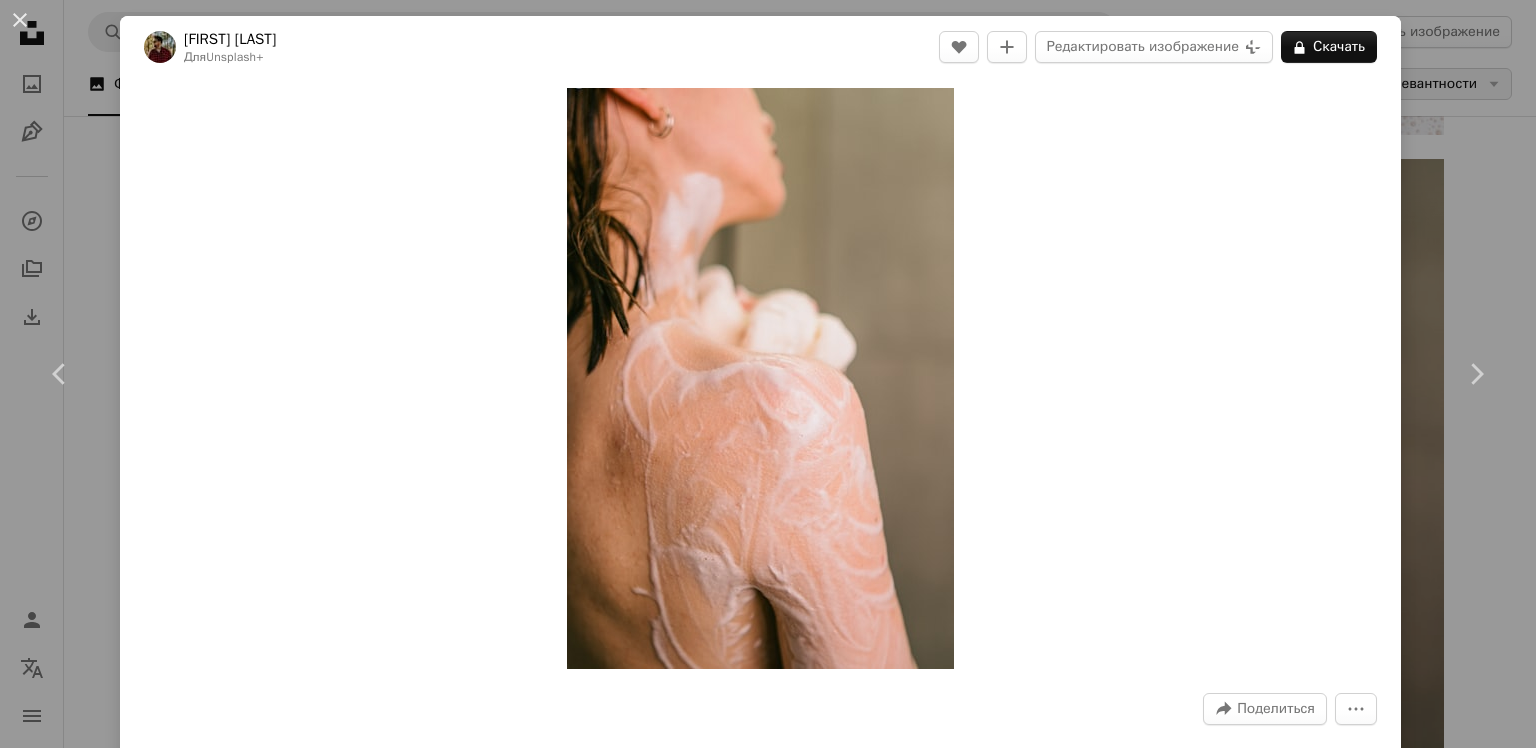 drag, startPoint x: 1472, startPoint y: 59, endPoint x: 1466, endPoint y: 74, distance: 16.155495 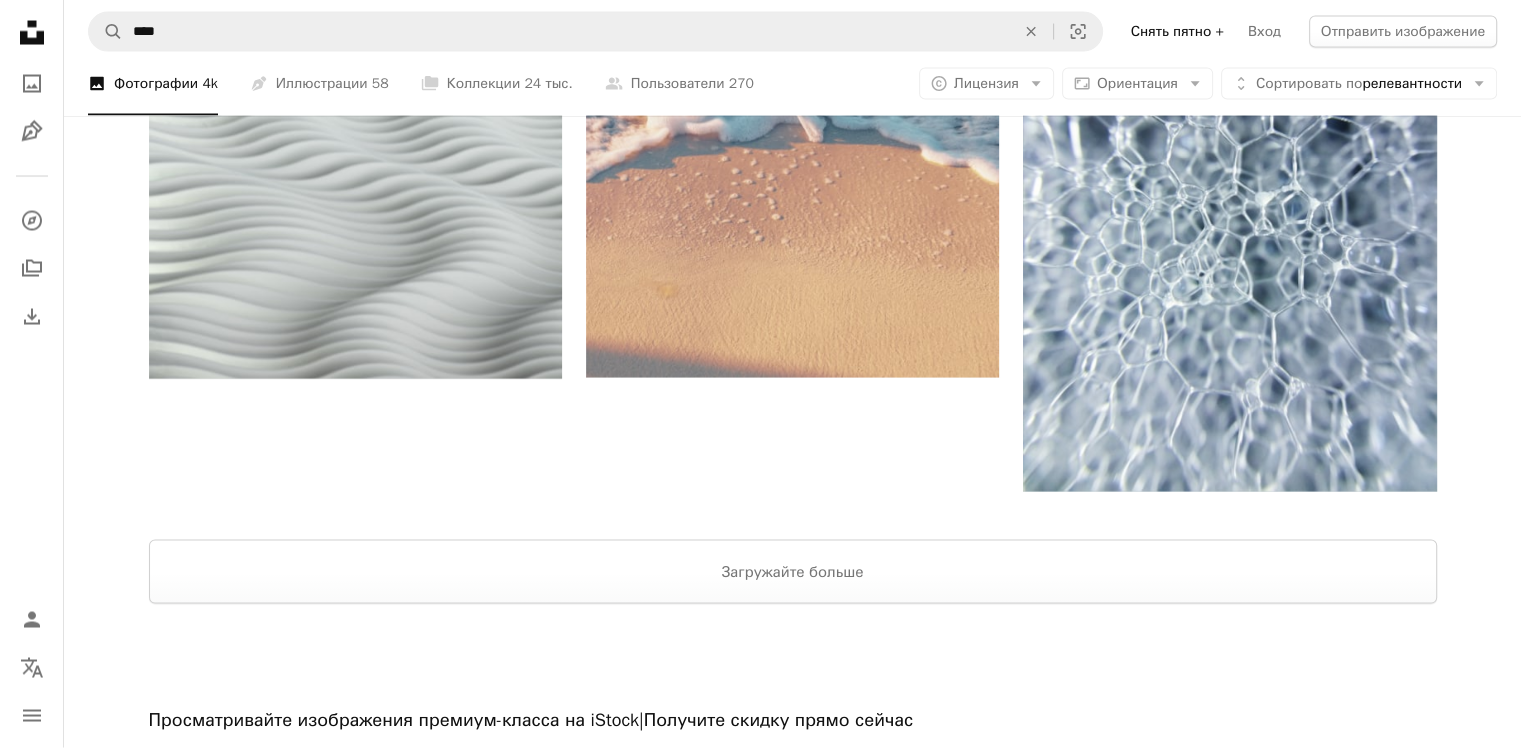 scroll, scrollTop: 4000, scrollLeft: 0, axis: vertical 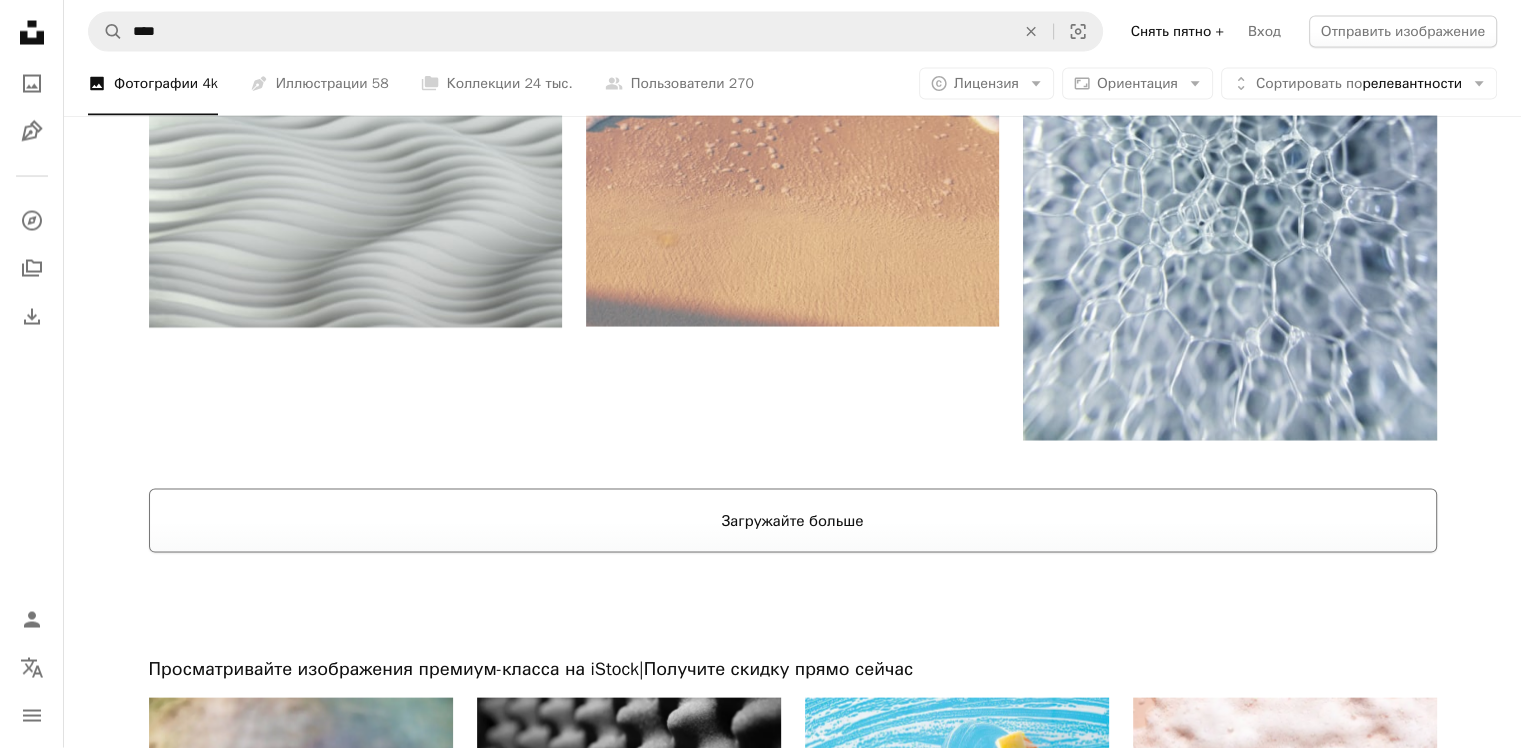 click on "Загружайте больше" at bounding box center [793, 521] 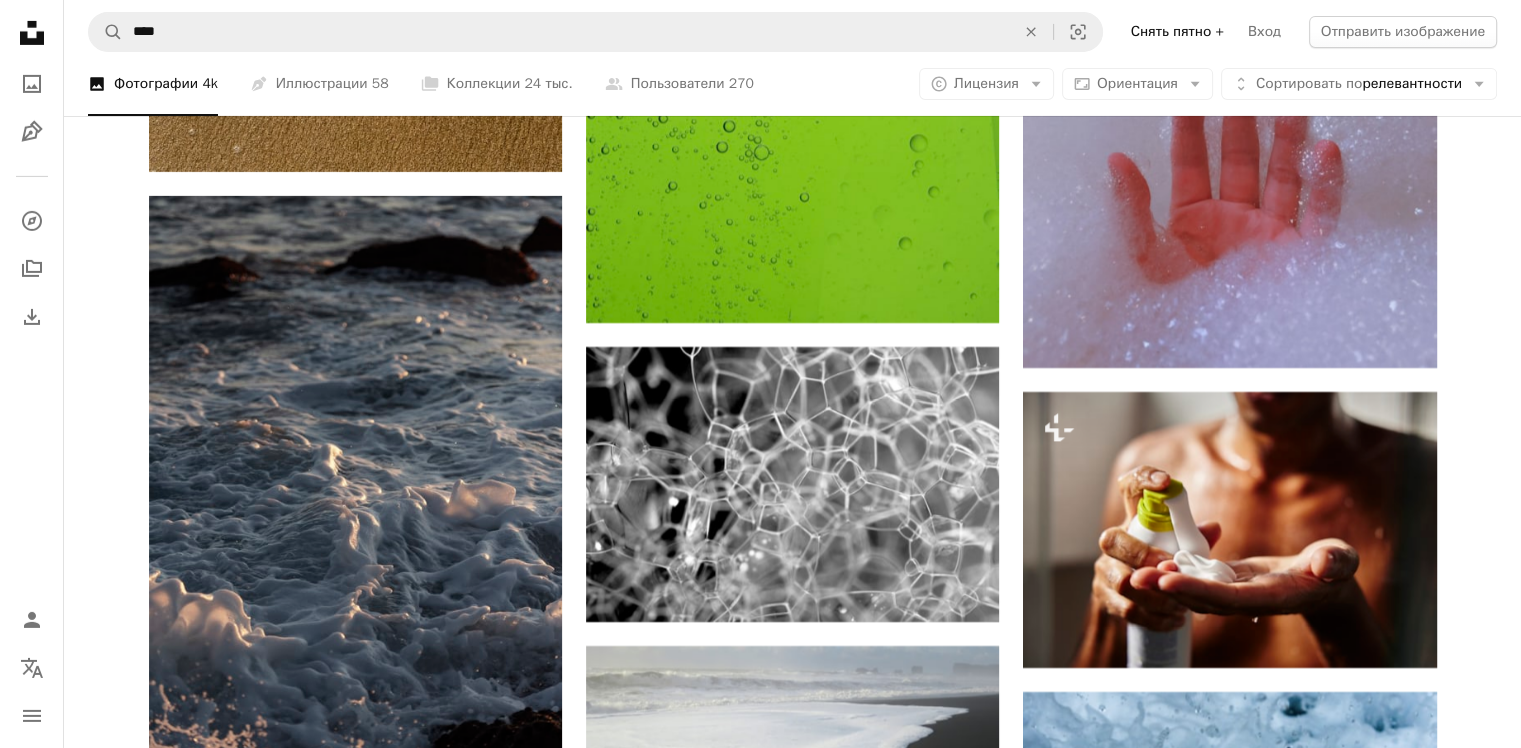 scroll, scrollTop: 6900, scrollLeft: 0, axis: vertical 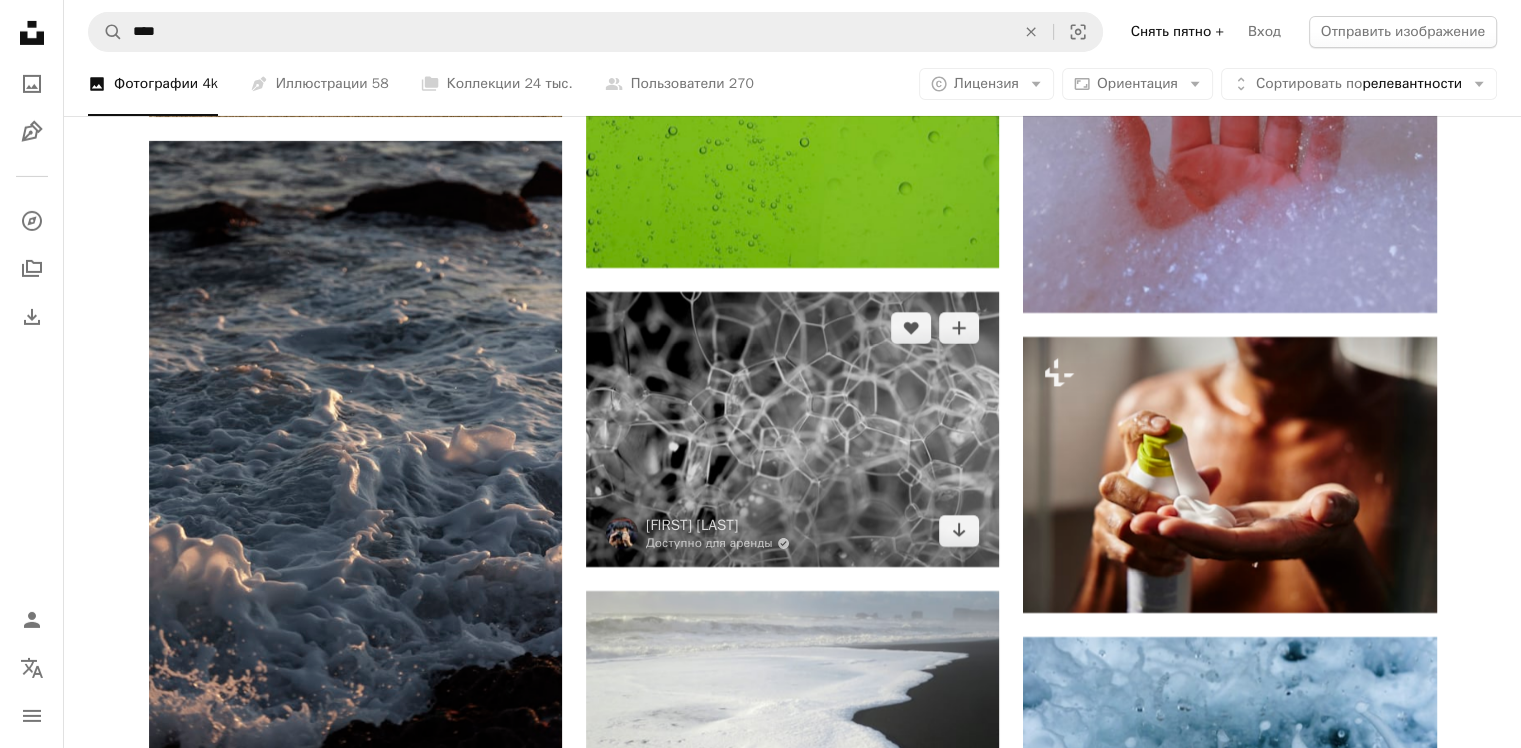 click at bounding box center (792, 429) 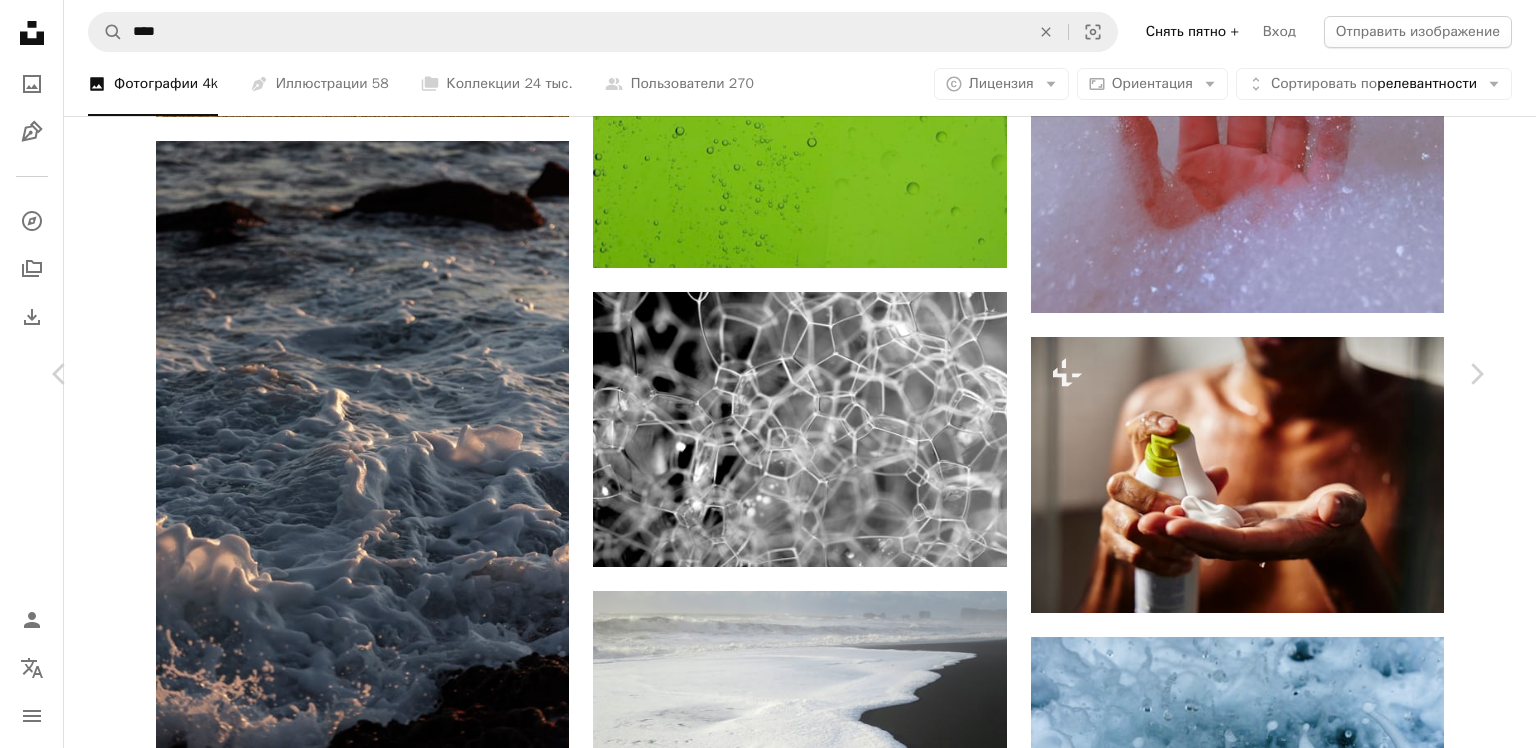 click on "Скачать бесплатно" at bounding box center (1267, 4656) 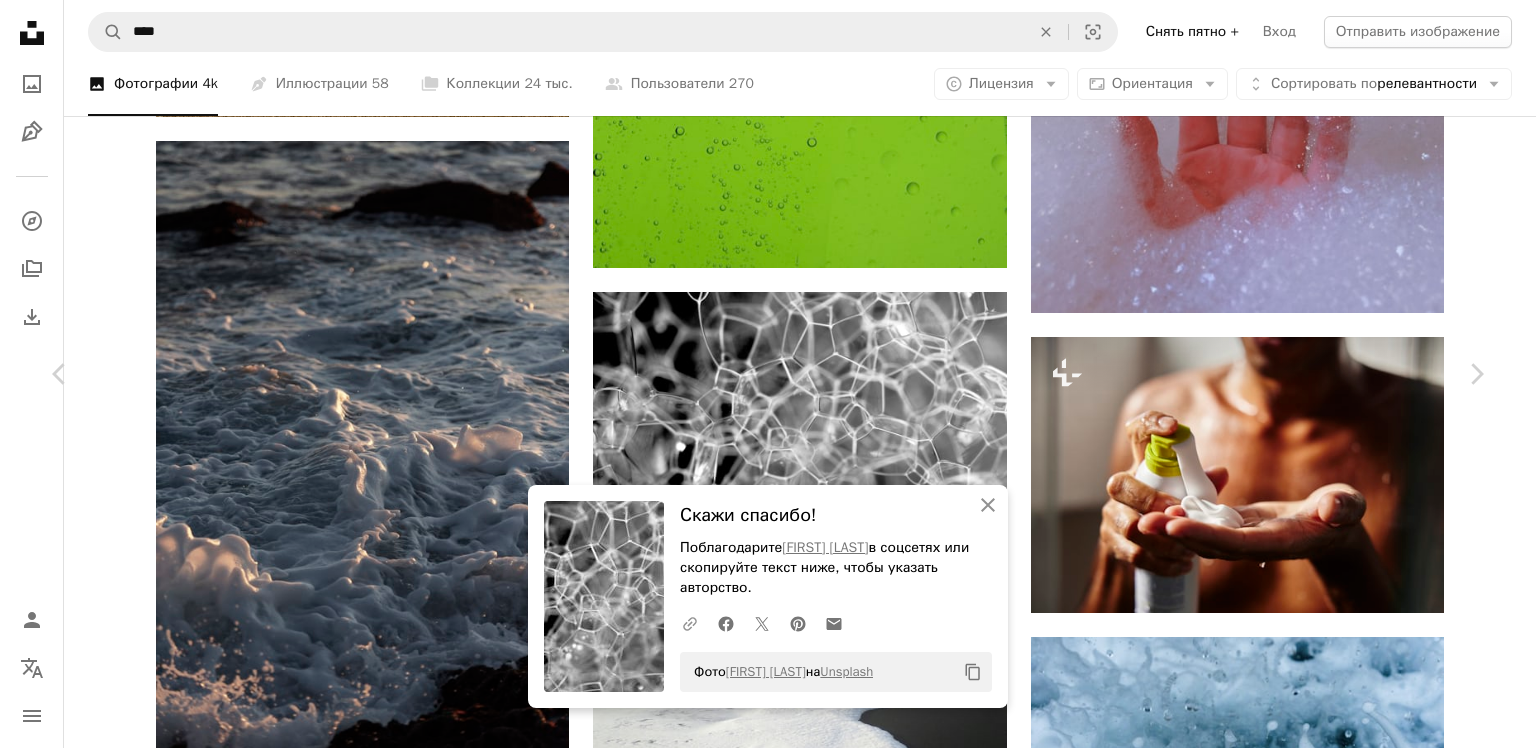 click 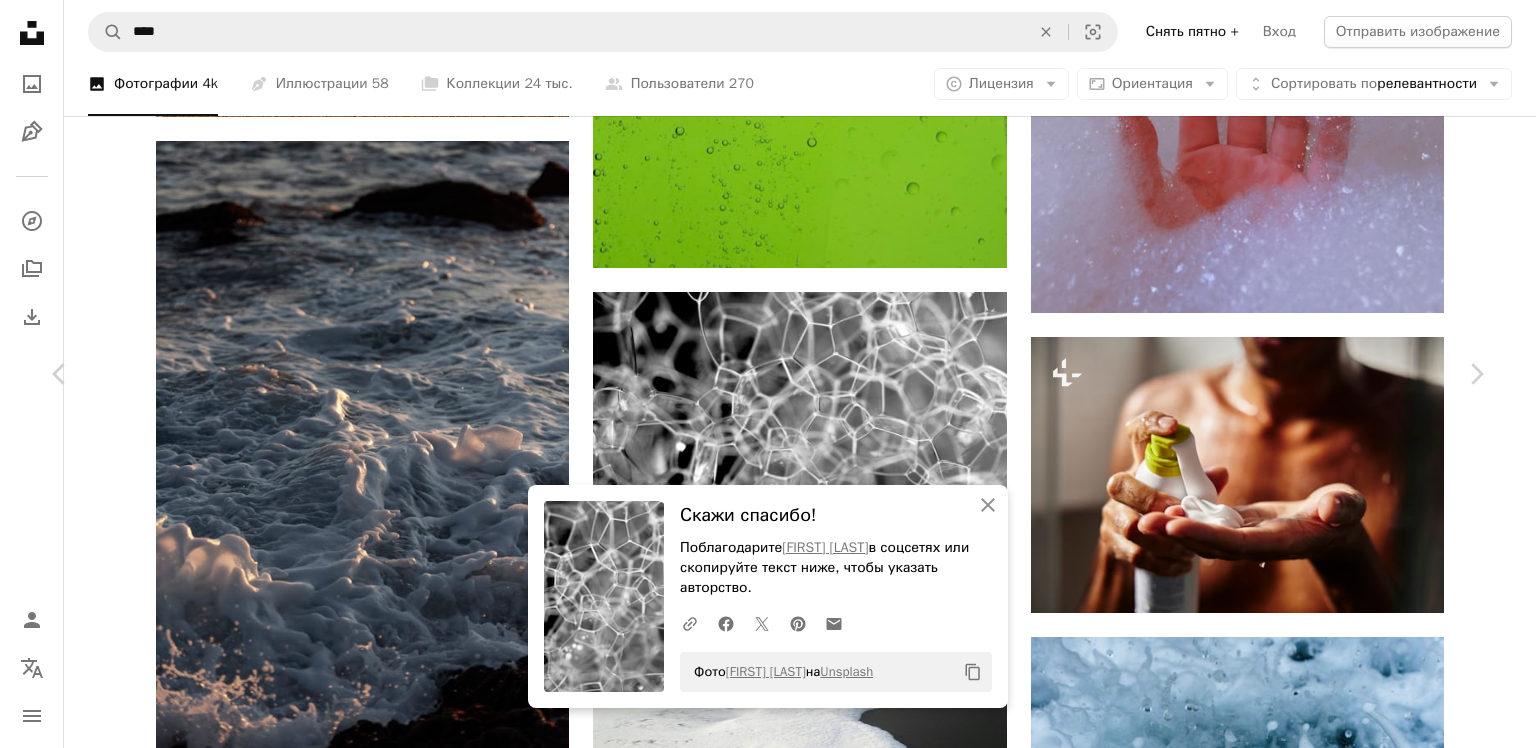 click on "An X shape Chevron left Chevron right An X shape Закрыть Скажи спасибо! Поблагодарите  [NAME]  в соцсетях или скопируйте текст ниже, чтобы указать авторство. A URL sharing icon (chains) Facebook icon X (formerly Twitter) icon Pinterest icon An envelope Фото  [NAME]  на  Unsplash
Copy content [NAME] Доступно для аренды A checkmark inside of a circle A heart A plus sign Редактировать изображение   Plus sign for Unsplash+ Скачать бесплатно Chevron down Zoom in Число просмотров 1,110,318 Загрузки 11,182 A forward-right arrow Поделиться Info icon Информация More Actions Calendar outlined Опубликовано  17 марта 2020 года Camera Canon, EOS 6D Safety Можно использовать бесплатно по  лицензии Unsplash  |" at bounding box center [768, 4983] 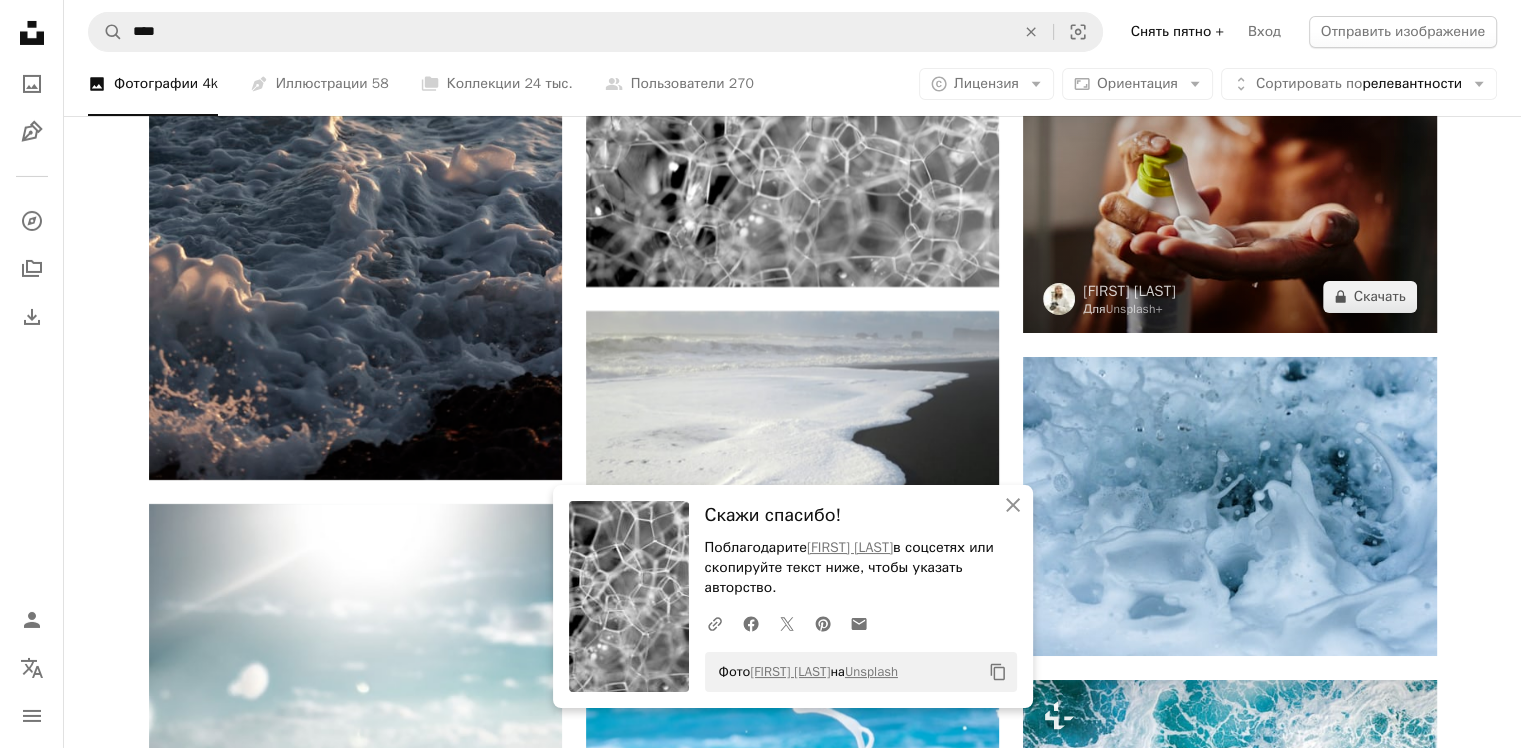 scroll, scrollTop: 7300, scrollLeft: 0, axis: vertical 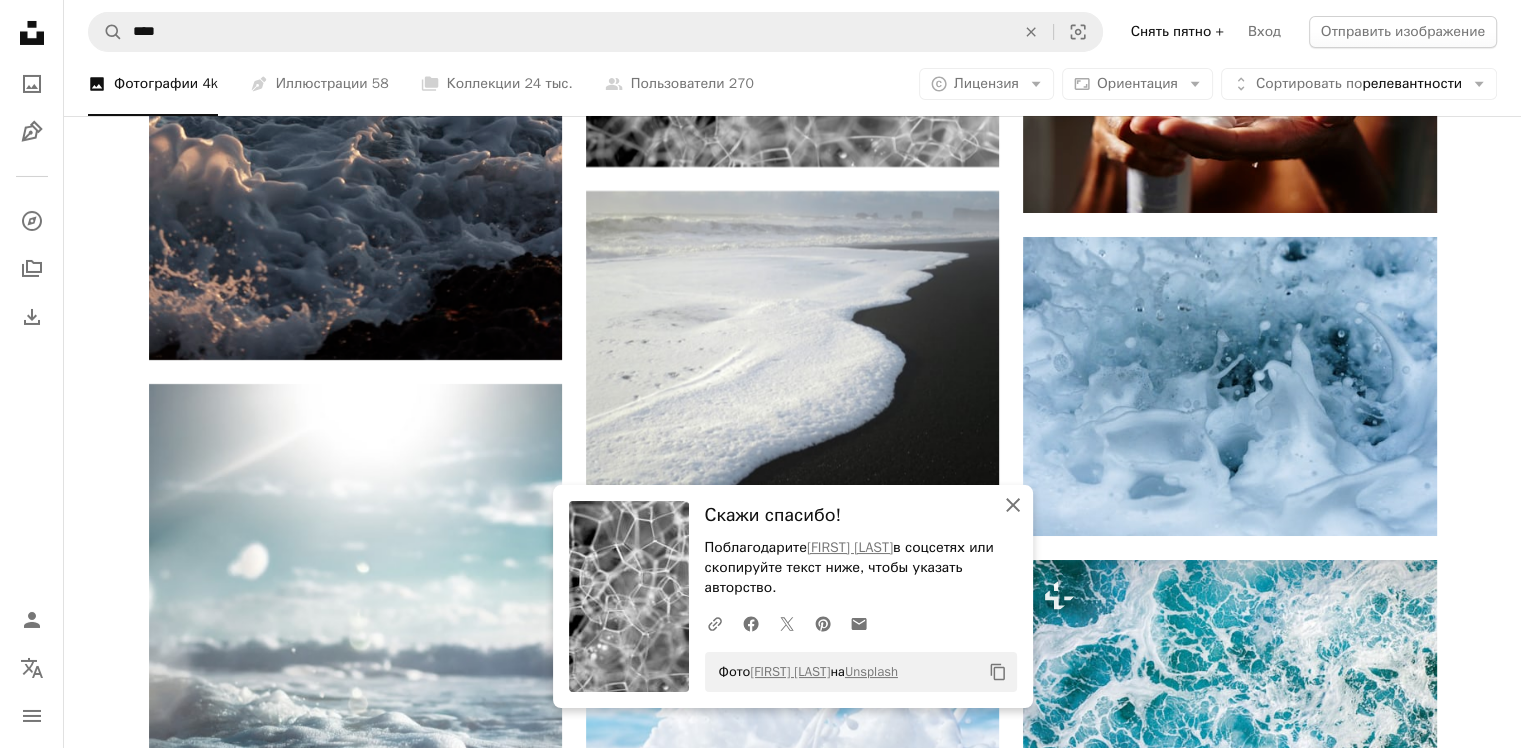 click on "An X shape" 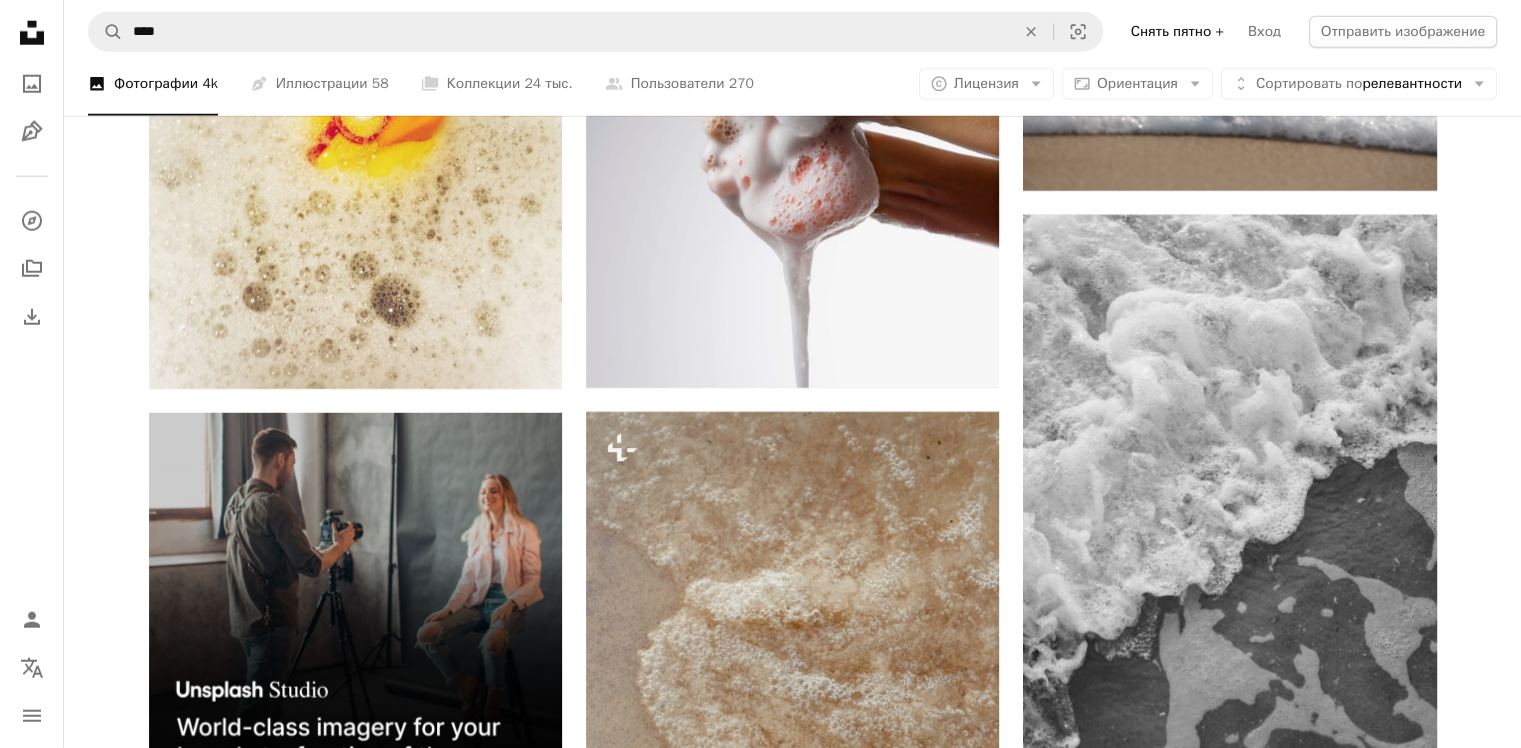 scroll, scrollTop: 5100, scrollLeft: 0, axis: vertical 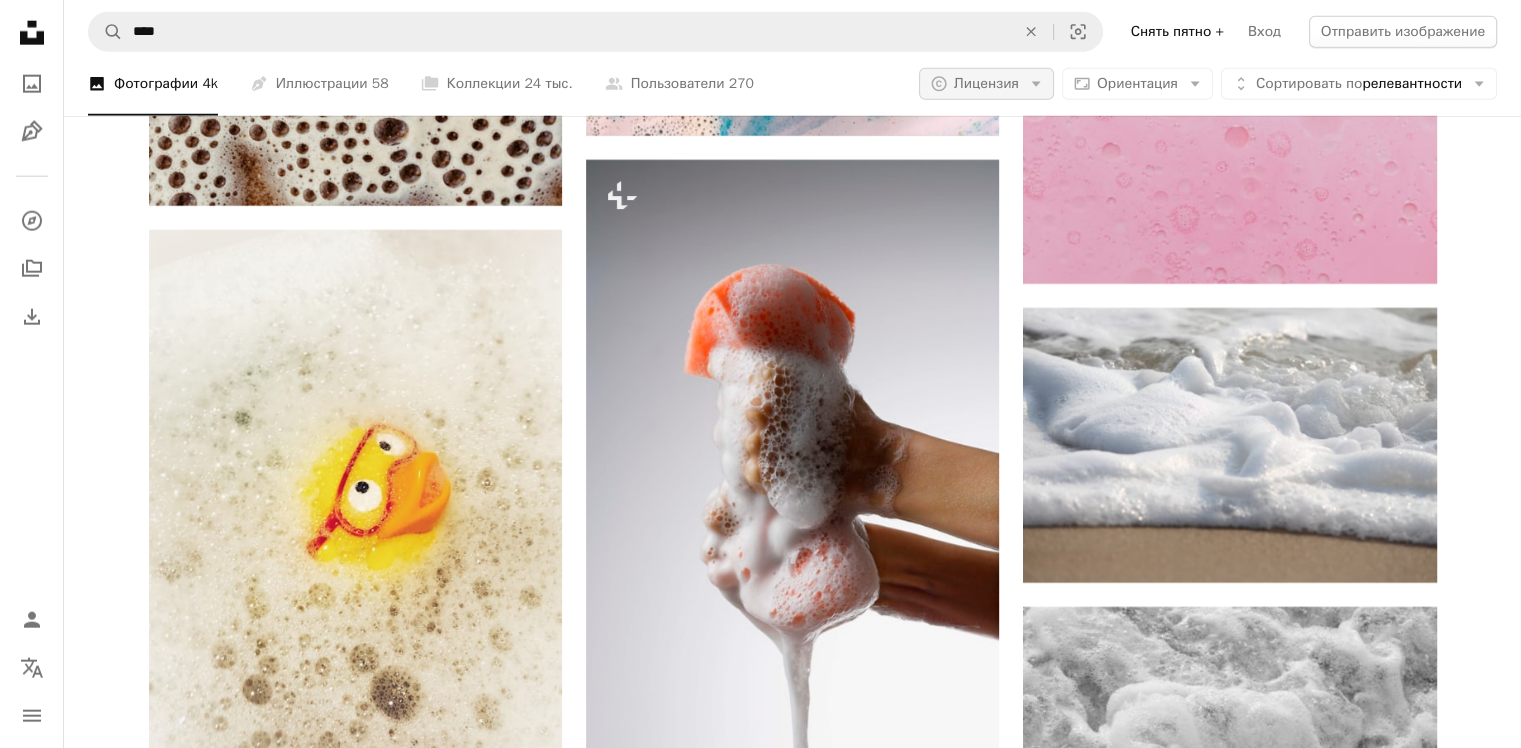 click on "Arrow down" 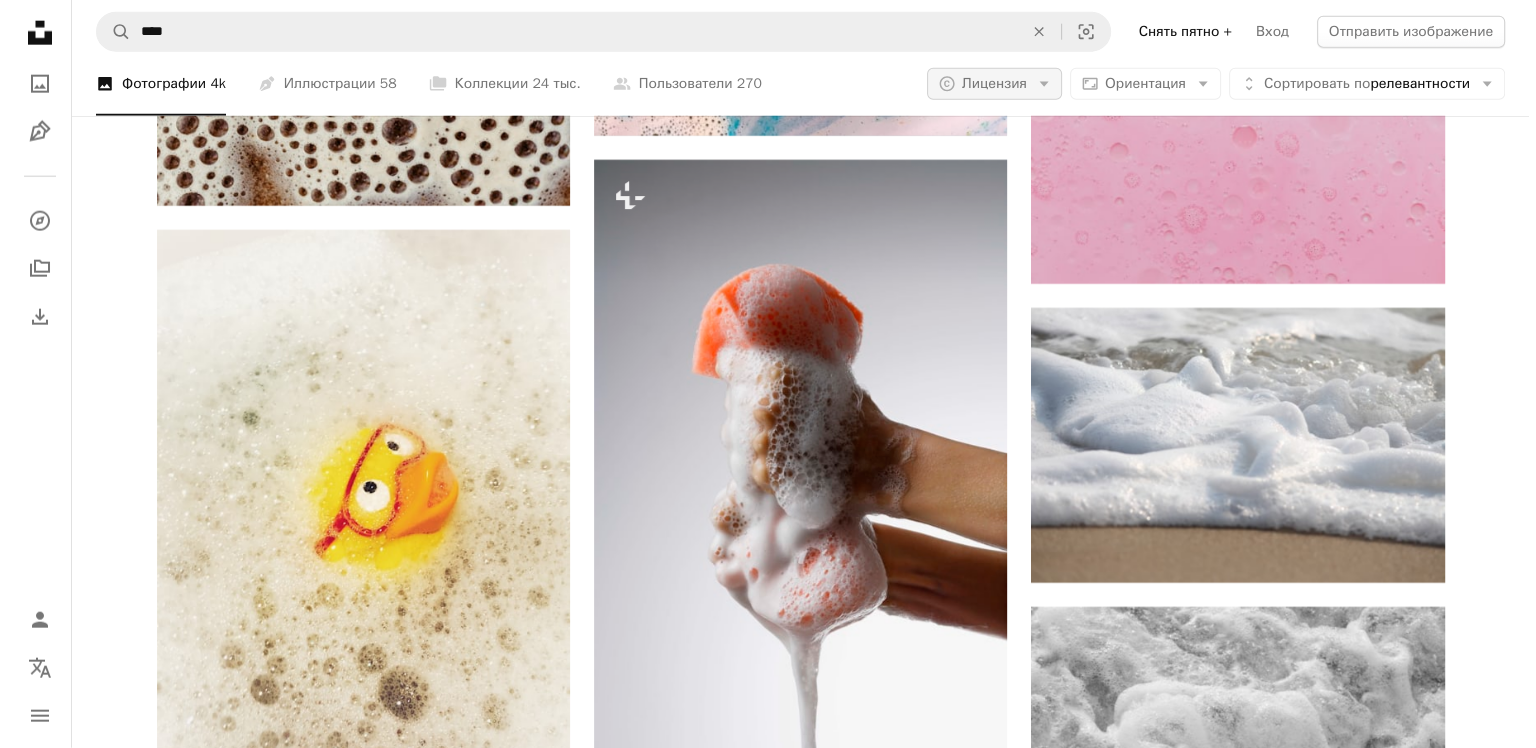 scroll, scrollTop: 0, scrollLeft: 0, axis: both 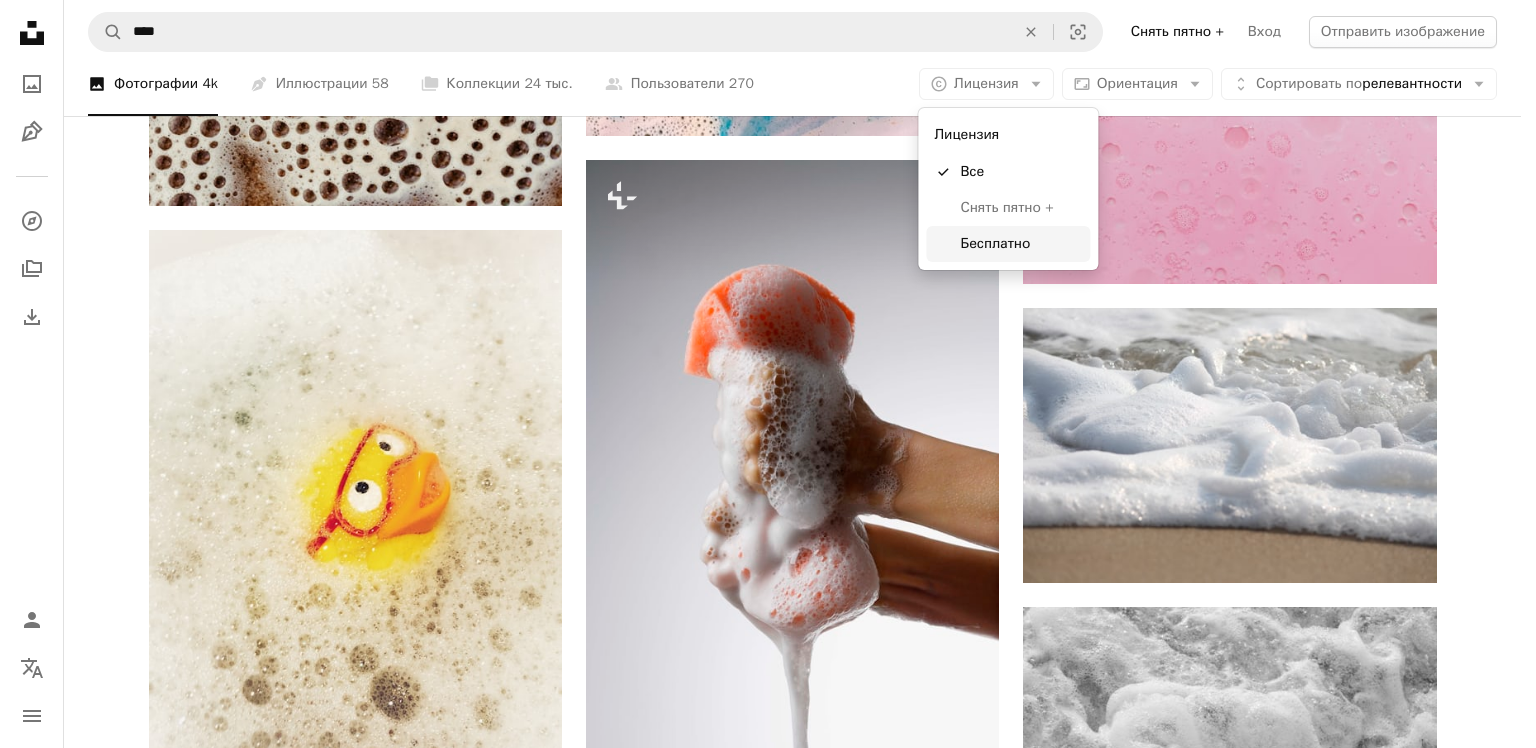 click on "Бесплатно" at bounding box center (1021, 244) 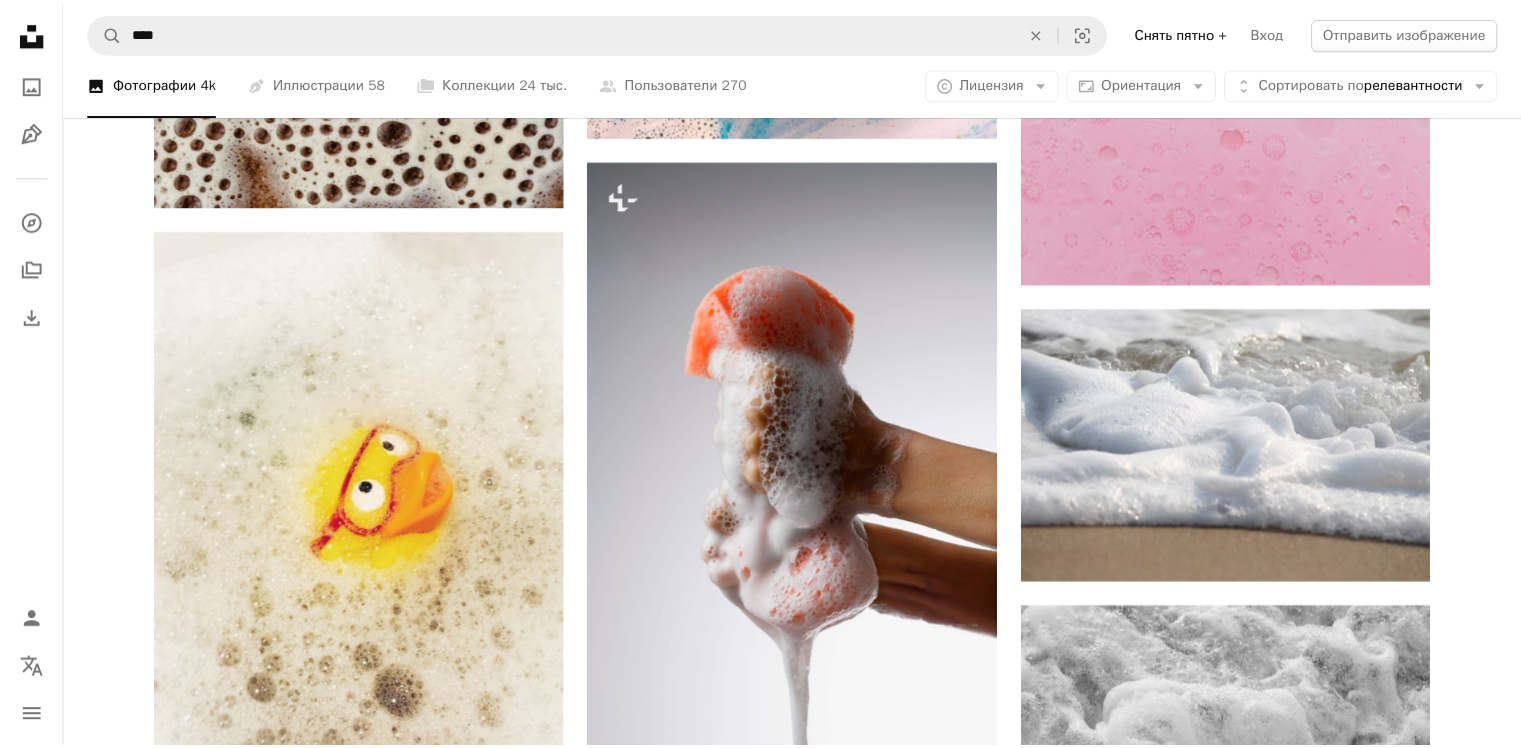 scroll, scrollTop: 5100, scrollLeft: 0, axis: vertical 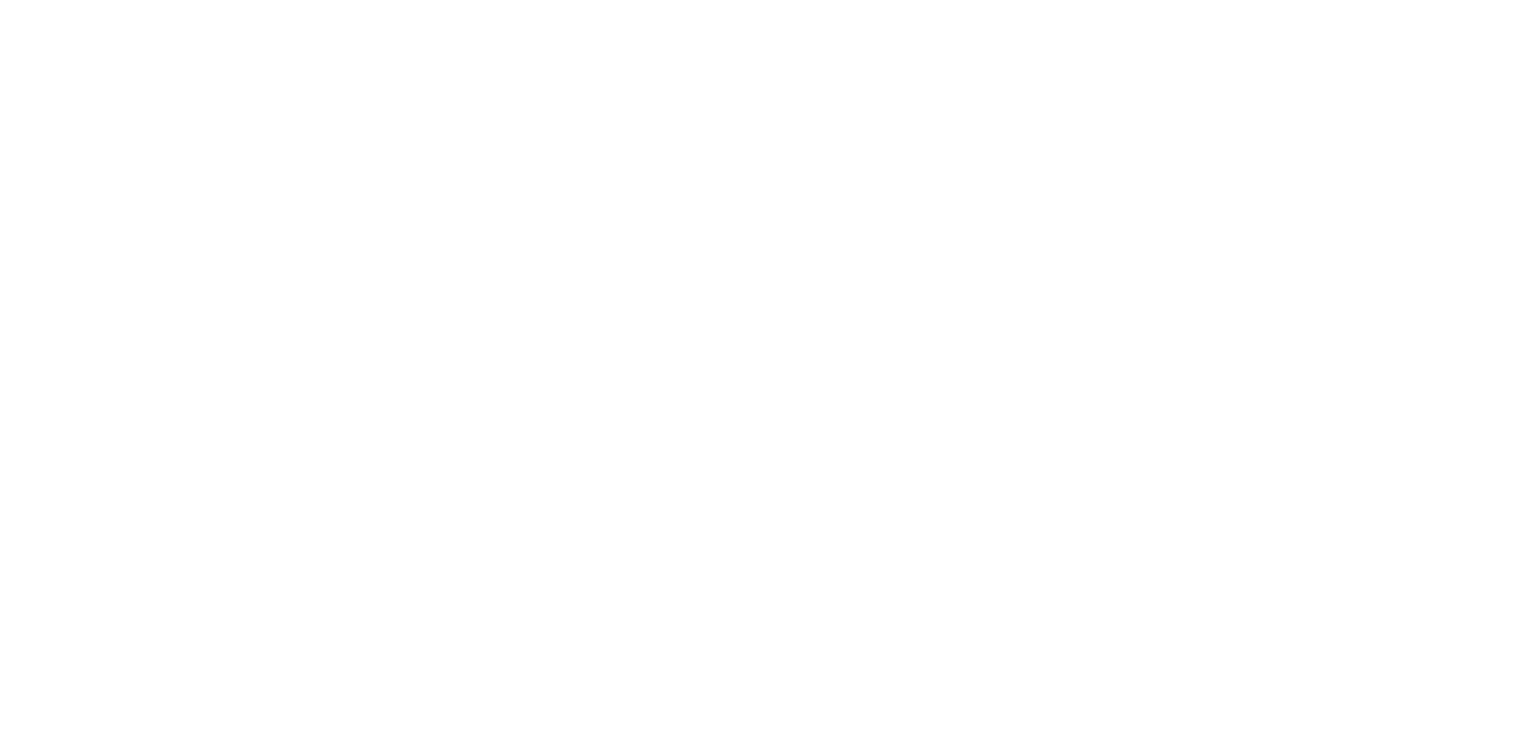 click at bounding box center (792, -3991) 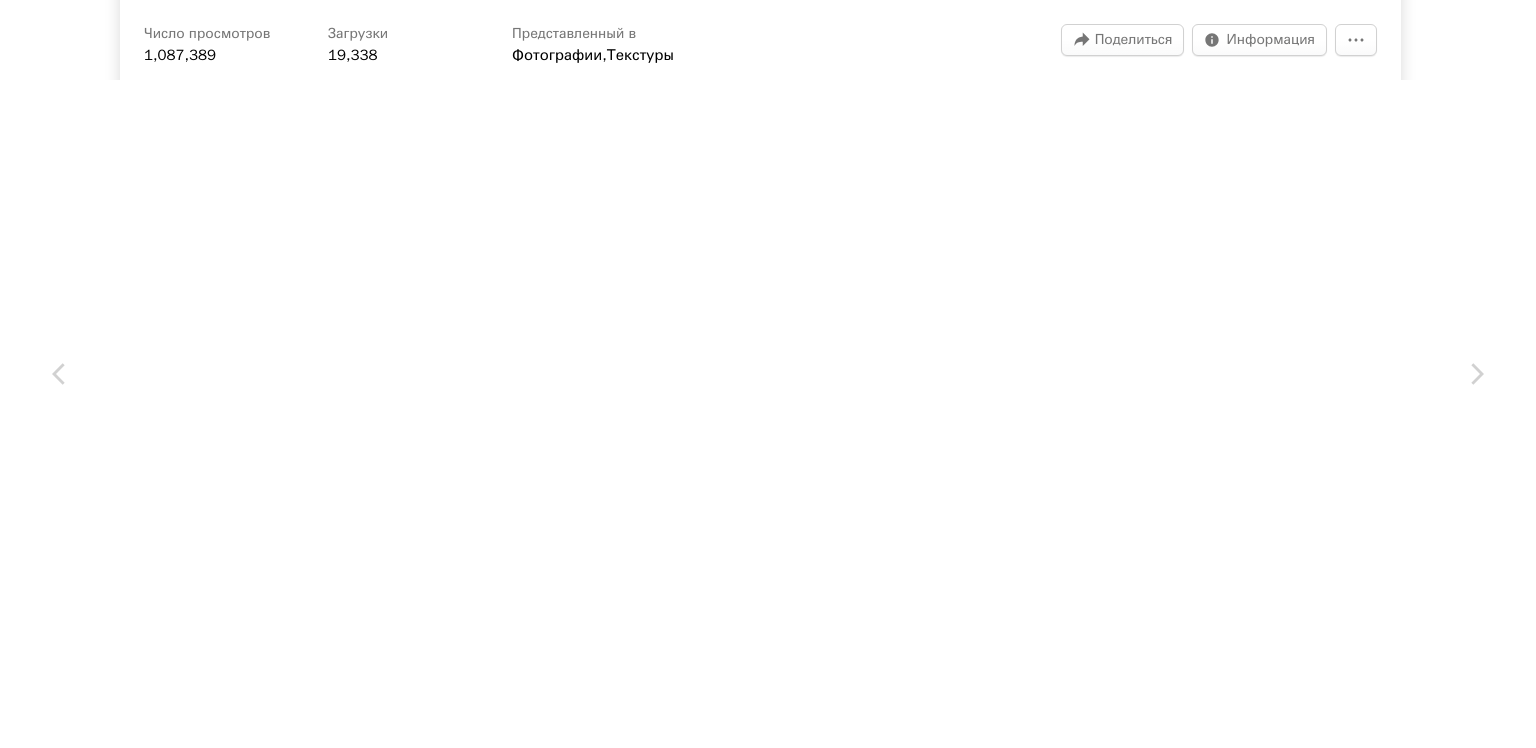 click on "Скачать бесплатно" at bounding box center [1267, -621] 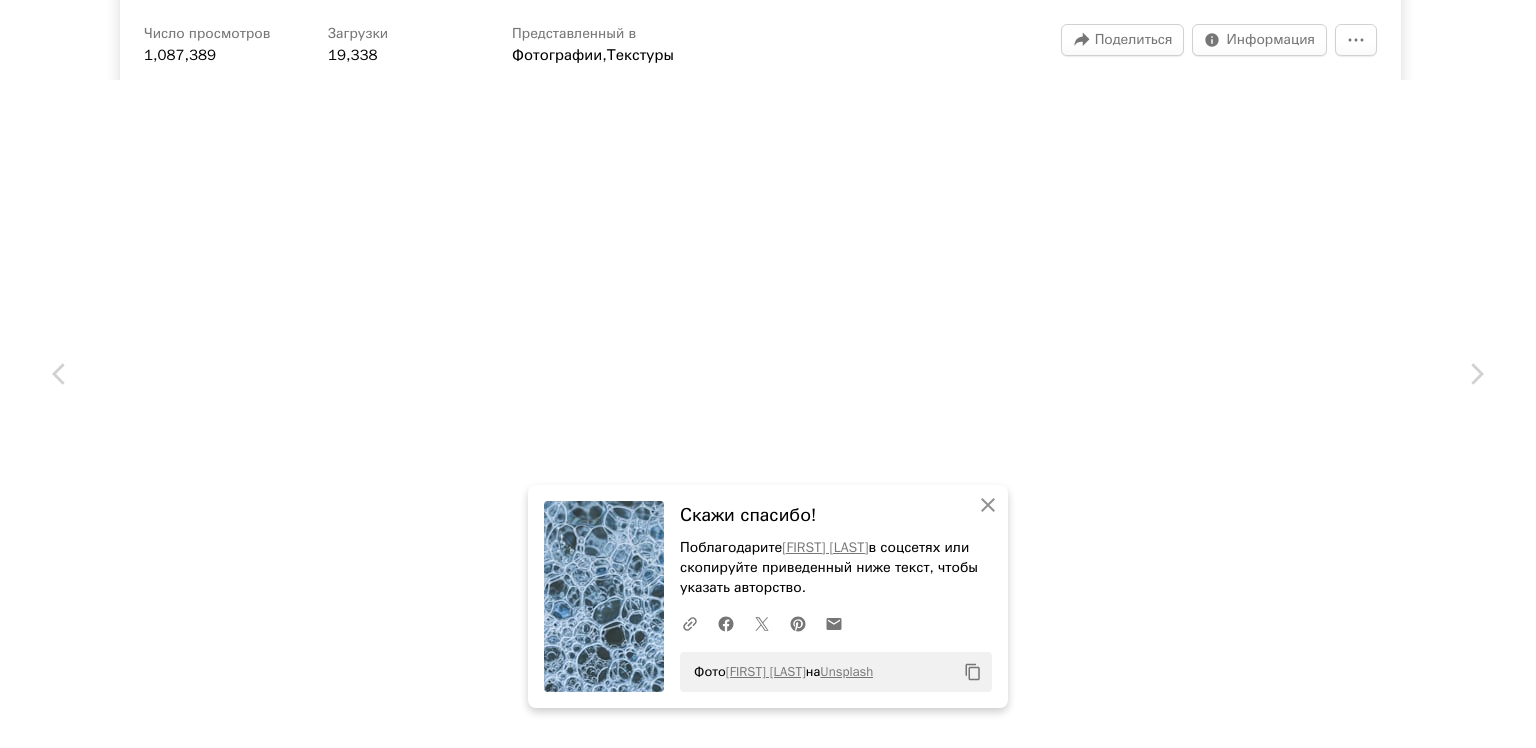click on "An X shape Chevron left Chevron right An X shape Close Say thanks! Thank [FIRST] [LAST] on social media or copy the text below to attribute. A URL sharing icon (chains) Facebook icon X (formerly Twitter) icon Pinterest icon An envelope Photo by [FIRST] [LAST] on Unsplash
Copy content [FIRST] [LAST] light capture A heart A plus sign Edit image   Plus sign for Unsplash+ Download free Chevron down Zoom in Views 1,087,389 Downloads 19,338 Featured in Photos , Textures A forward-right arrow Share Info icon Information More Actions Macro shot of bubbles in a pan. Calendar outlined Published October 21, 2020 Camera  |" at bounding box center (768, -294) 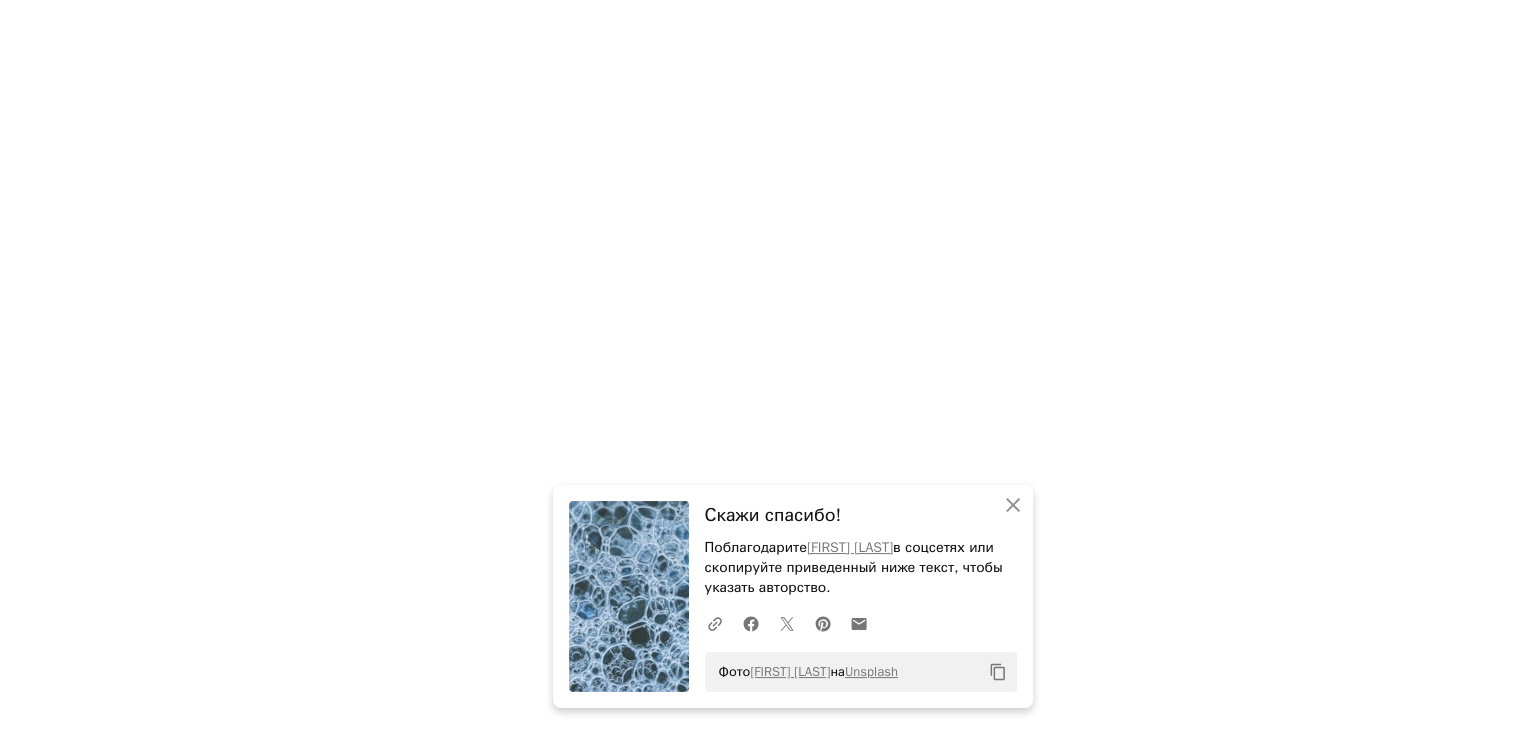 scroll, scrollTop: 1000, scrollLeft: 0, axis: vertical 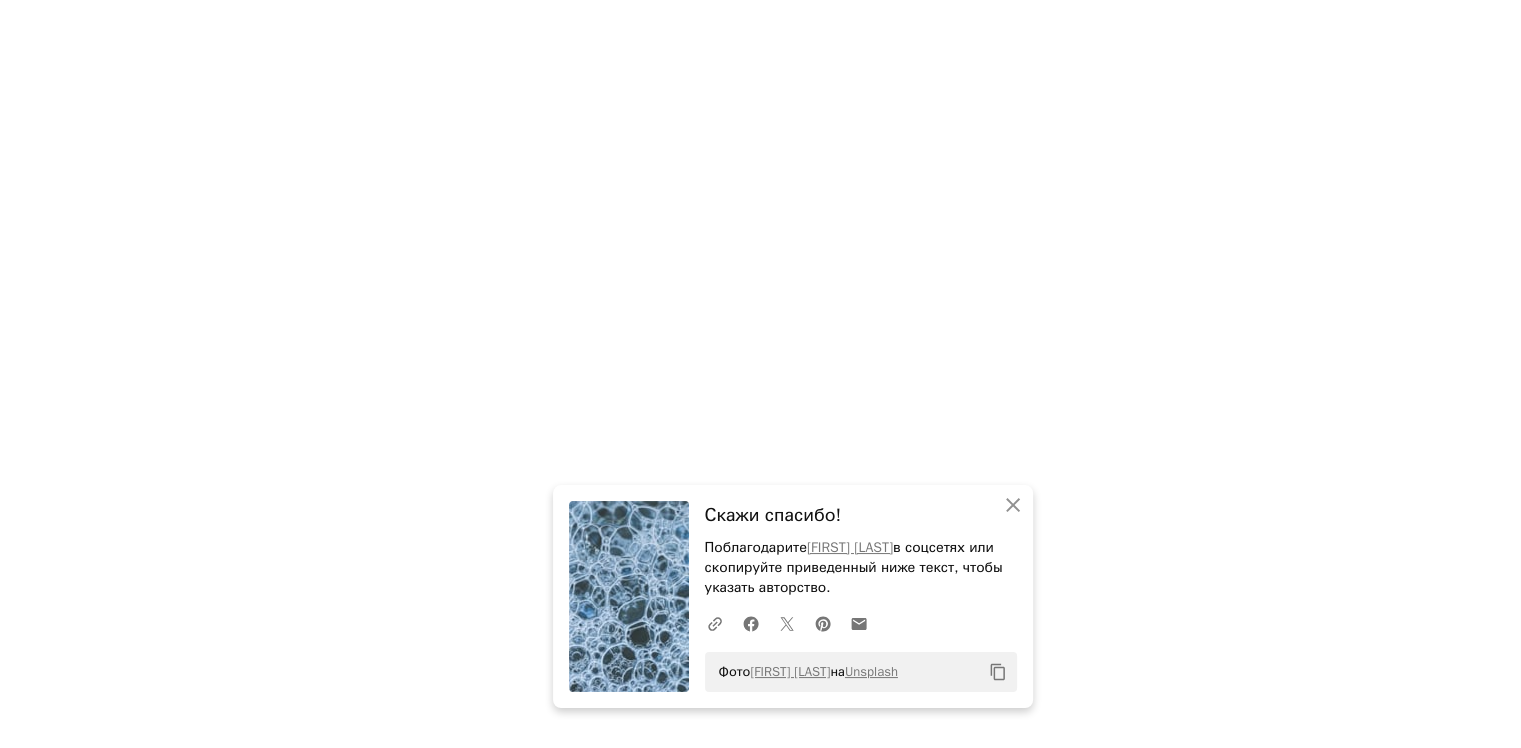 click at bounding box center [355, -3659] 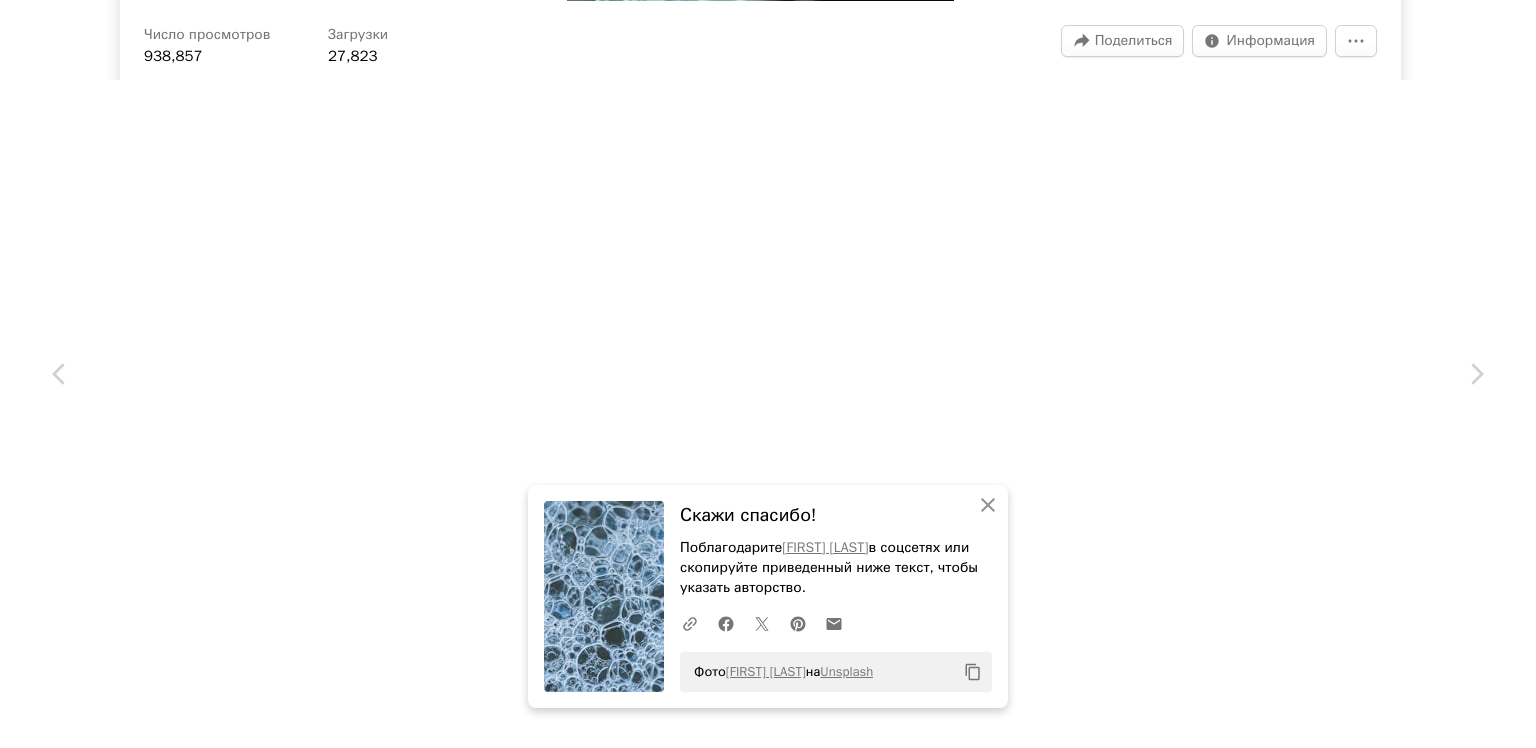click on "Скачать бесплатно" at bounding box center [1267, -621] 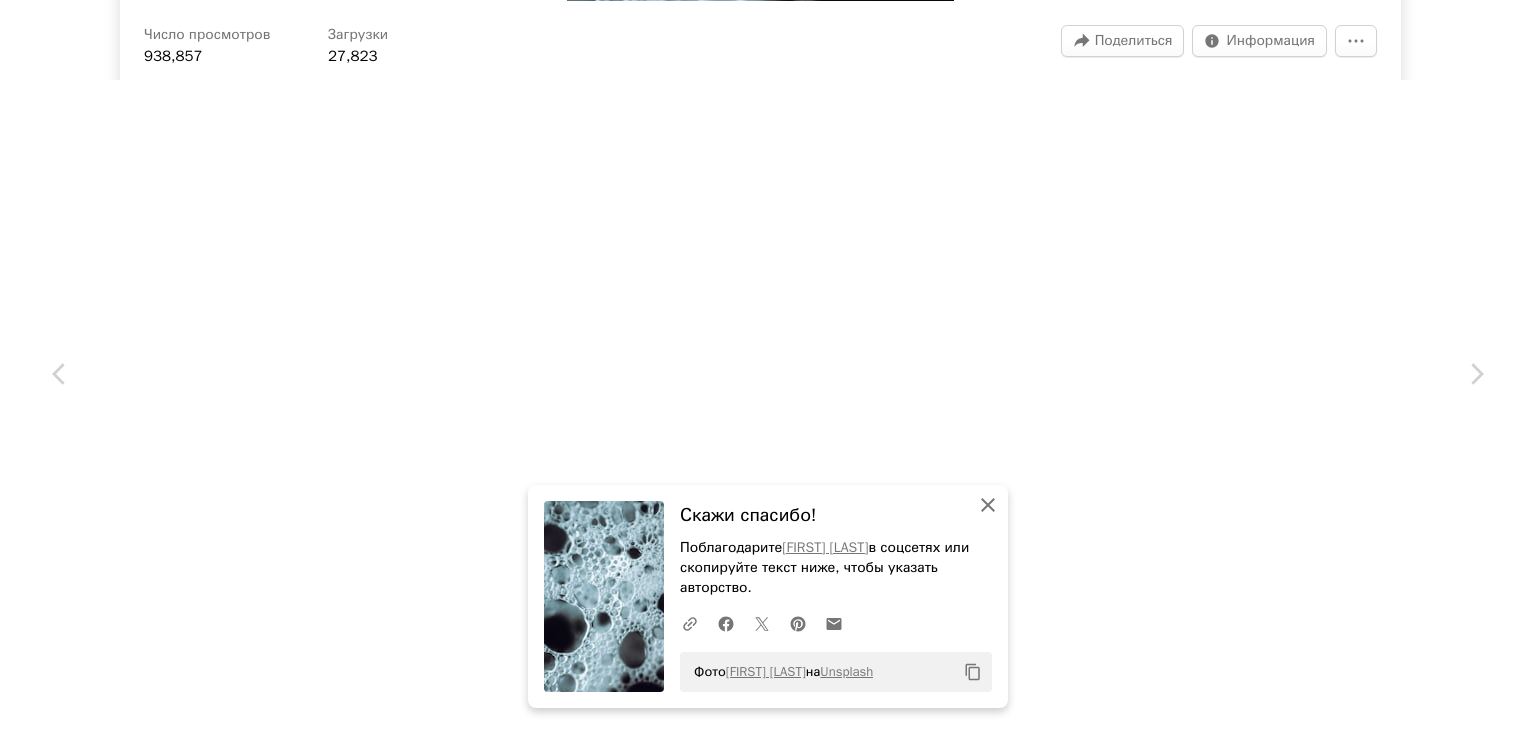click 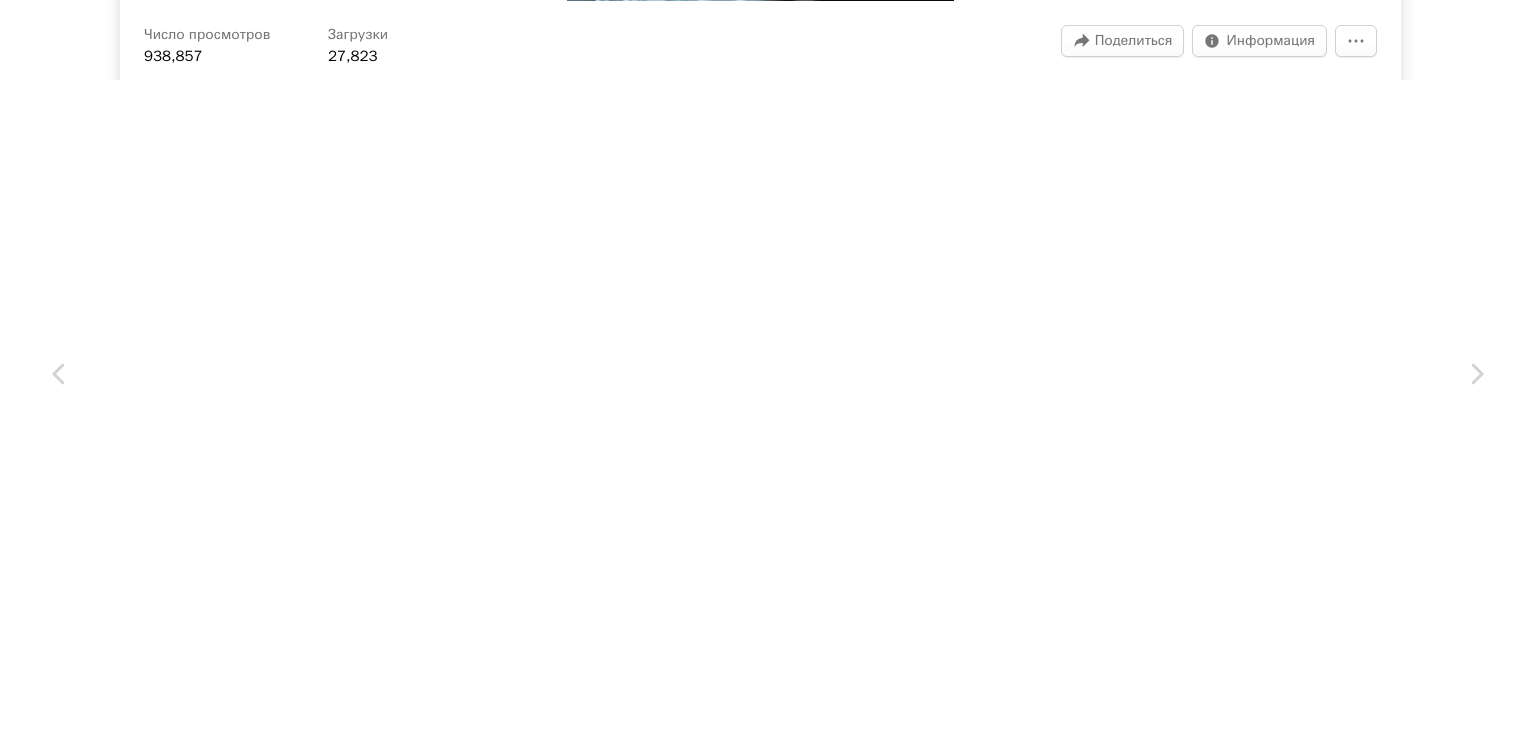click on "An X shape Chevron left Chevron right [FIRST] [LAST] Available for rent A checkmark inside of a circle A heart A plus sign Edit image   Plus sign for Unsplash+ Download free Chevron down Zoom in Views 938,857 Downloads 27,823 A forward-right arrow Share Info icon Information More Actions Calendar outlined Published October 15, 2019 Camera Canon, EOS Rebel T6i Safety Free to use under Unsplash license texture macro foam honey bee Blue bubbles Free images Browse similar premium images on iStock  |  Save 20% with code UNSPLASH20 Learn more on iStock  ↗ Related images A heart A plus sign A heart" at bounding box center [768, -294] 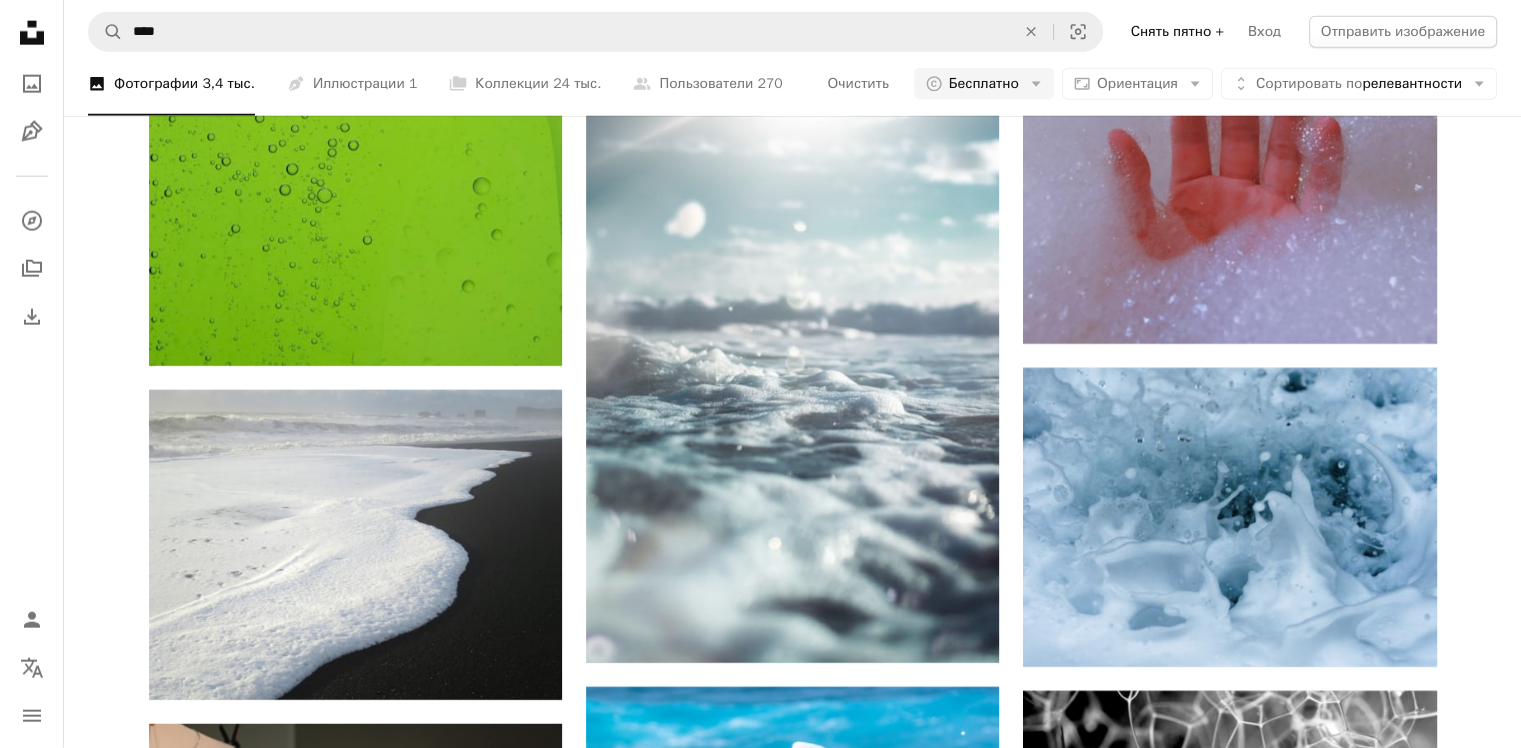 scroll, scrollTop: 600, scrollLeft: 0, axis: vertical 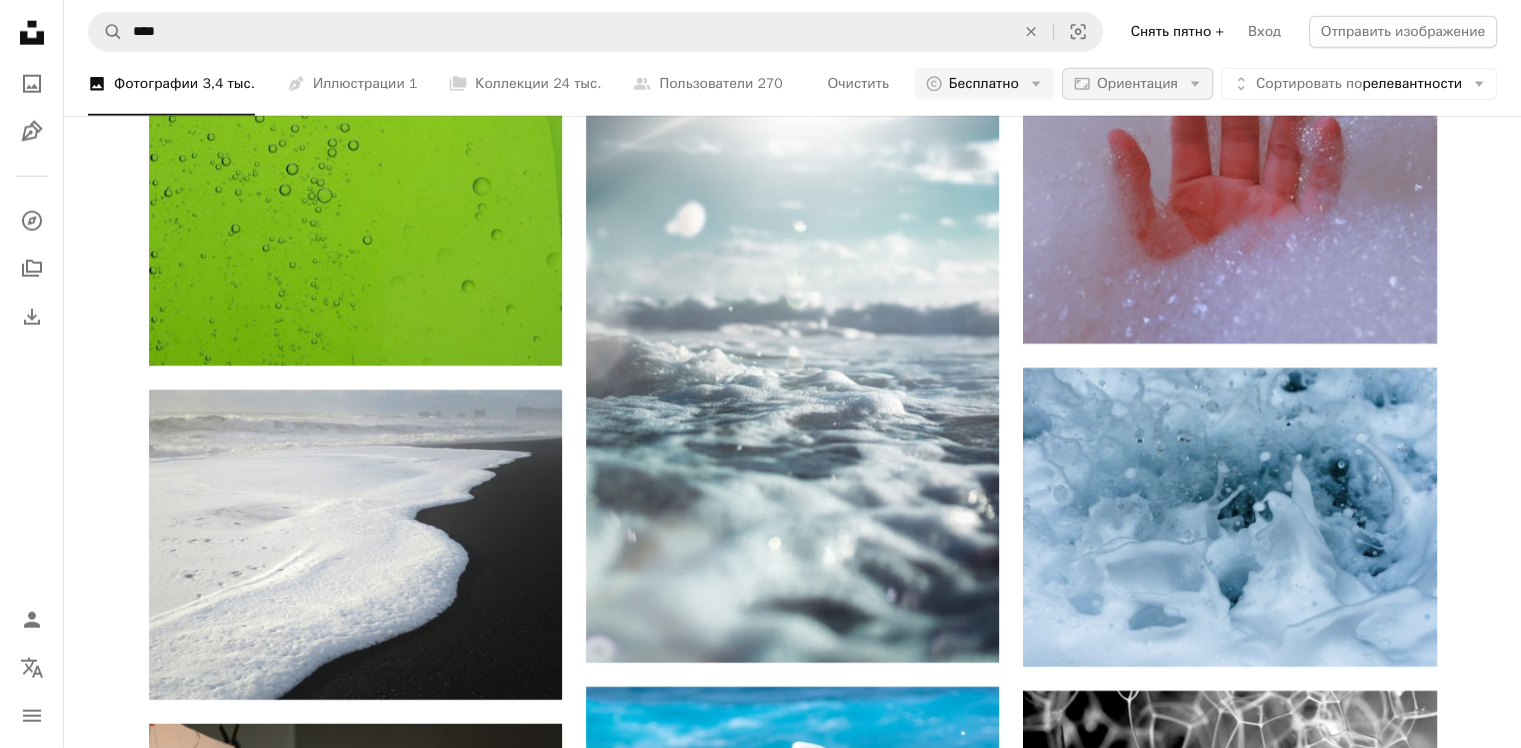 click on "Aspect ratio Ориентация Arrow down" at bounding box center (1137, 84) 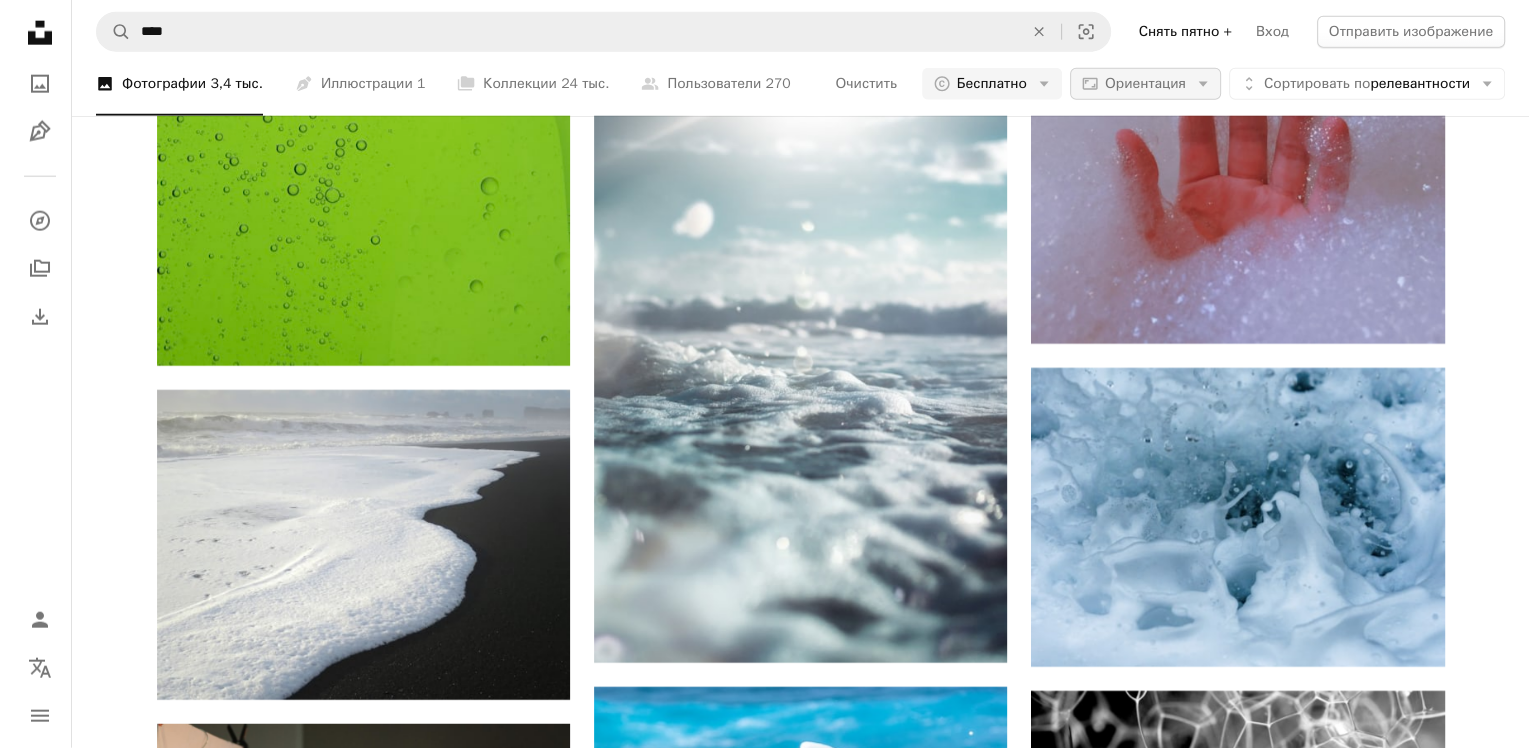 scroll, scrollTop: 0, scrollLeft: 0, axis: both 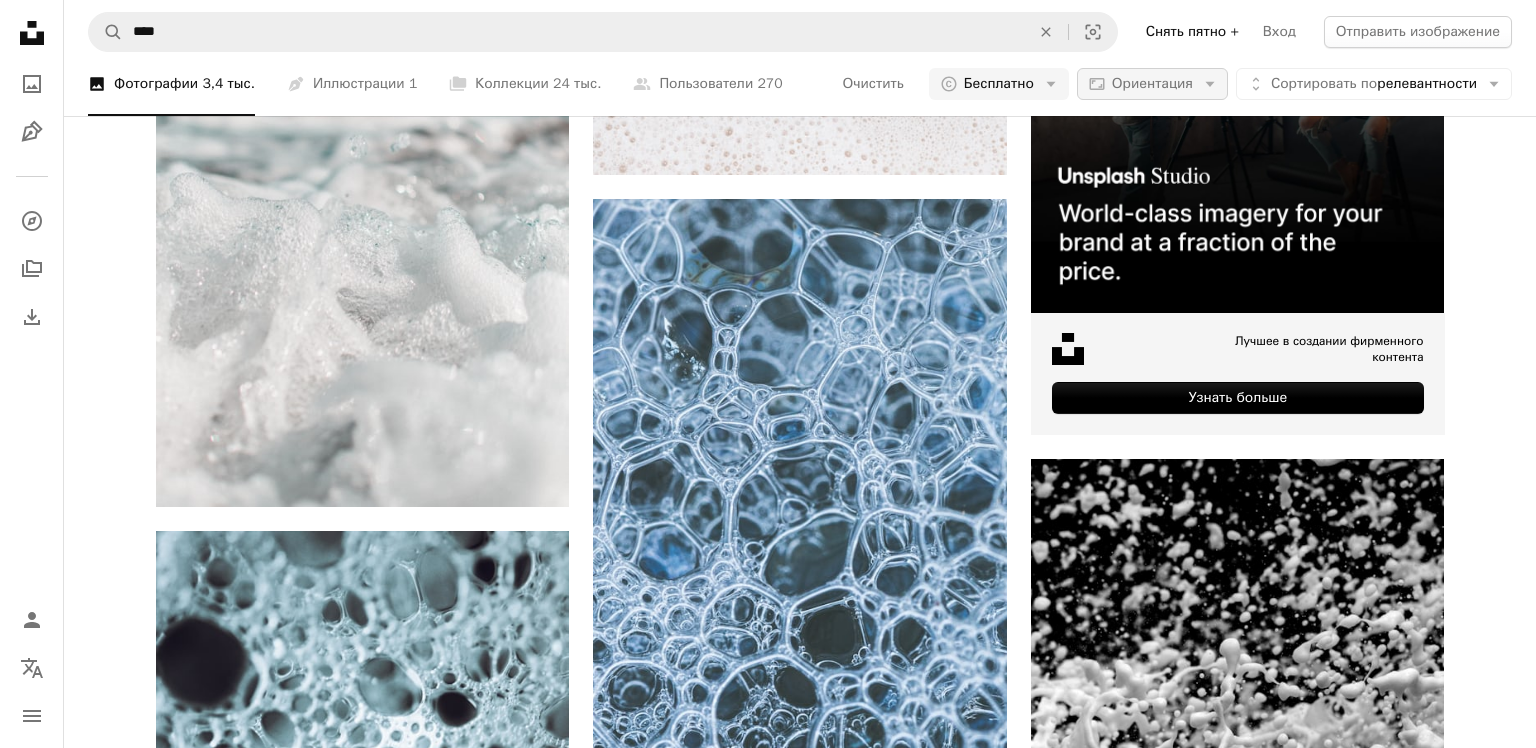 click on "Aspect ratio Ориентация Arrow down" at bounding box center (1152, 84) 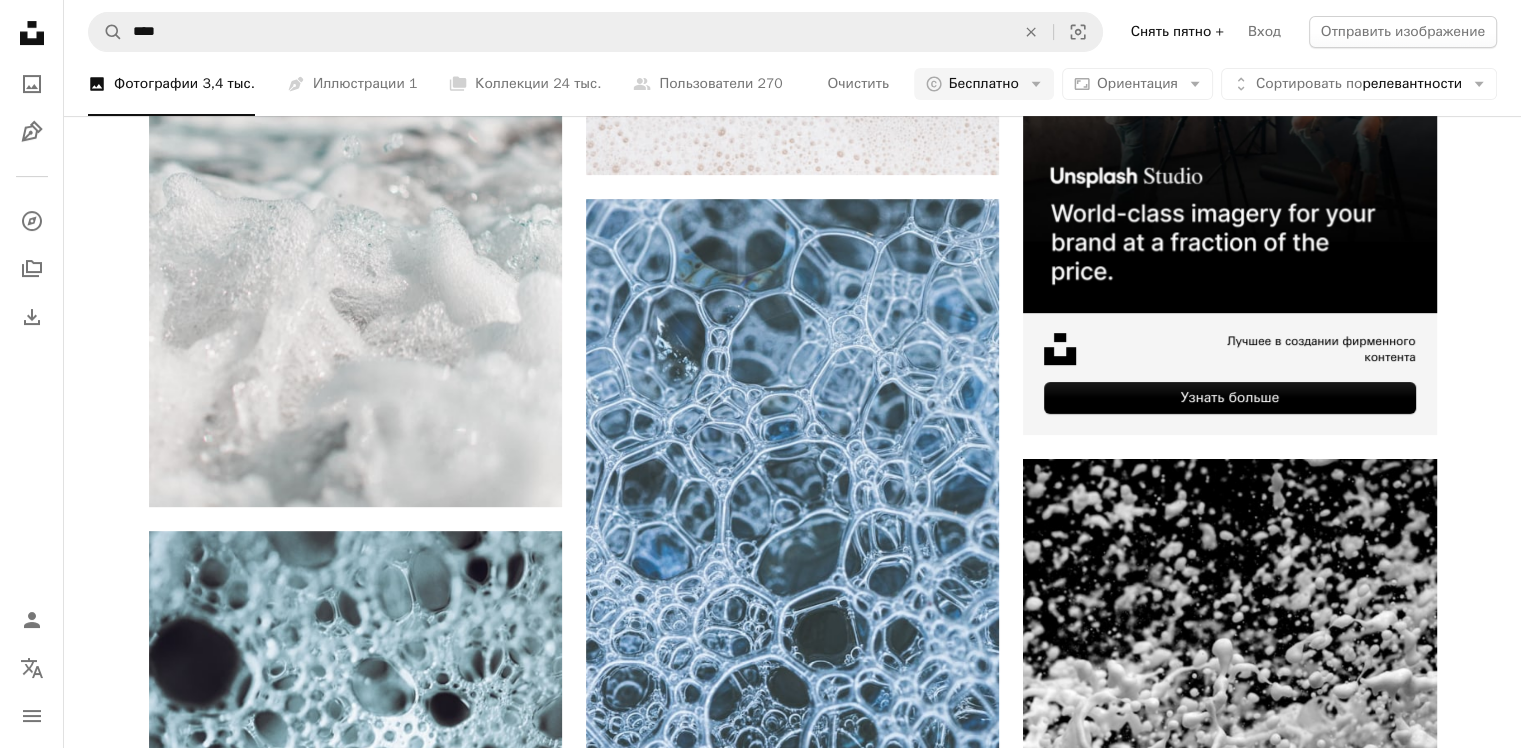 scroll, scrollTop: 5000, scrollLeft: 0, axis: vertical 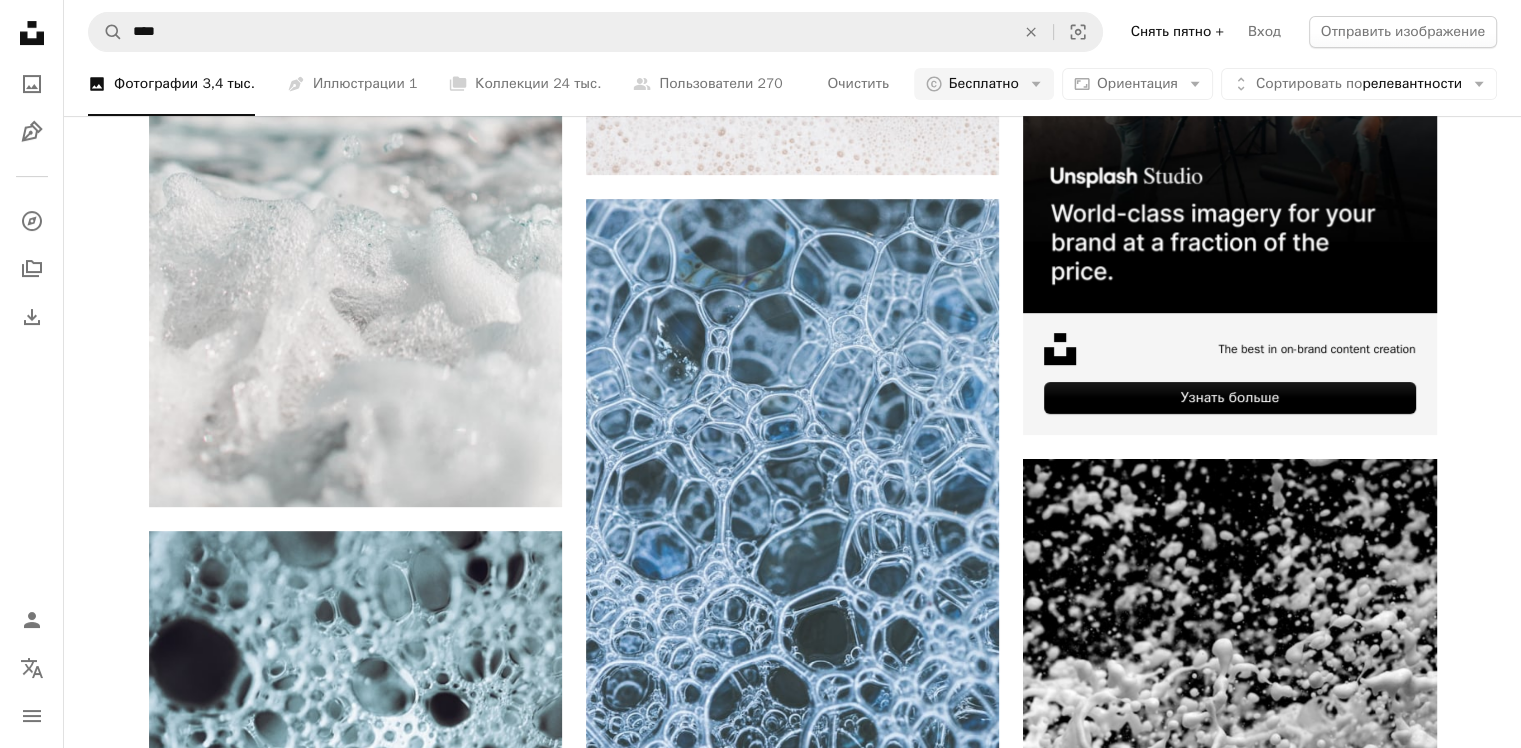 click at bounding box center (1229, 4637) 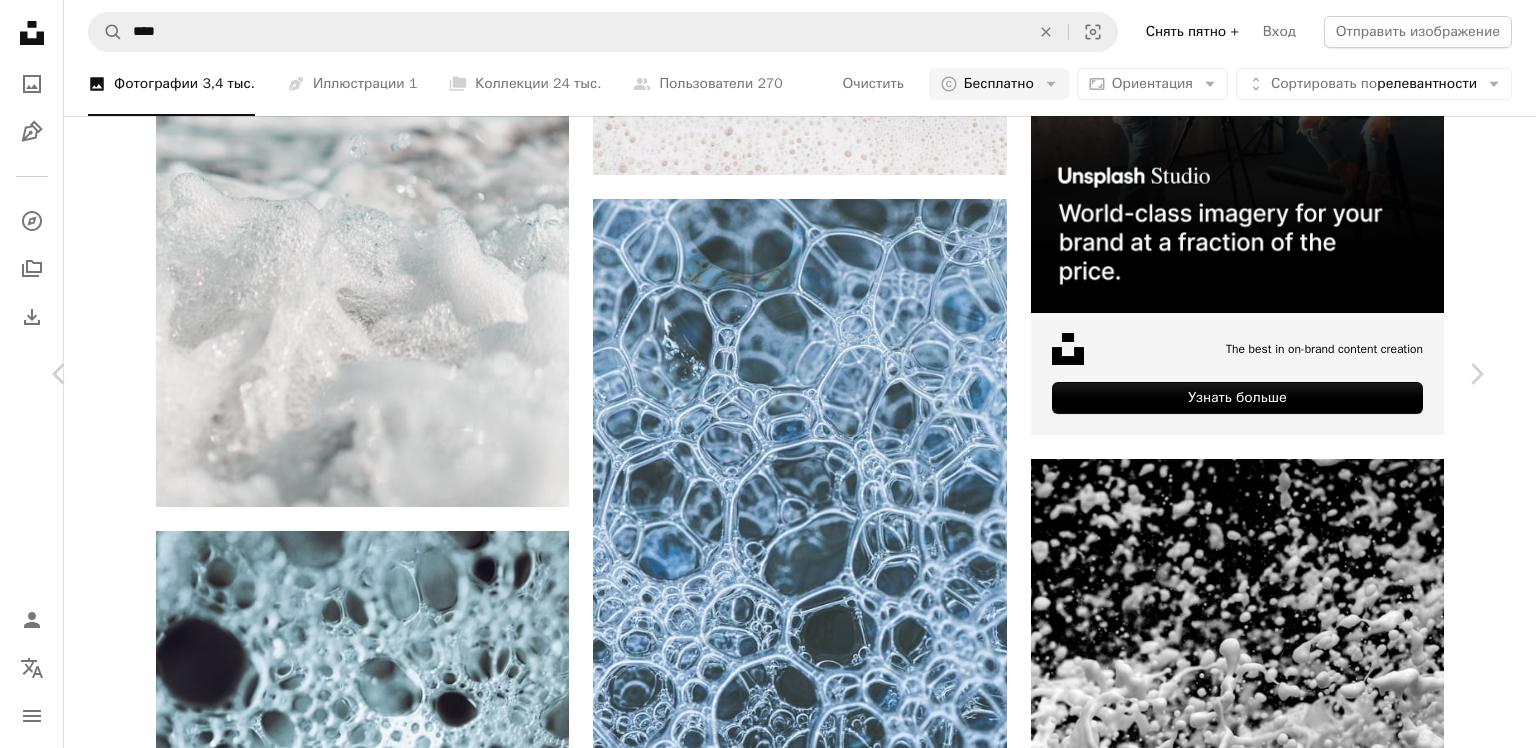 click on "A map marker [CITY], [CITY], [COUNTRY] Calendar outlined Опубликовано [DATE] Safety Можно использовать бесплатно по лицензии Unsplash эстетический рука [COUNTRY] пузыри [CITY] Бесплатные картинки Просмотрите похожие изображения премиум-класса на iStock | Сэкономьте 20 % с кодом UNSPLASH20 Подробнее на iStock ↗ A heart A plus sign A heart" at bounding box center [768, 10658] 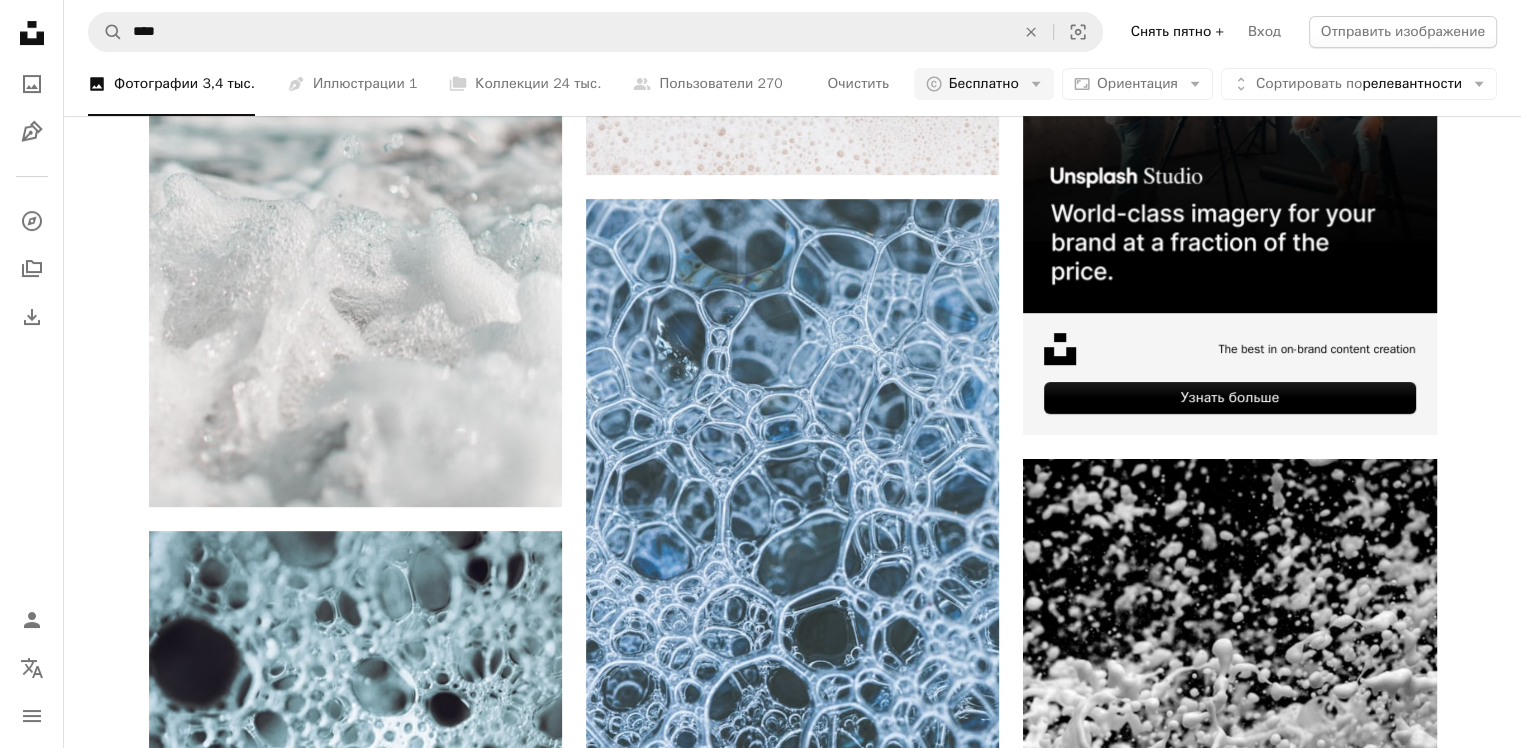 scroll, scrollTop: 11200, scrollLeft: 0, axis: vertical 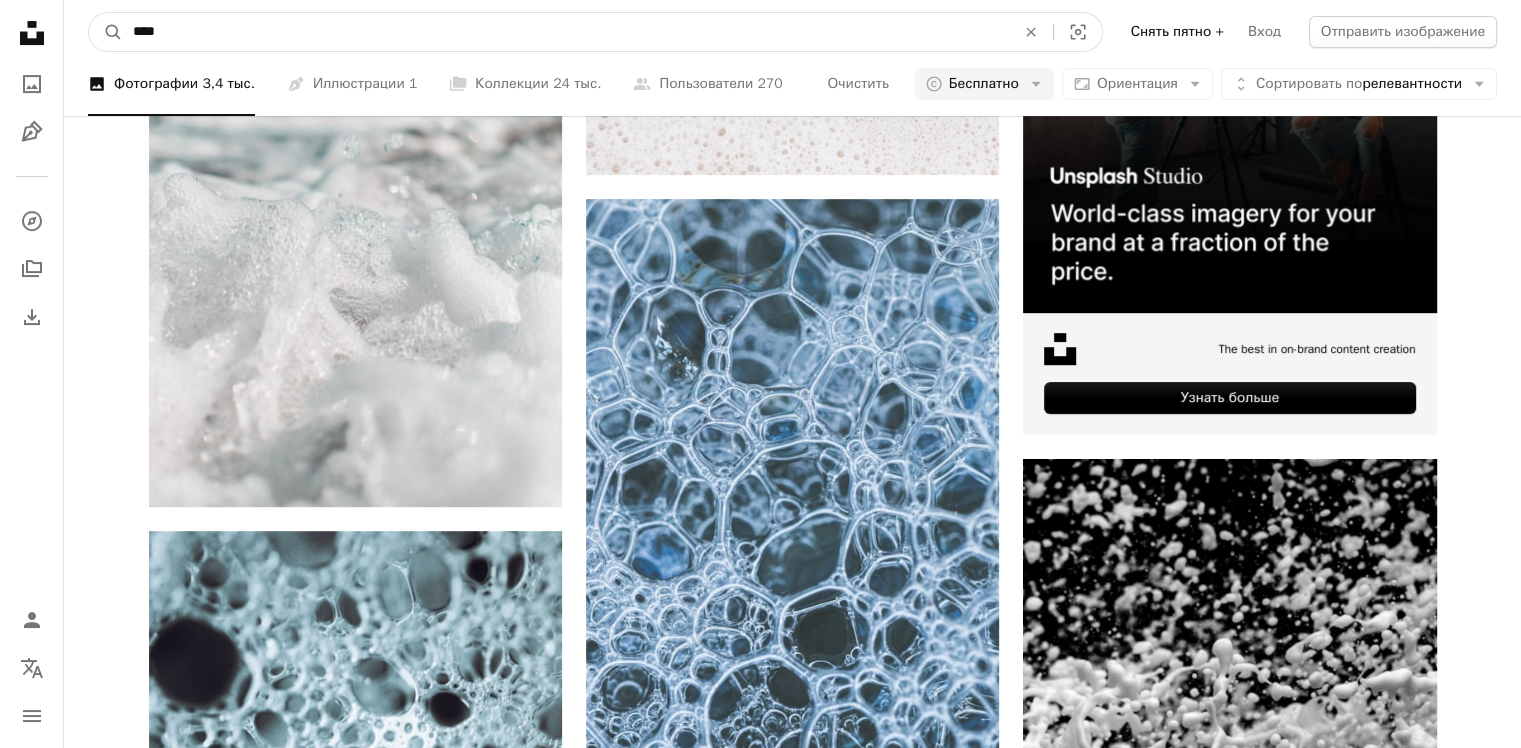 click on "****" at bounding box center (566, 32) 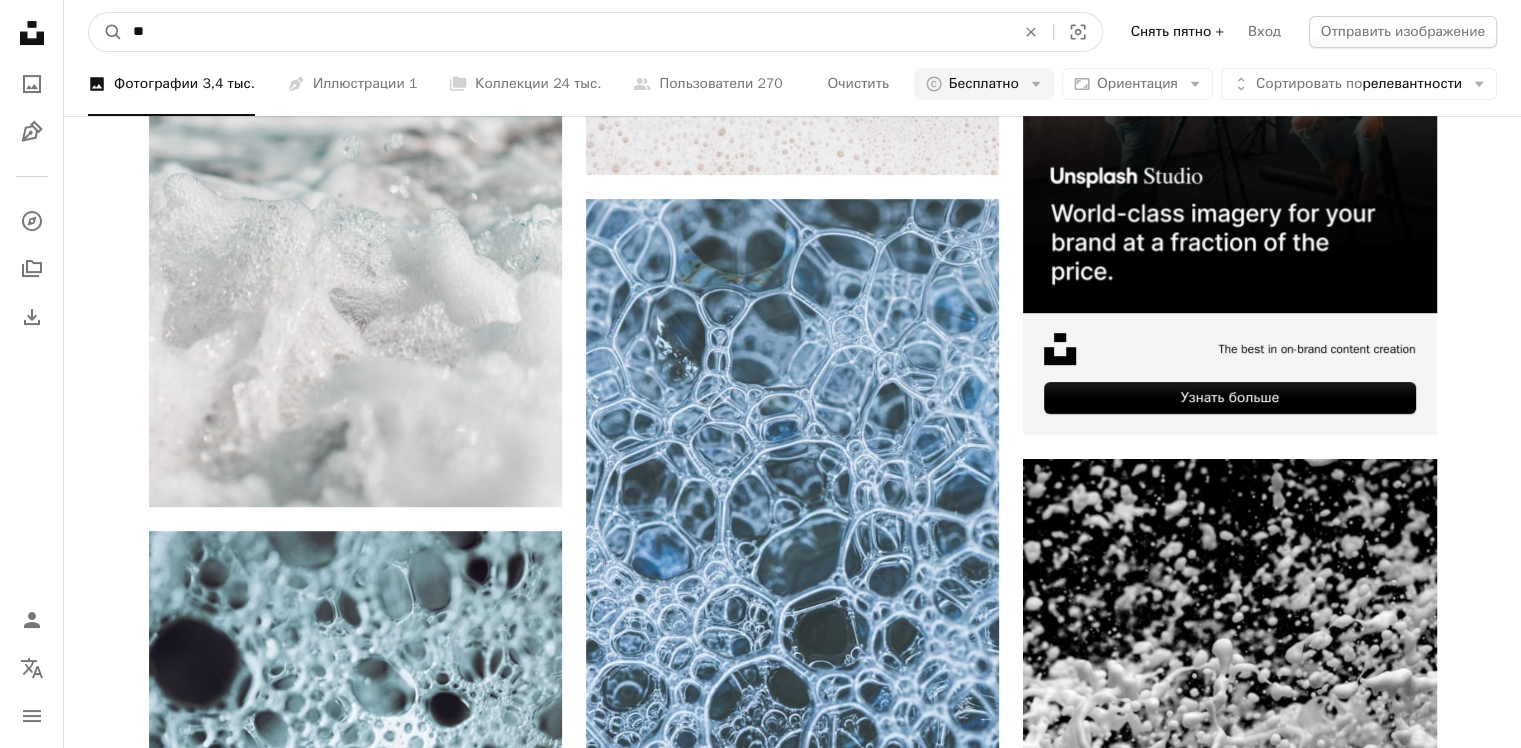 type on "*" 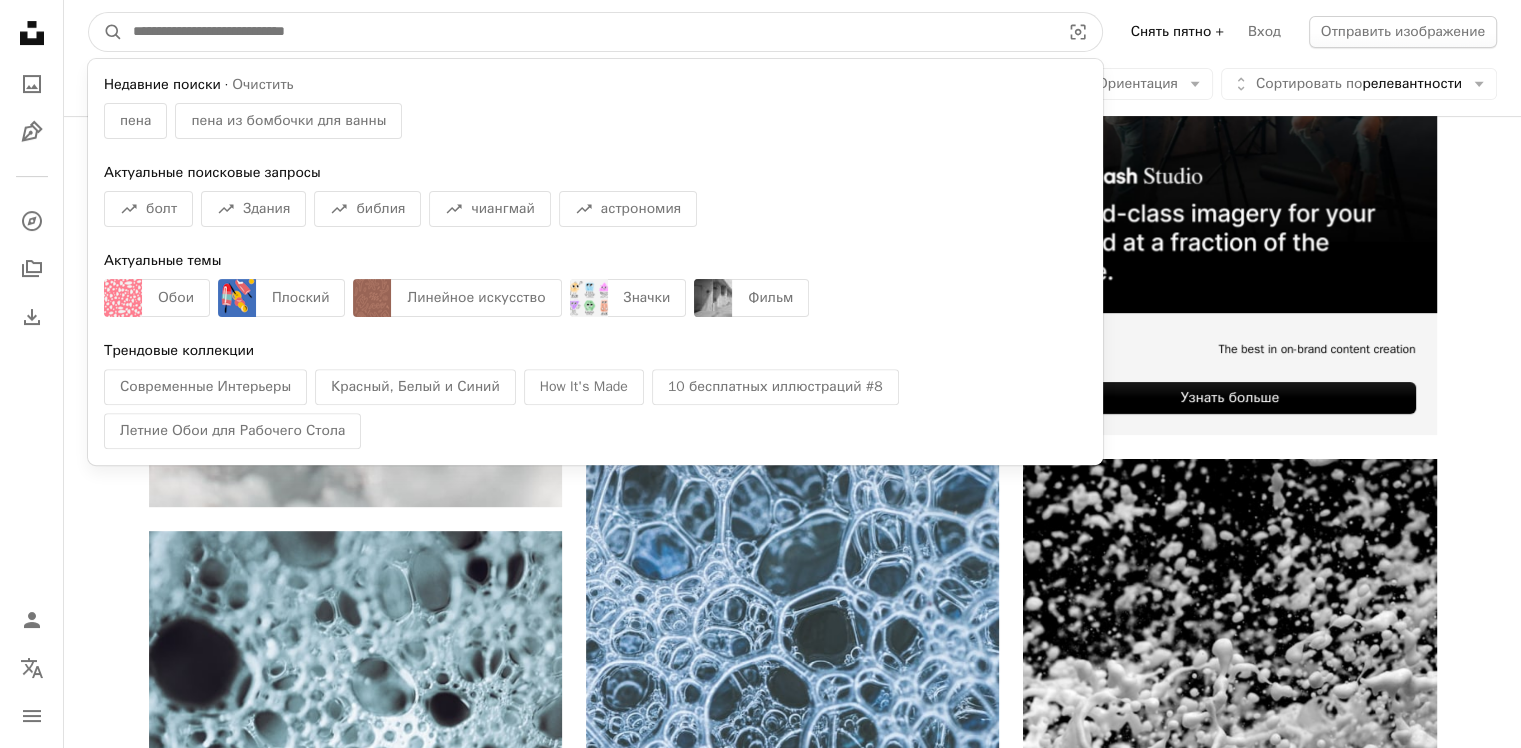paste on "**********" 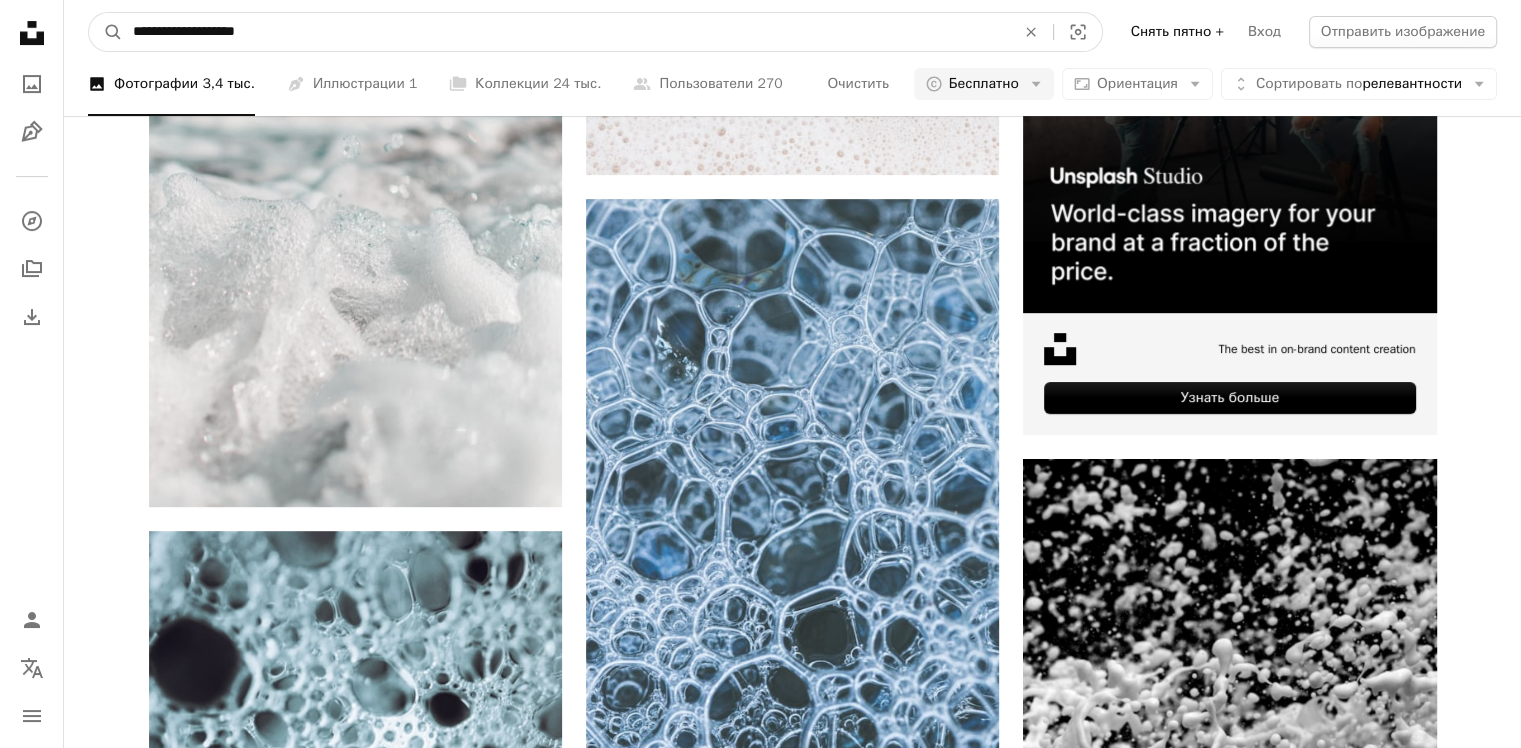 type on "**********" 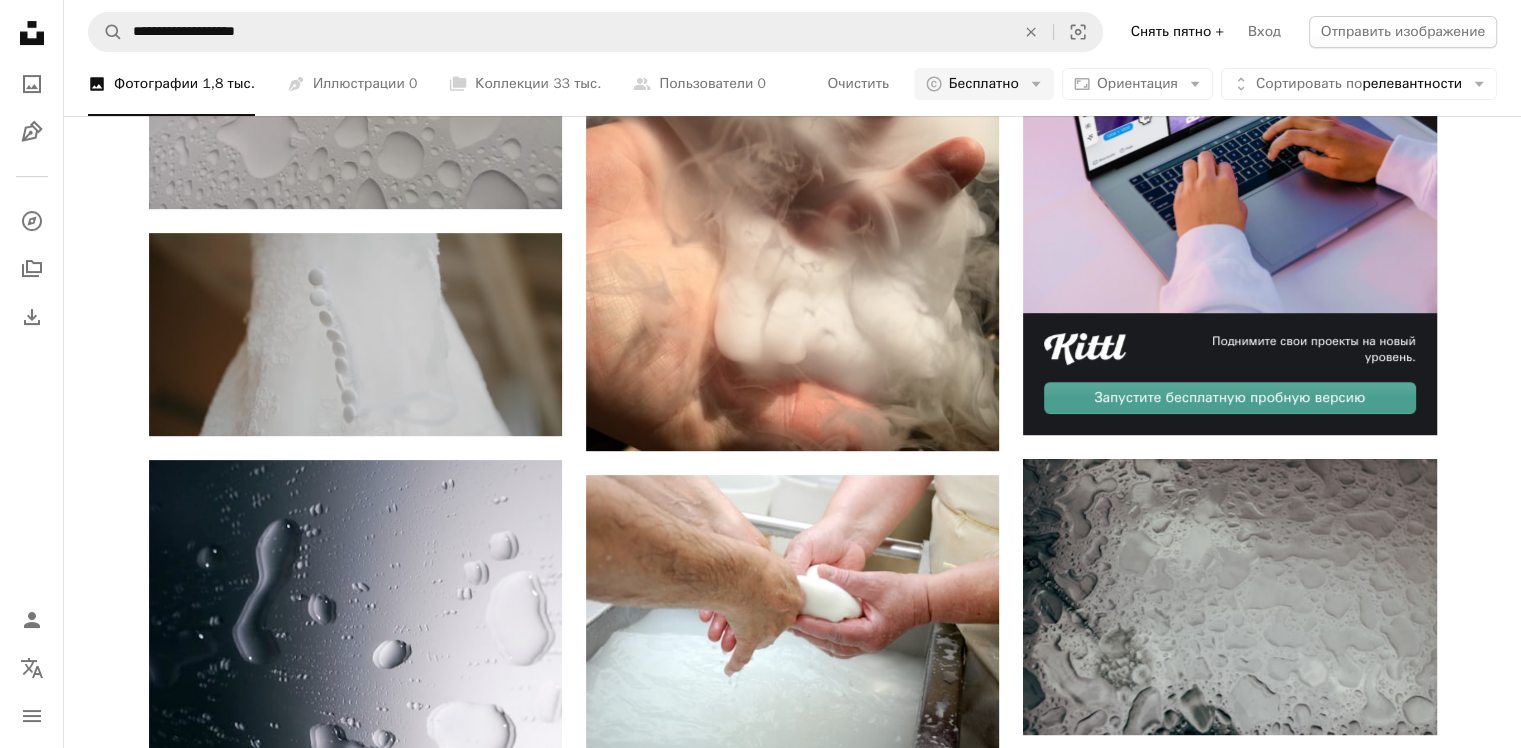 scroll, scrollTop: 3600, scrollLeft: 0, axis: vertical 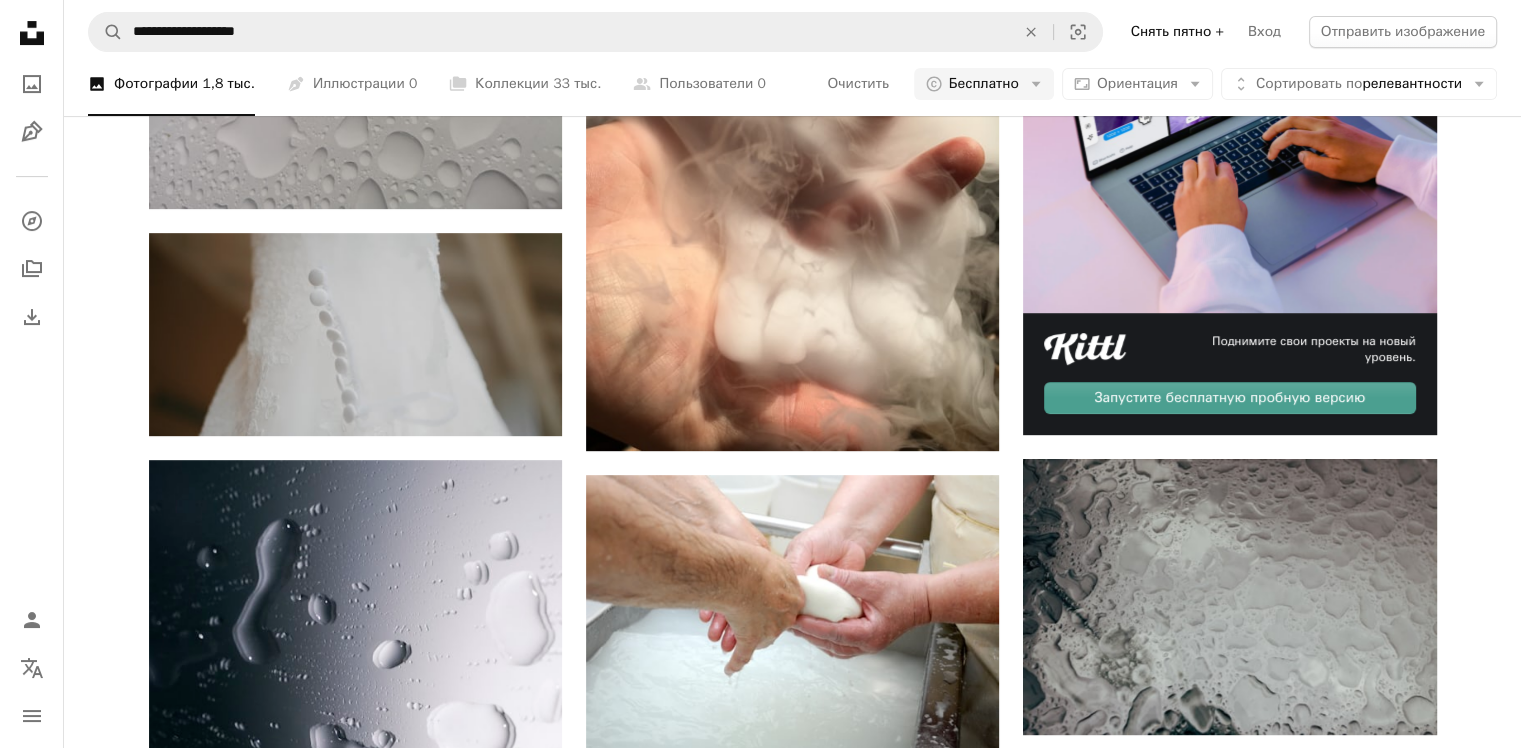 click on "Загружайте больше" at bounding box center (793, 3495) 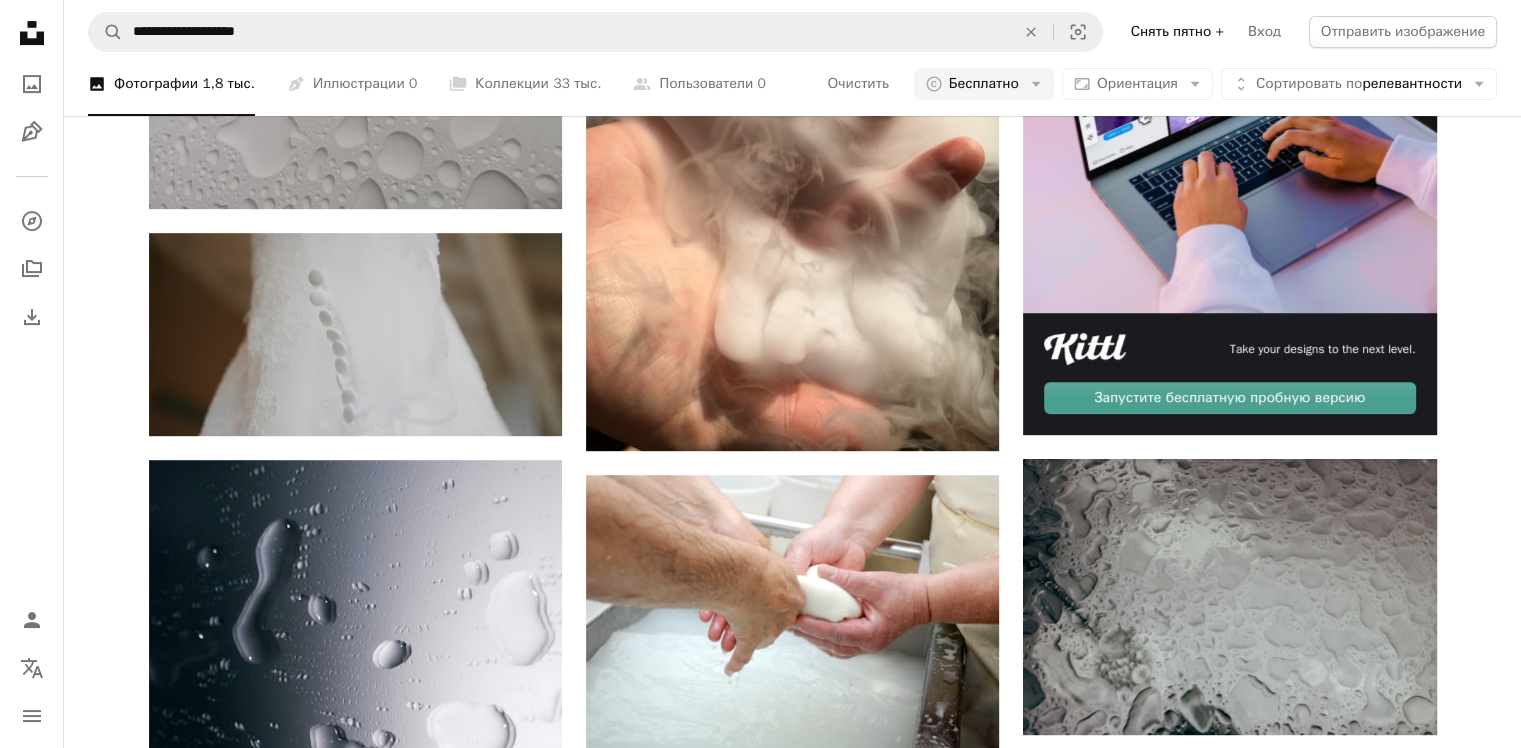 scroll, scrollTop: 5800, scrollLeft: 0, axis: vertical 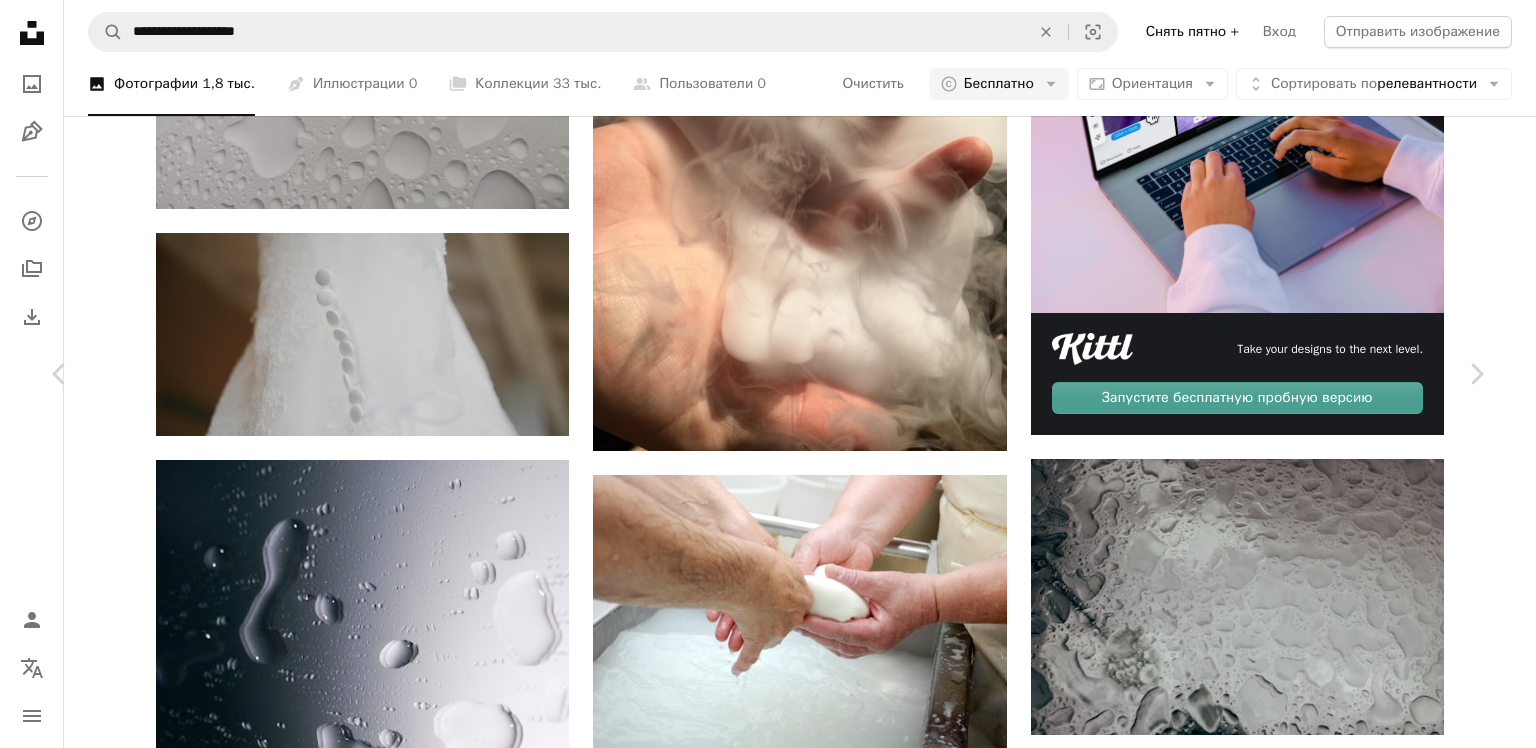 click on "Скачать бесплатно" at bounding box center (1267, 8809) 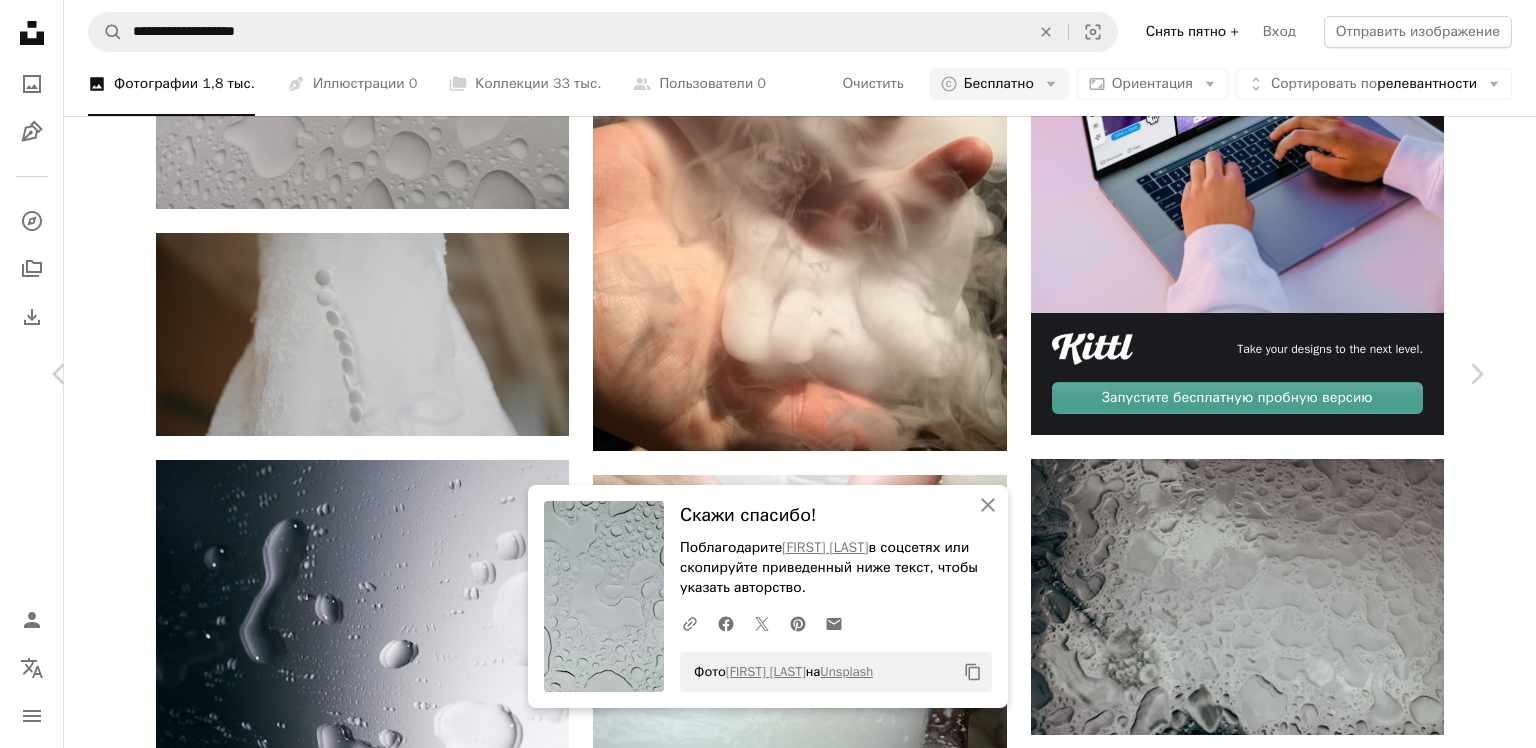 click on "An X shape Chevron left Chevron right An X shape Закрыть Скажи спасибо! Поблагодарите [FIRST] [LAST] в соцсетях или скопируйте приведенный ниже текст, чтобы указать авторство. A URL sharing icon (chains) Facebook icon X (formerly Twitter) icon Pinterest icon An envelope Фото [FIRST] [LAST] на Unsplash
Copy content [FIRST] [LAST] Доступно для аренды A checkmark inside of a circle A heart A plus sign Редактировать изображение   Plus sign for Unsplash+ Скачать бесплатно Chevron down Zoom in Число просмотров 10,480 Загрузки 123 A forward-right arrow Поделиться Info icon Информация More Actions Calendar outlined Опубликовано [DATE] Camera samsung, SM-N986B Safety Можно использовать бесплатно по |" at bounding box center [768, 9136] 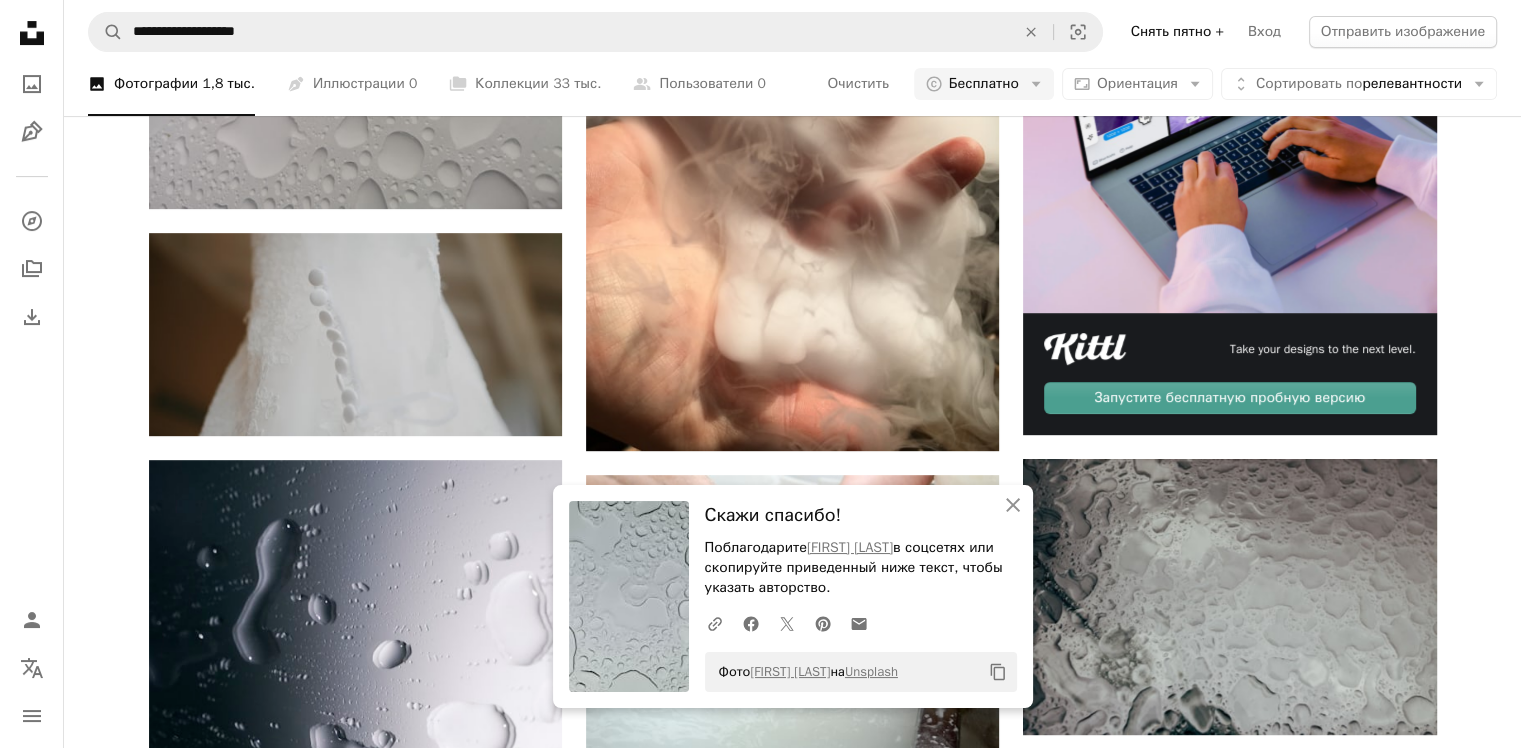 scroll, scrollTop: 6400, scrollLeft: 0, axis: vertical 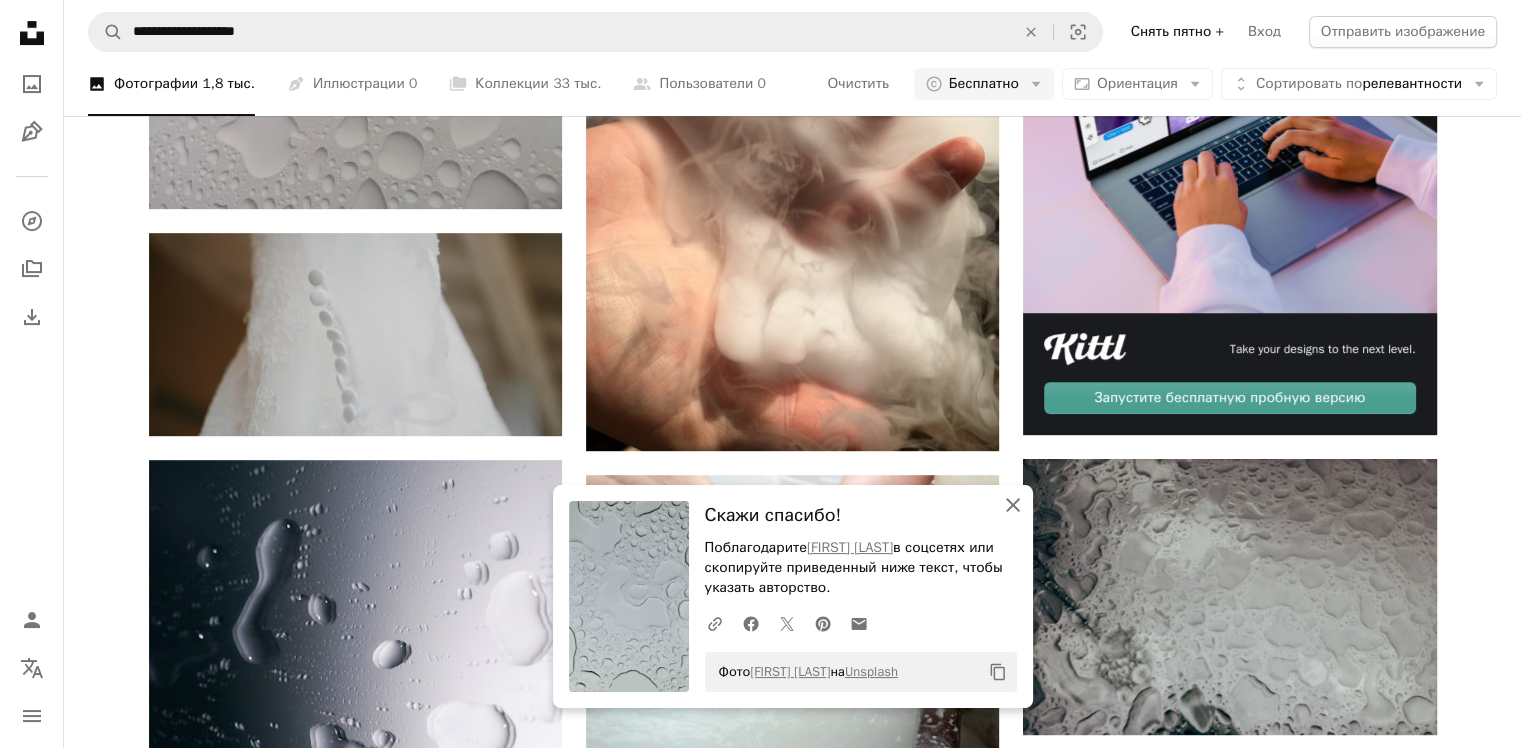 click on "An X shape" 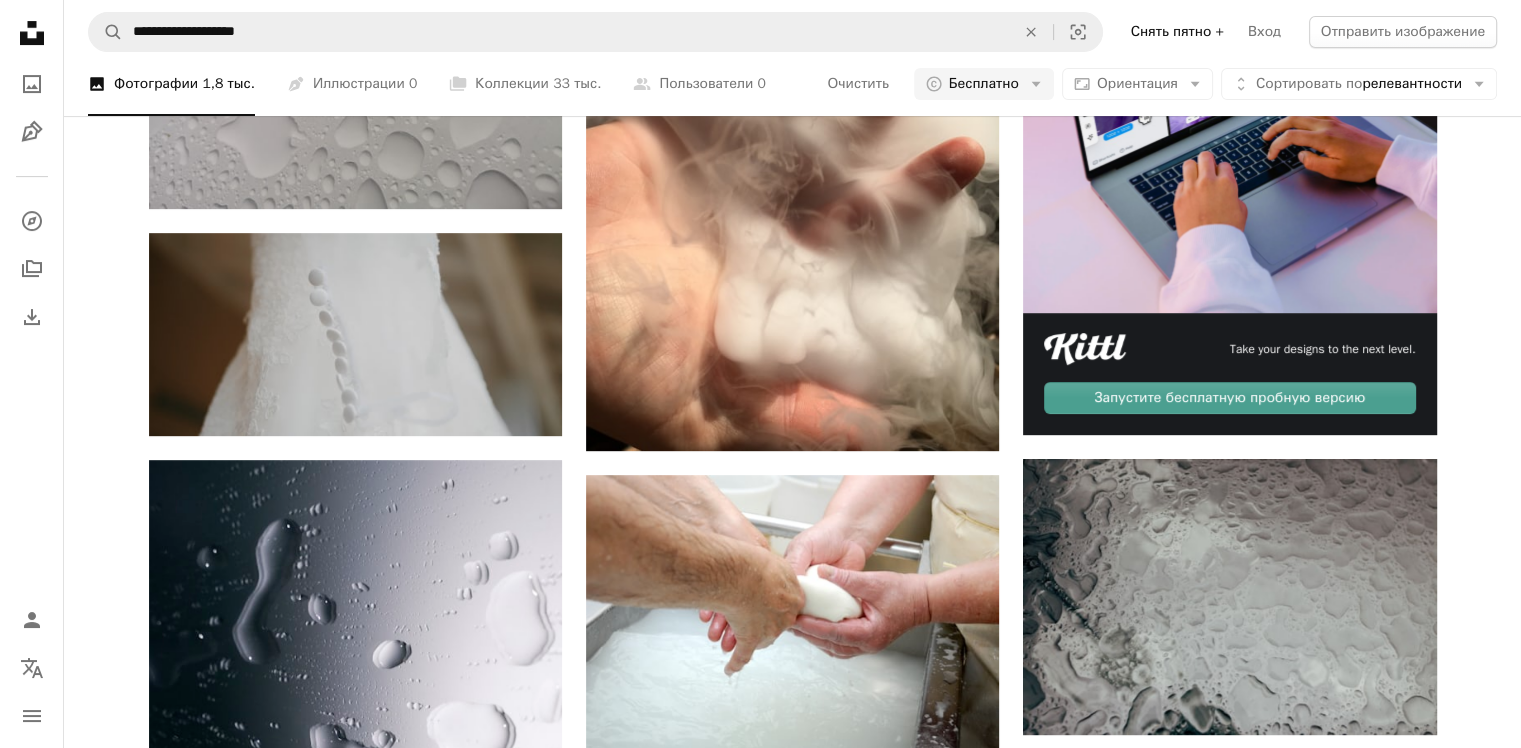 scroll, scrollTop: 9000, scrollLeft: 0, axis: vertical 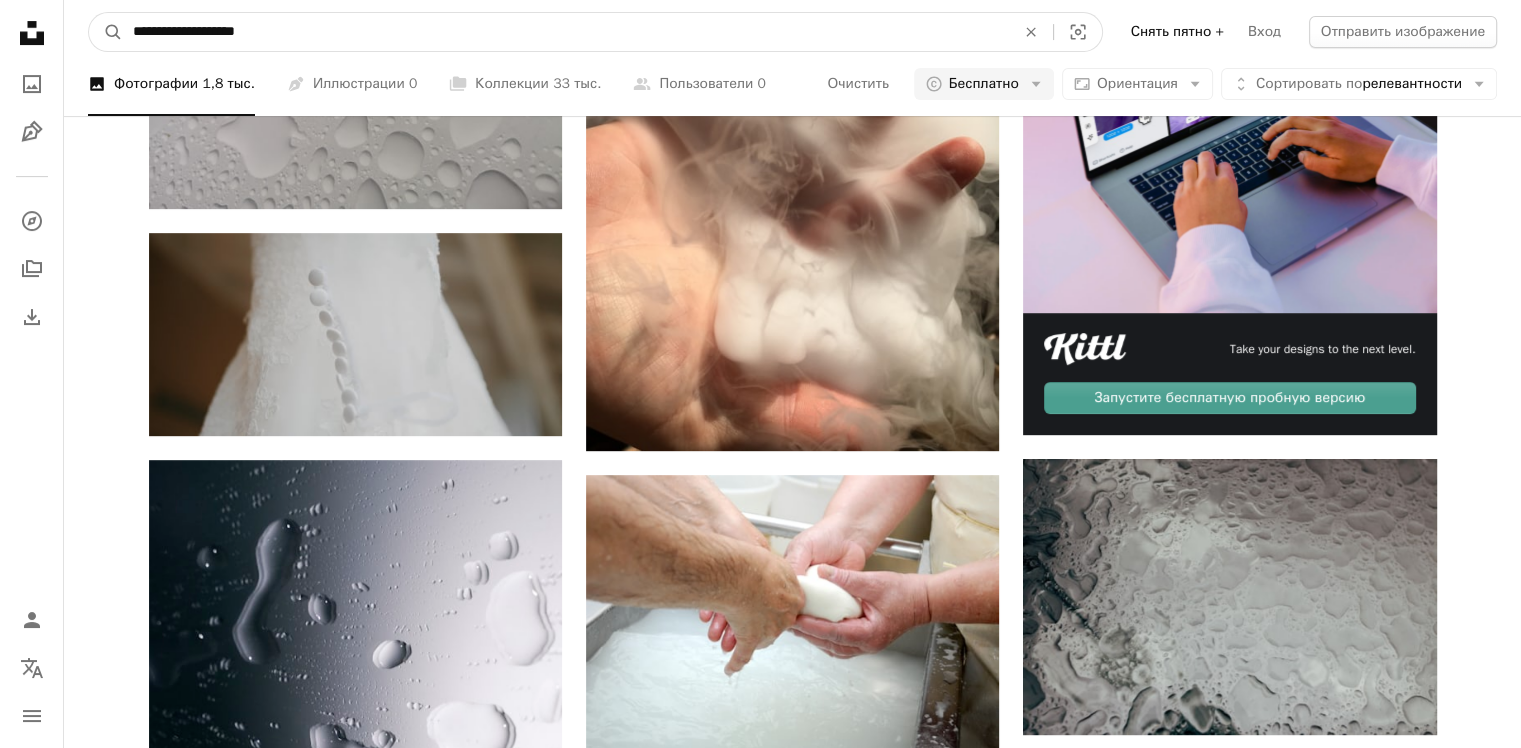 click on "**********" at bounding box center [566, 32] 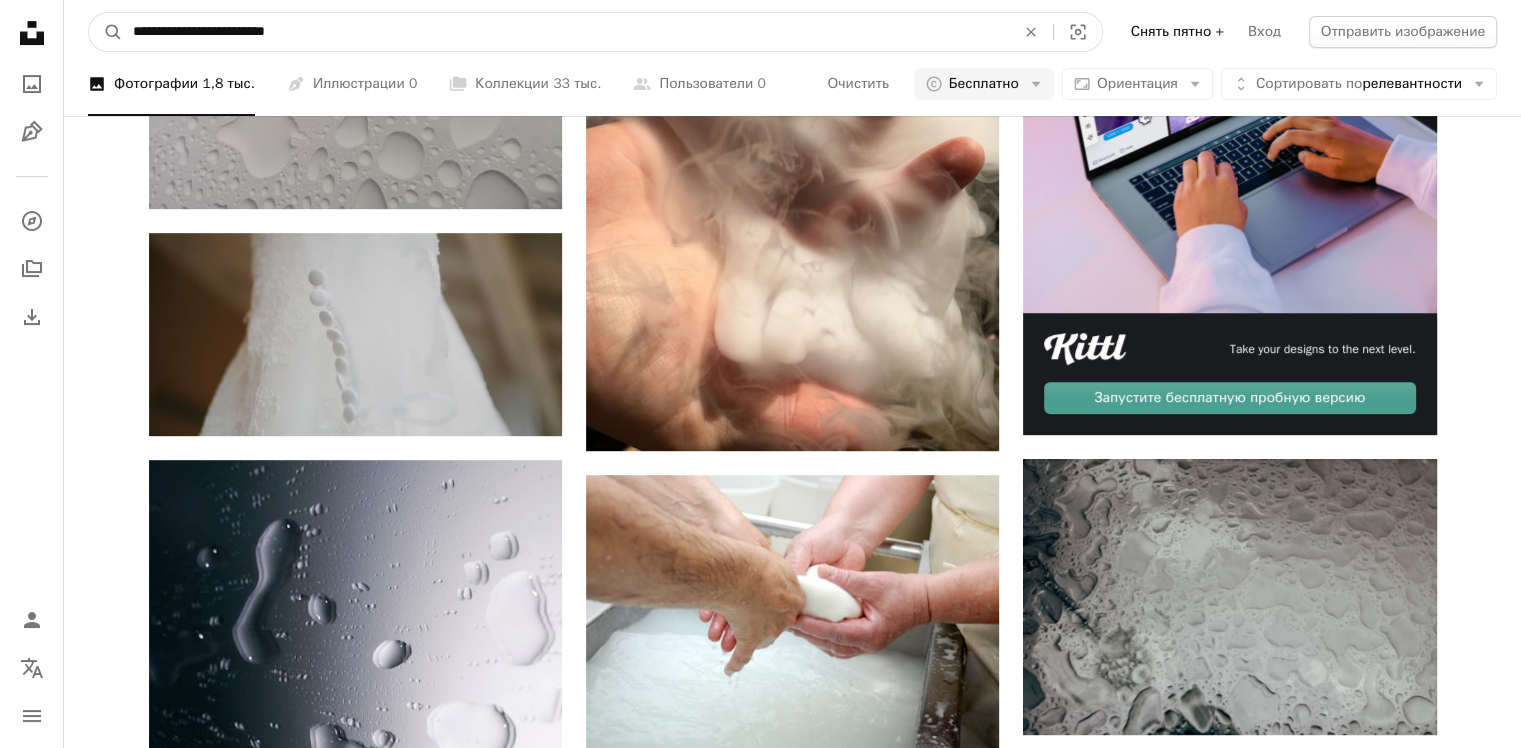 type on "**********" 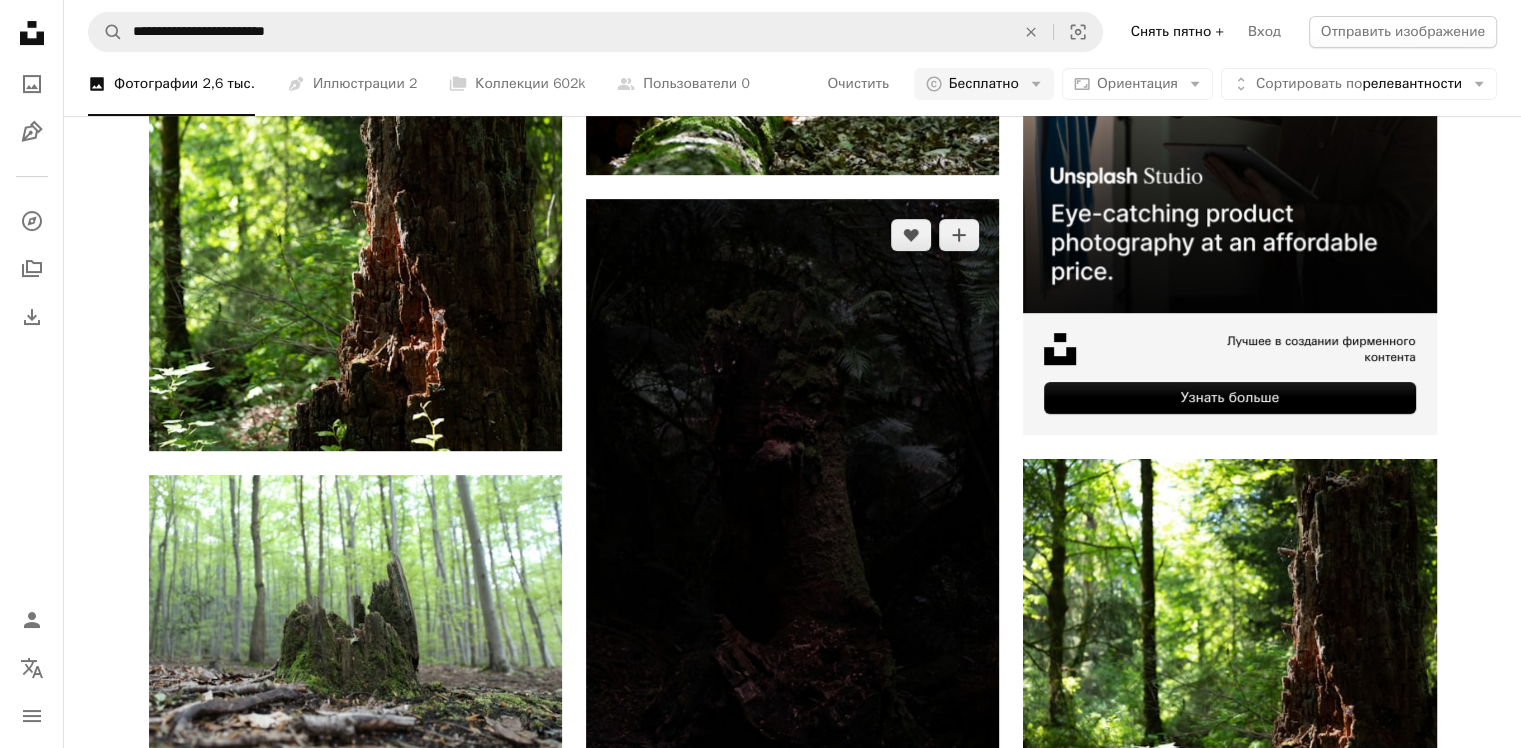scroll, scrollTop: 3500, scrollLeft: 0, axis: vertical 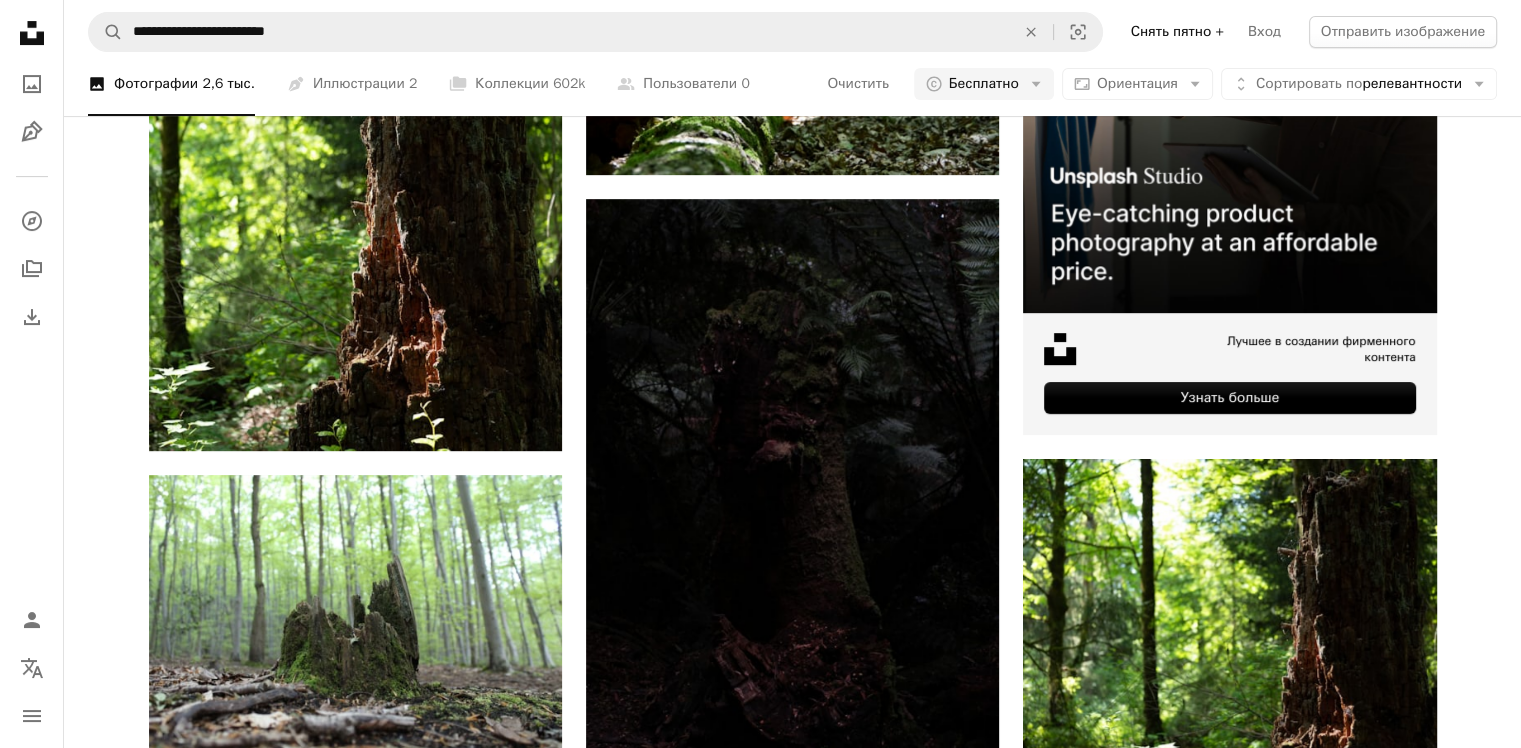 click on "Загружайте больше" at bounding box center (793, 3313) 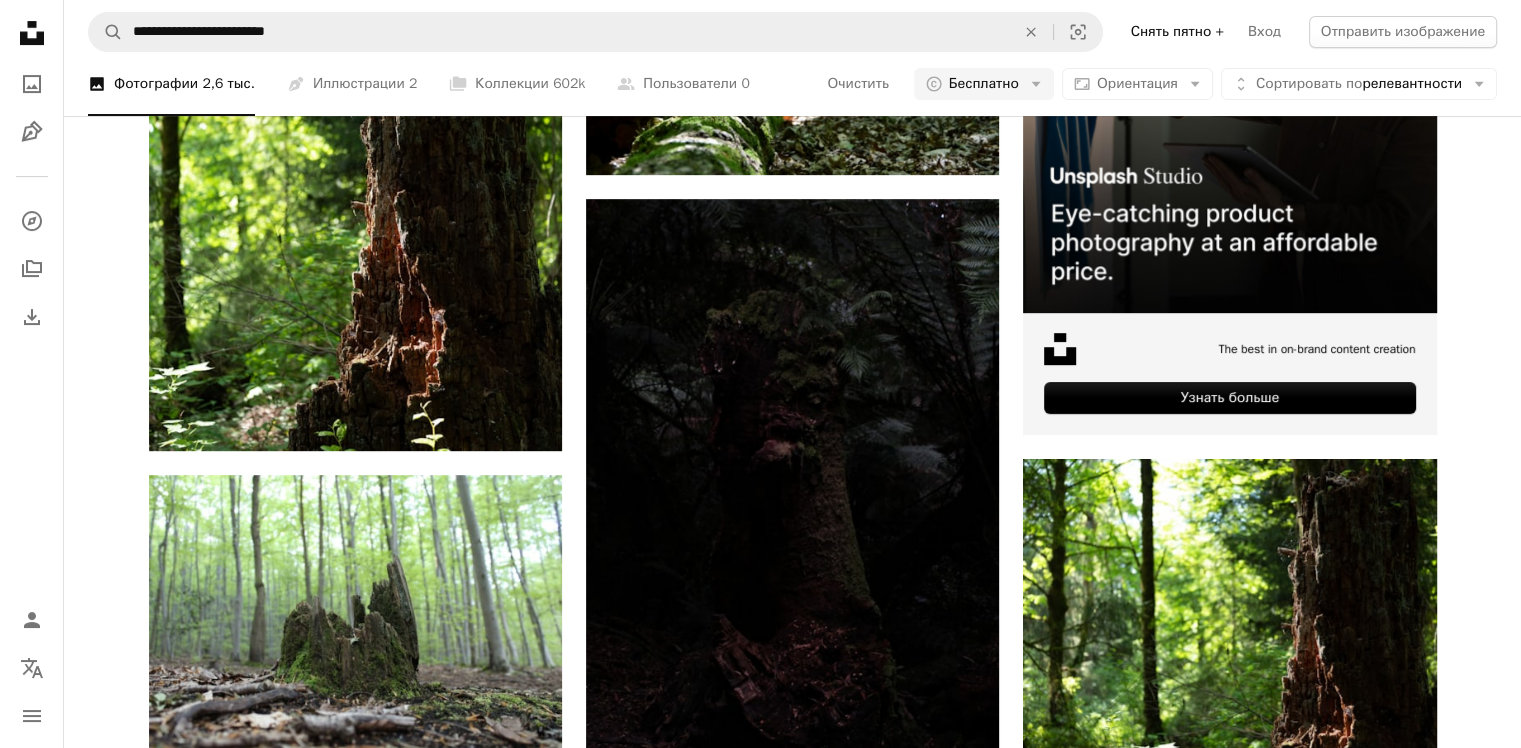 scroll, scrollTop: 8800, scrollLeft: 0, axis: vertical 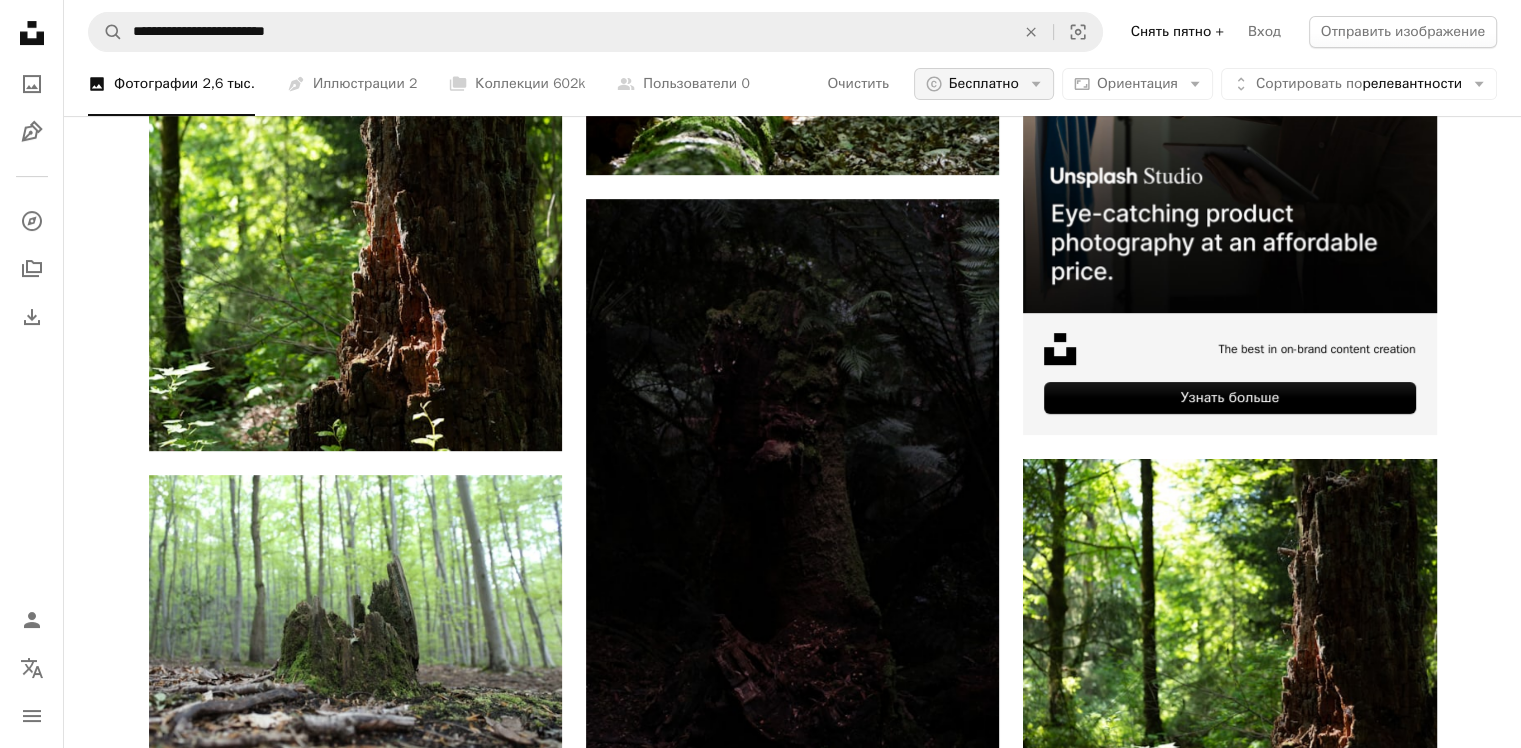 click on "A copyright icon © Бесплатно Arrow down" at bounding box center [984, 84] 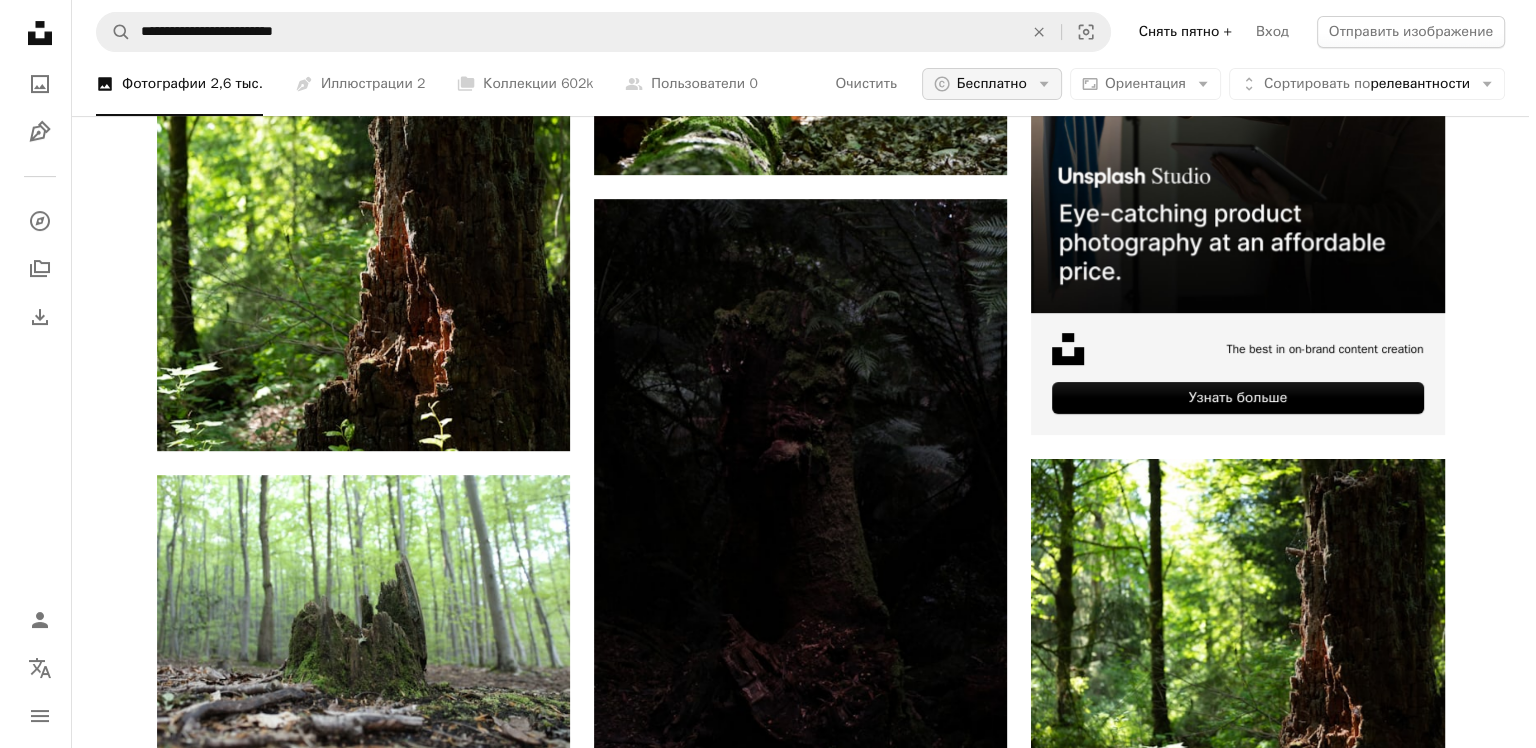 scroll, scrollTop: 0, scrollLeft: 0, axis: both 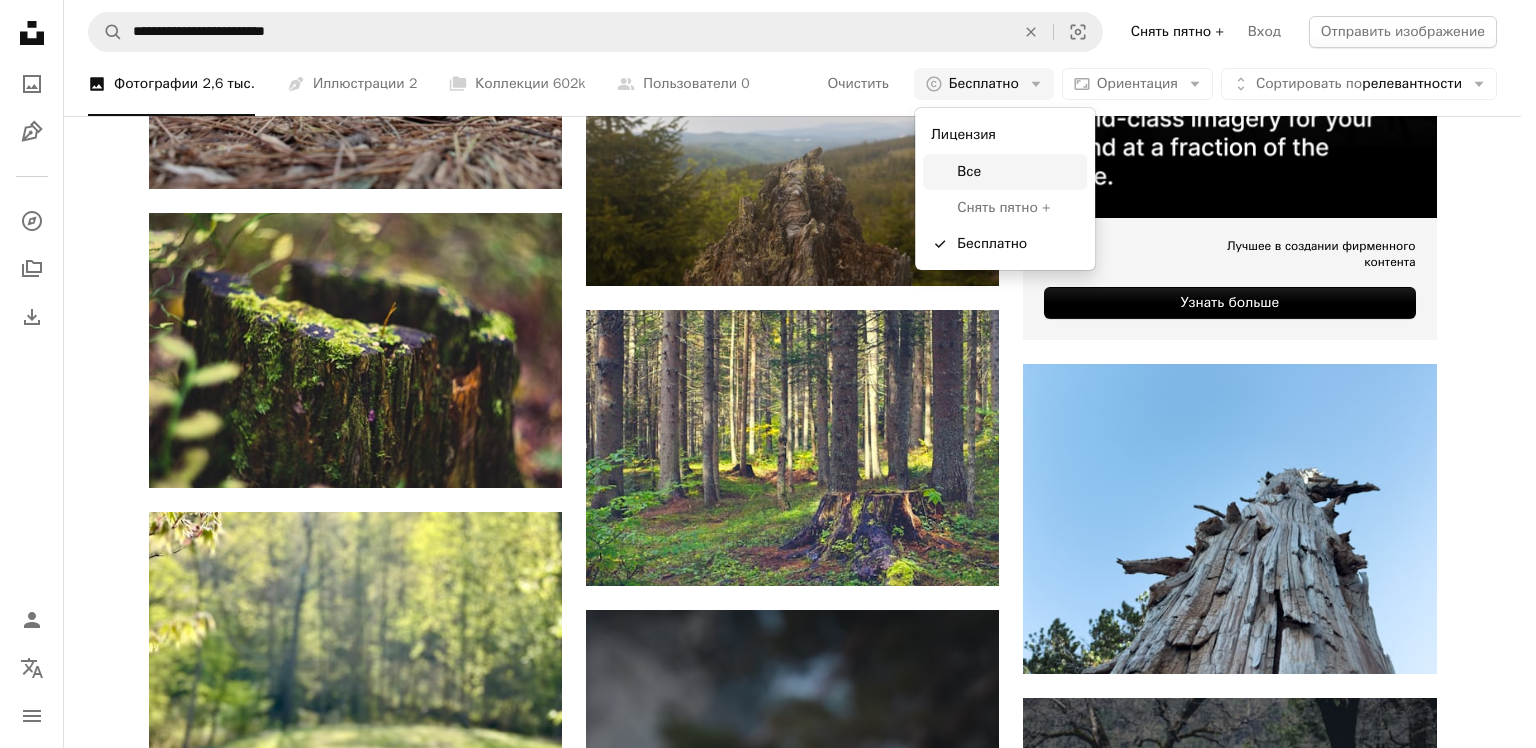 click on "Все" at bounding box center (1018, 172) 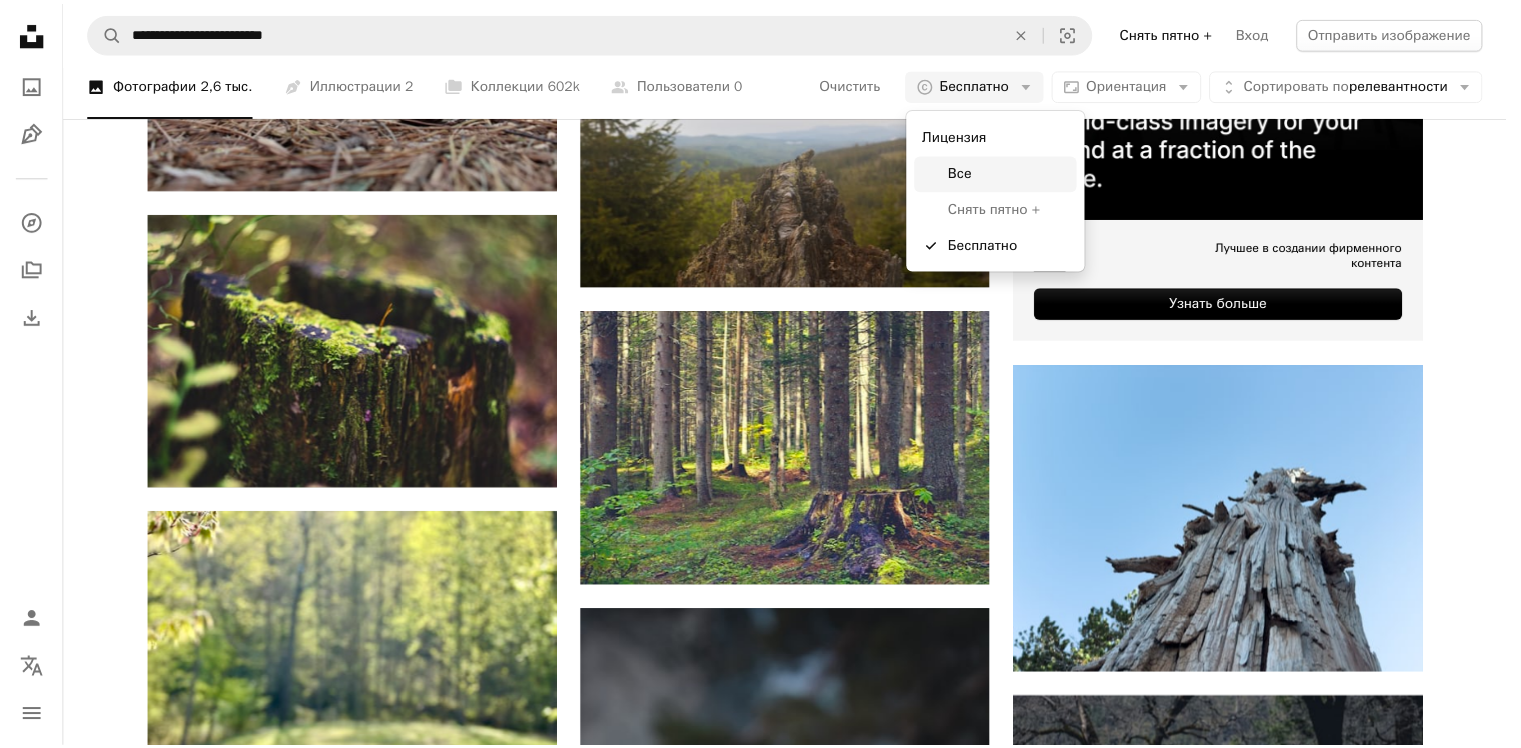 scroll, scrollTop: 0, scrollLeft: 0, axis: both 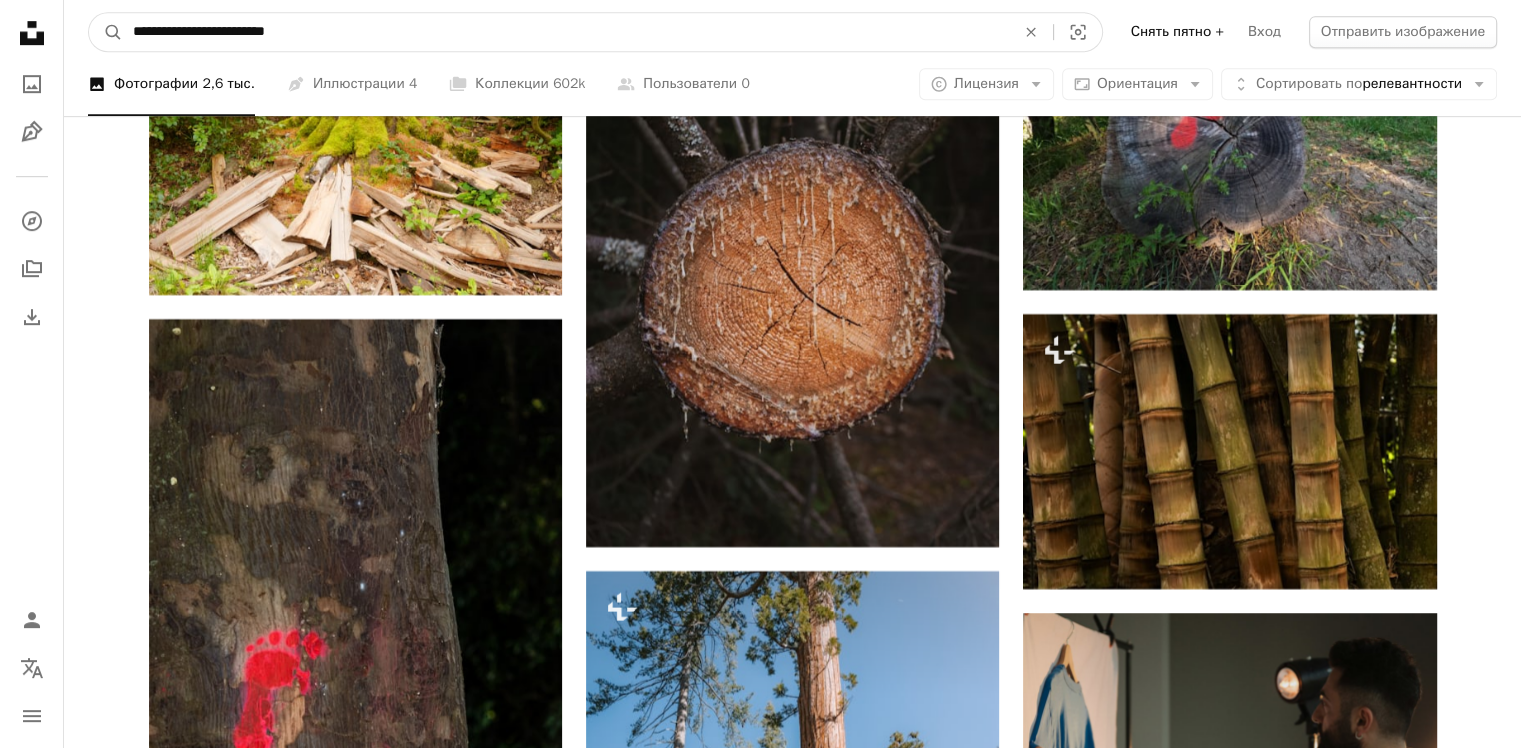 click on "**********" at bounding box center (566, 32) 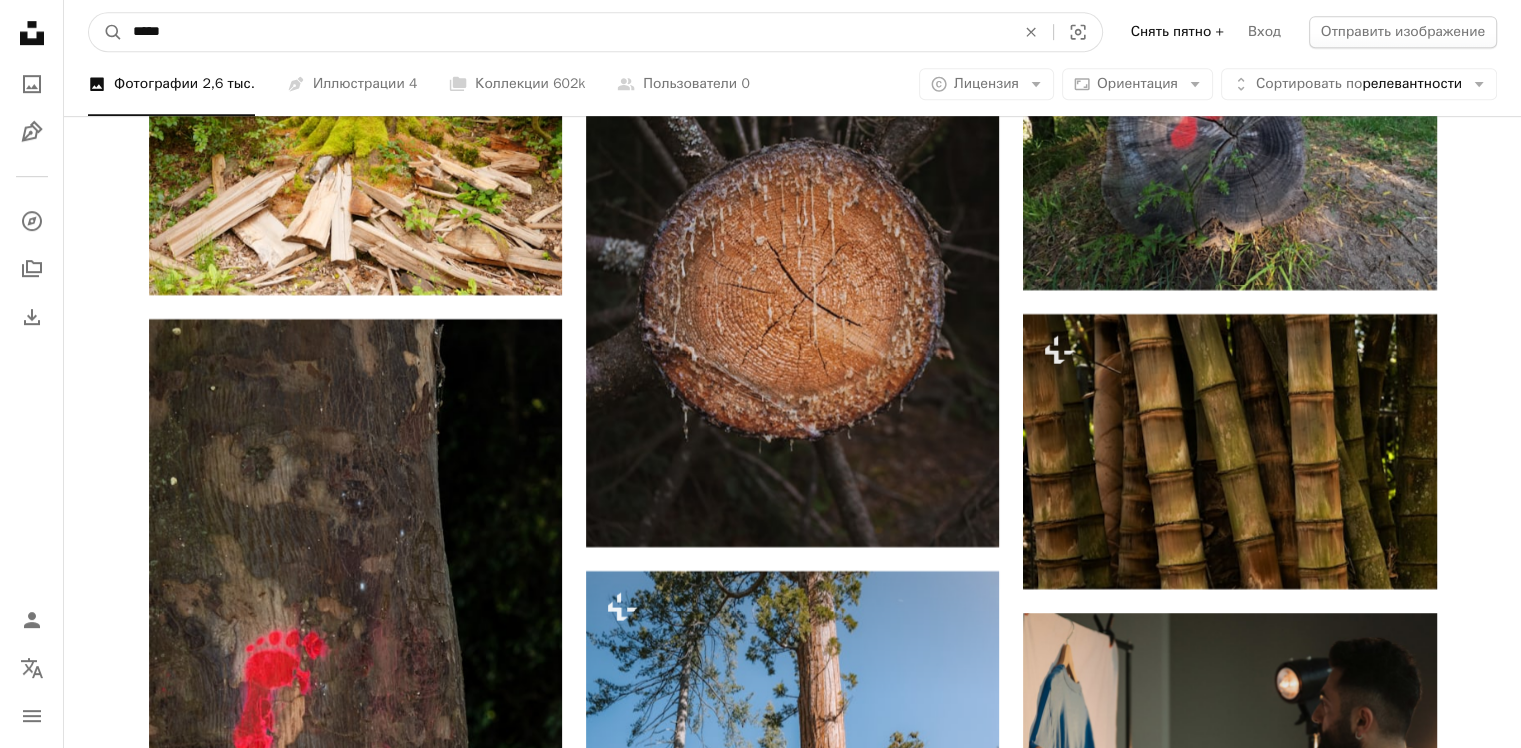 type on "*****" 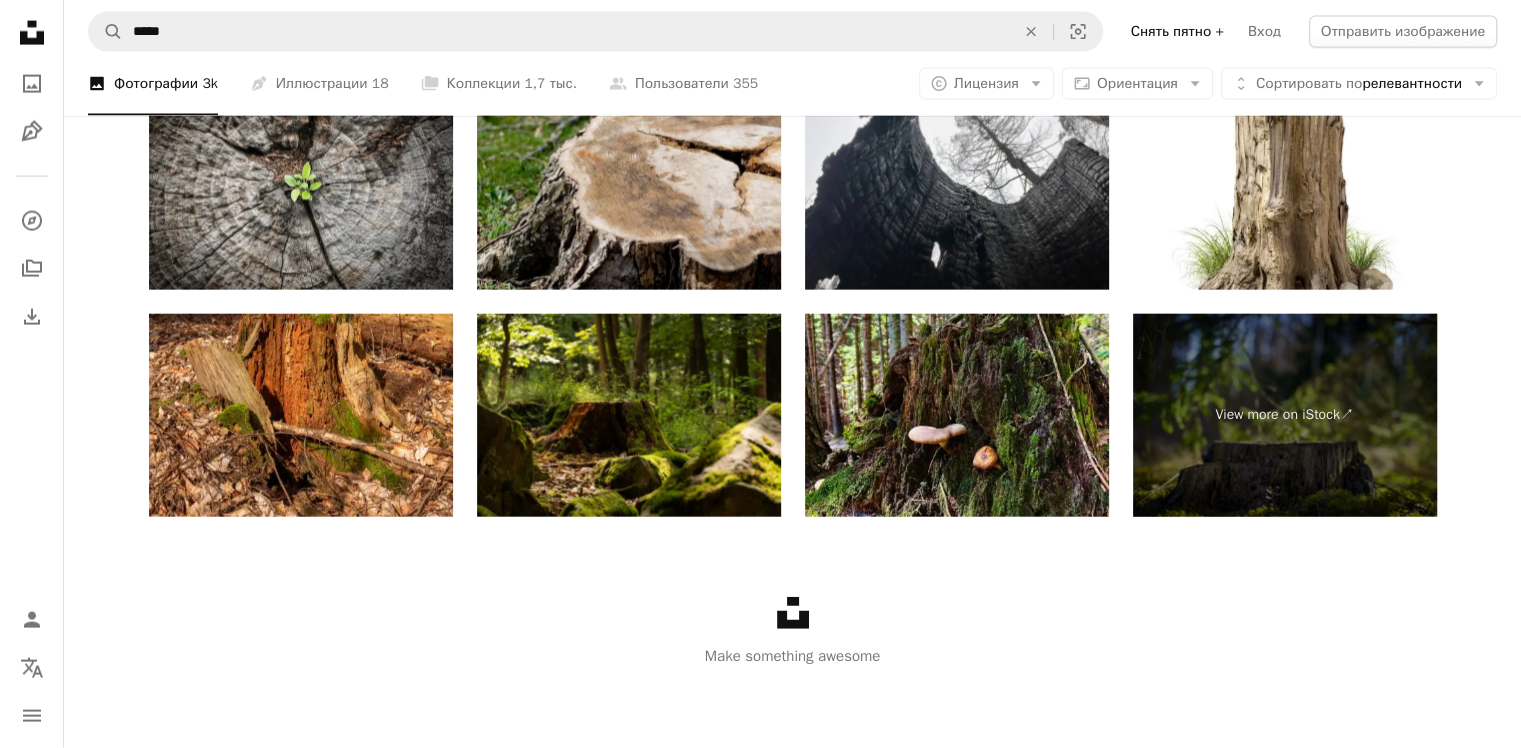 scroll, scrollTop: 1100, scrollLeft: 0, axis: vertical 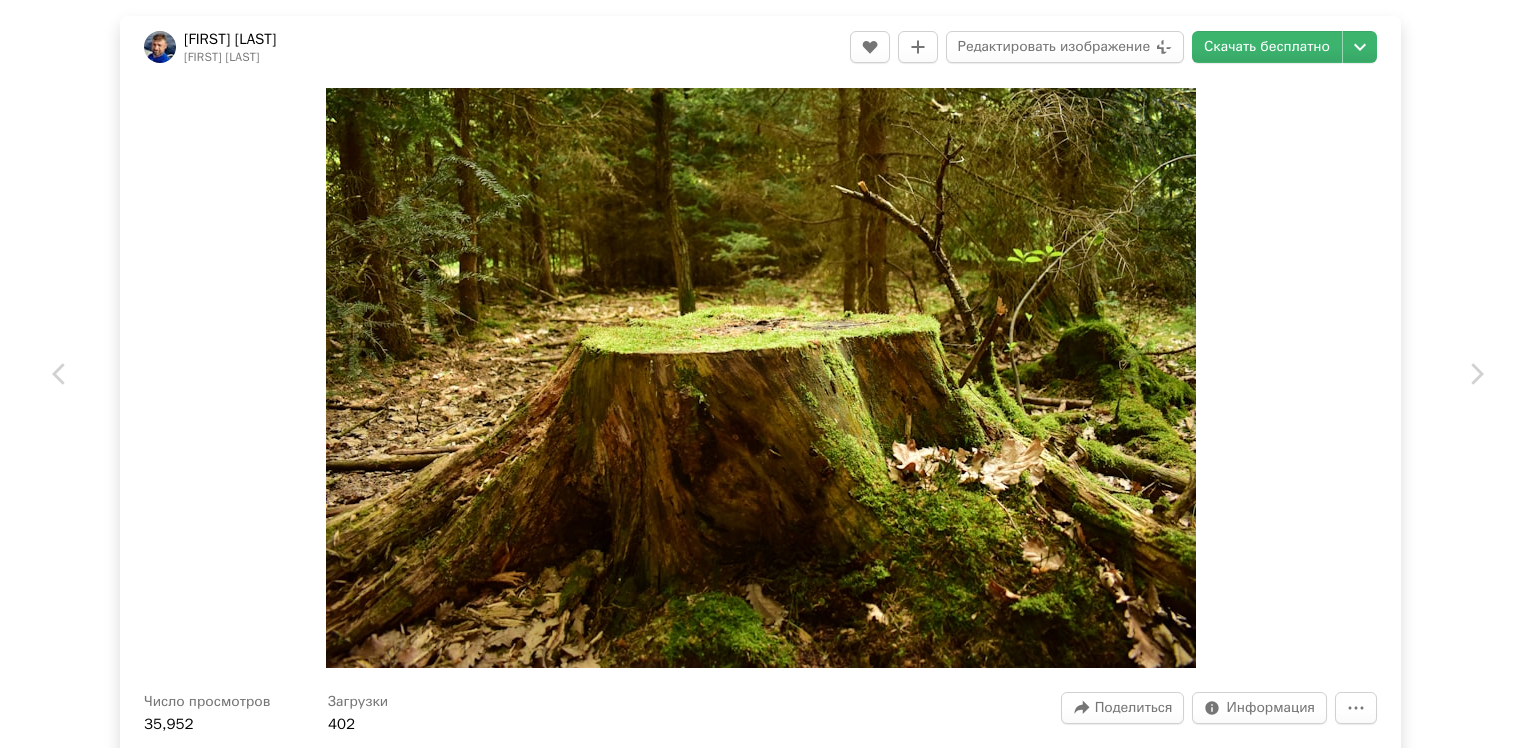 click on "An X shape Chevron left Chevron right [FIRST] [LAST] [NUMBER] A heart A plus sign Редактировать изображение   Plus sign for Unsplash+ Скачать бесплатно Chevron down Zoom in Число просмотров [NUMBER] Загрузки [NUMBER] A forward-right arrow Поделиться Info icon Информация More Actions Calendar outlined Опубликовано  [MONTH] [DAY], [YEAR] Camera NIKON CORPORATION, NIKON D3400 Safety Можно использовать бесплатно по  лицензии Unsplash [NOUN] от дерева Просмотрите похожие изображения премиум-класса на iStock  |  Сэкономьте [PERCENTAGE]% с кодом UNSPLASH20 Подробнее на iStock  ↗ Связанные изображения A heart A plus sign [FIRST] [LAST] Arrow pointing down A heart A plus sign [FIRST] [LAST] Arrow pointing down Plus sign for Unsplash+ A heart A plus sign Unsplash+ Community For  Unsplash+" at bounding box center (768, 374) 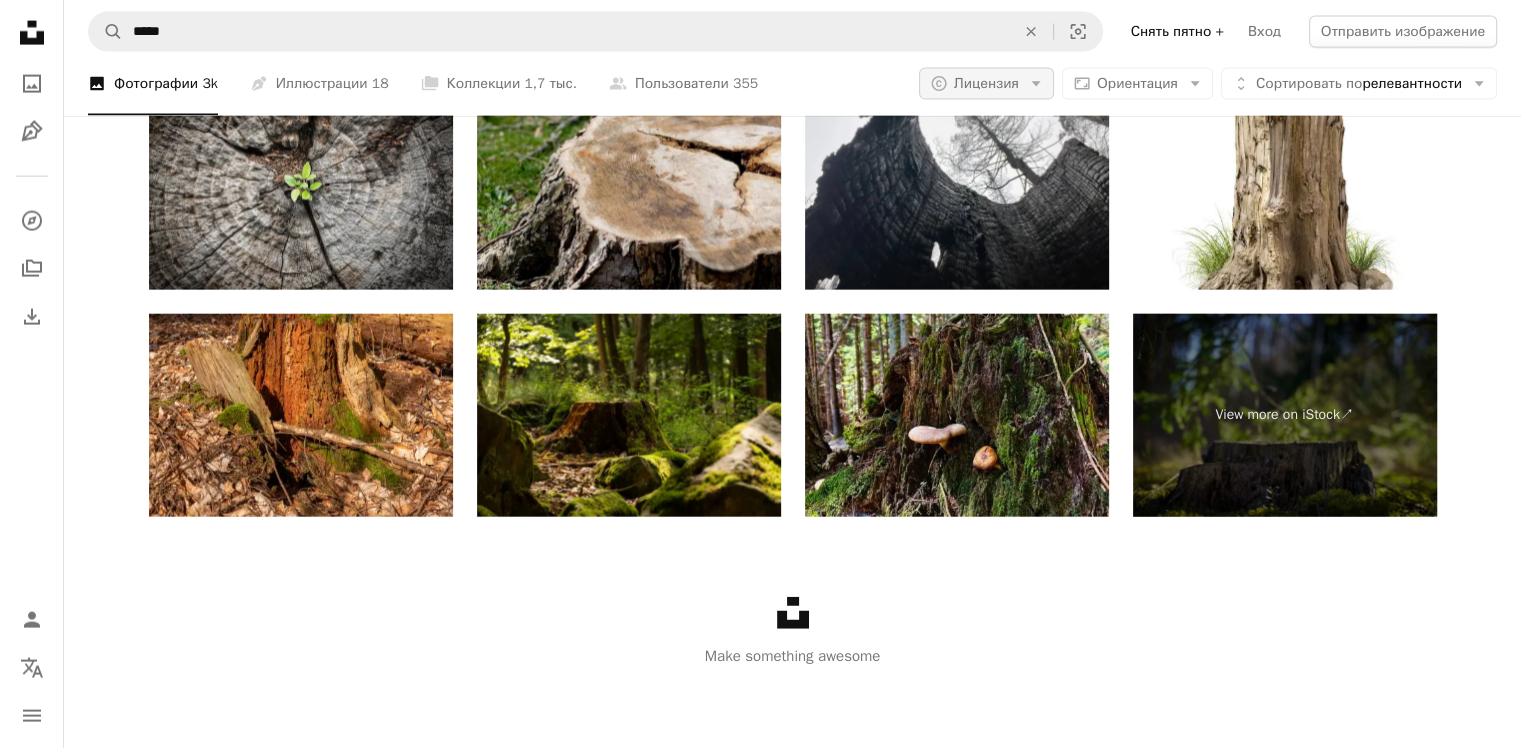 click on "Arrow down" 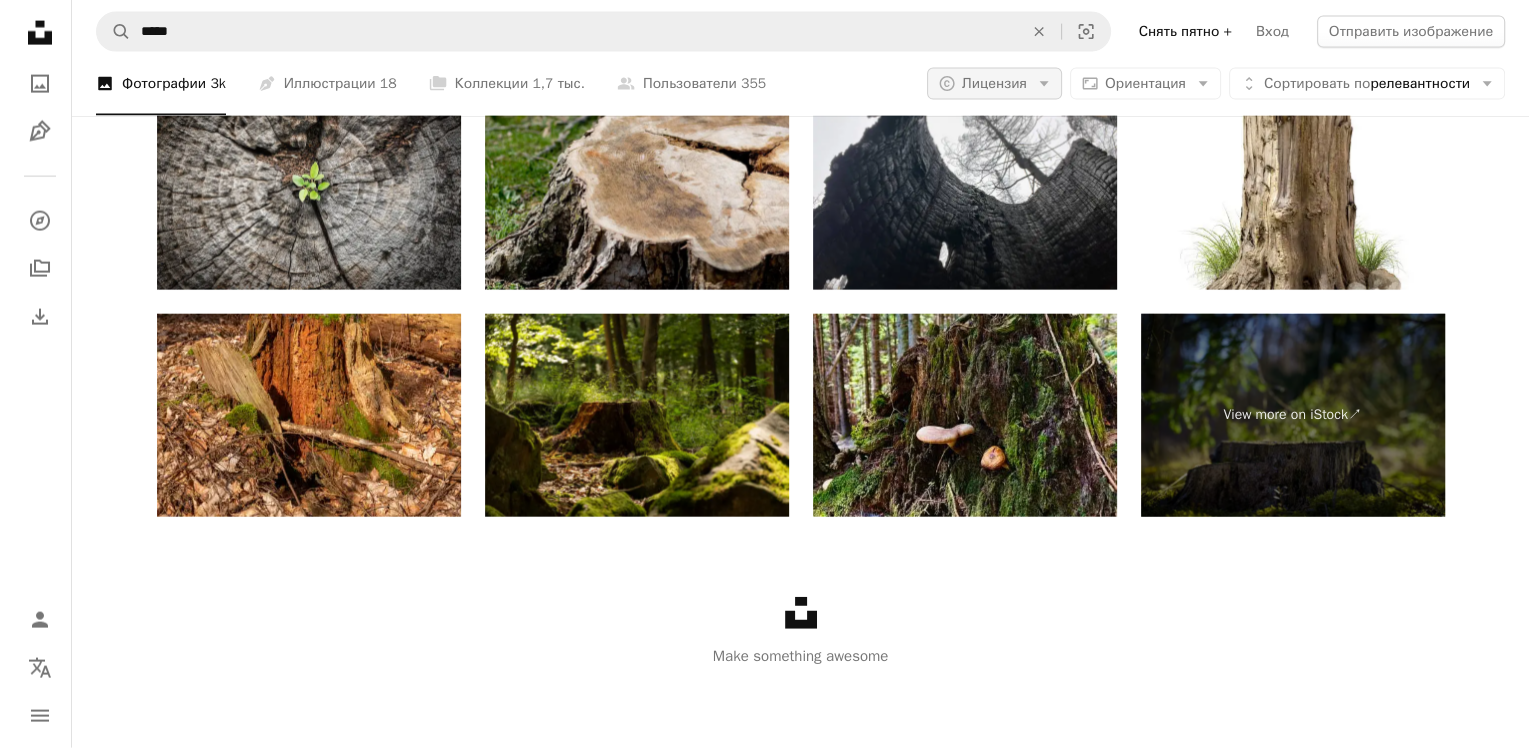scroll, scrollTop: 0, scrollLeft: 0, axis: both 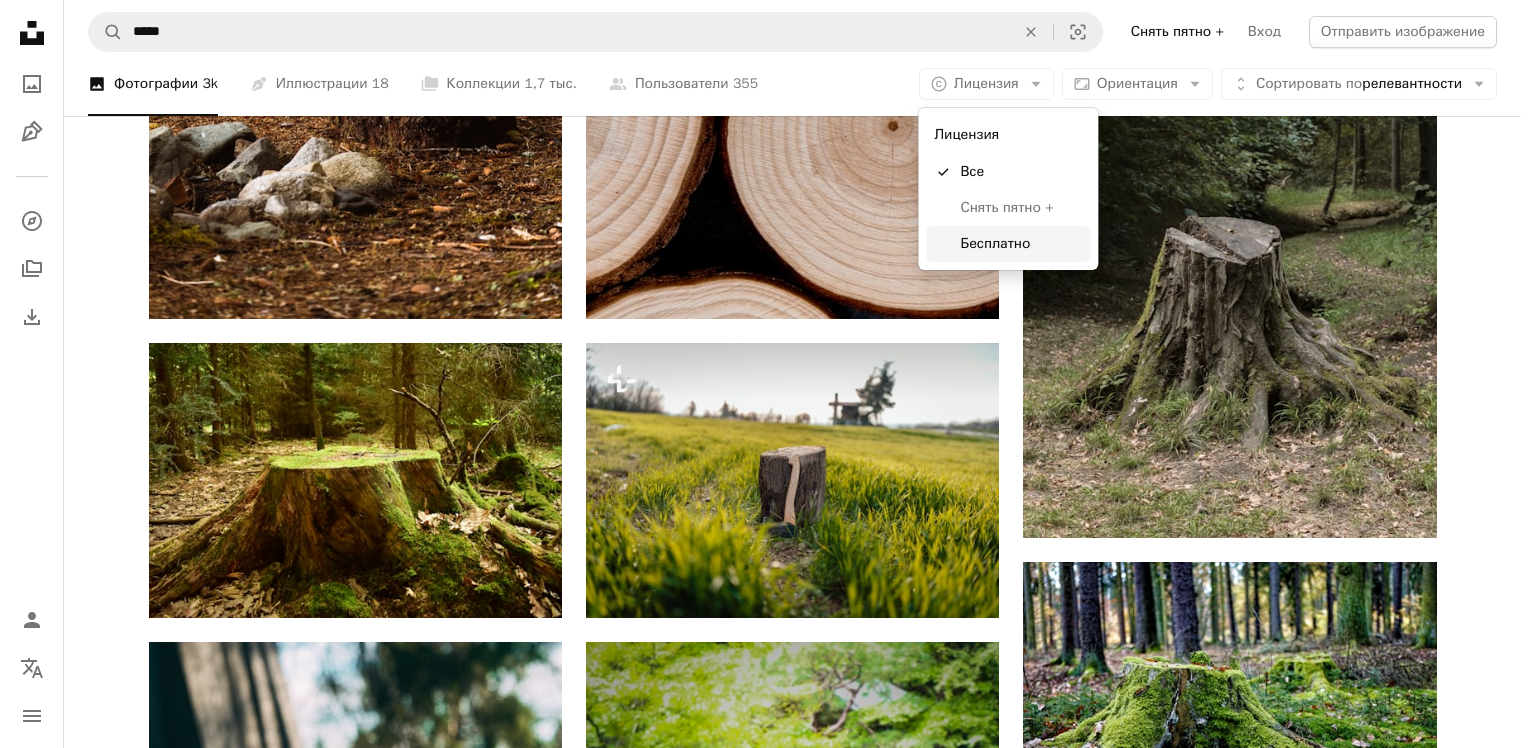click on "Бесплатно" at bounding box center (995, 243) 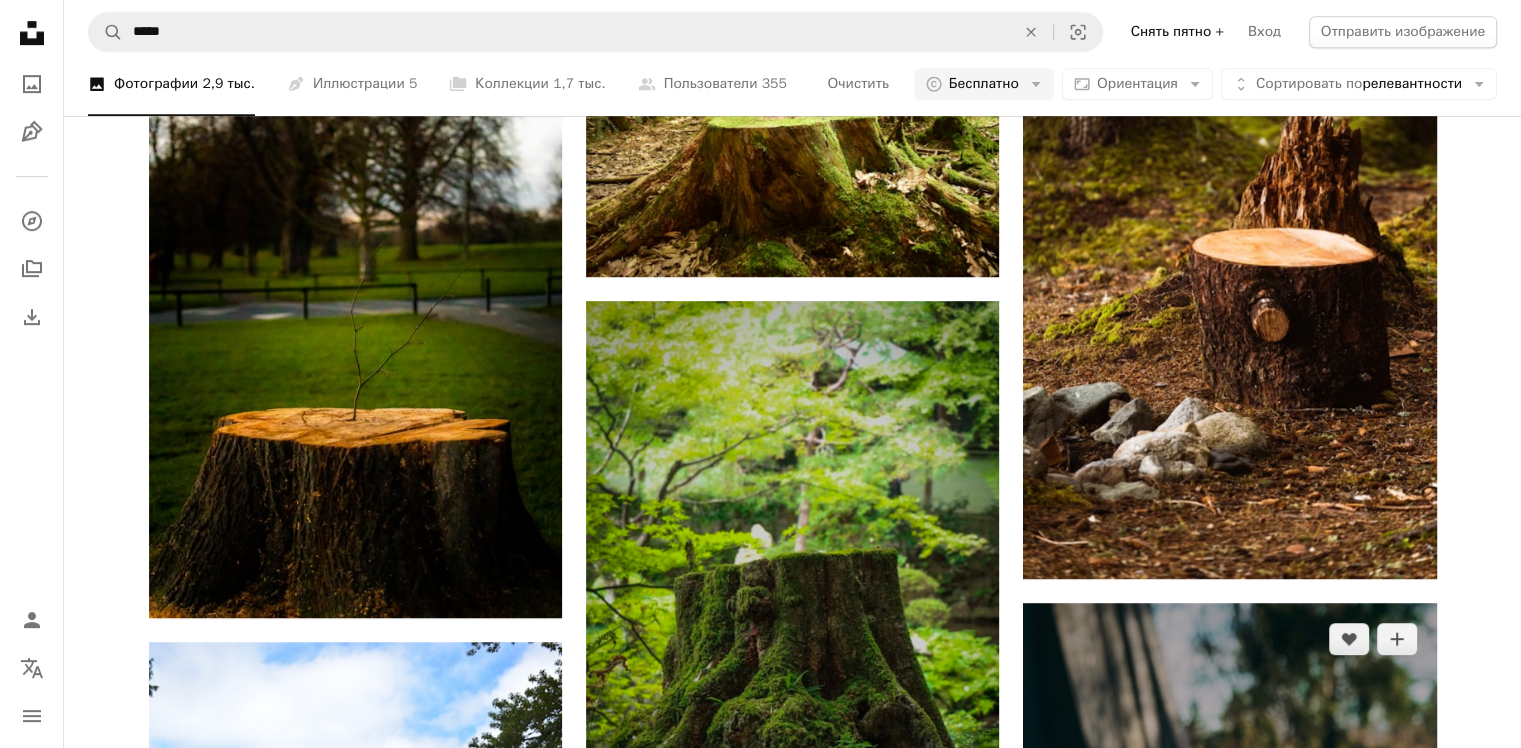 scroll, scrollTop: 1300, scrollLeft: 0, axis: vertical 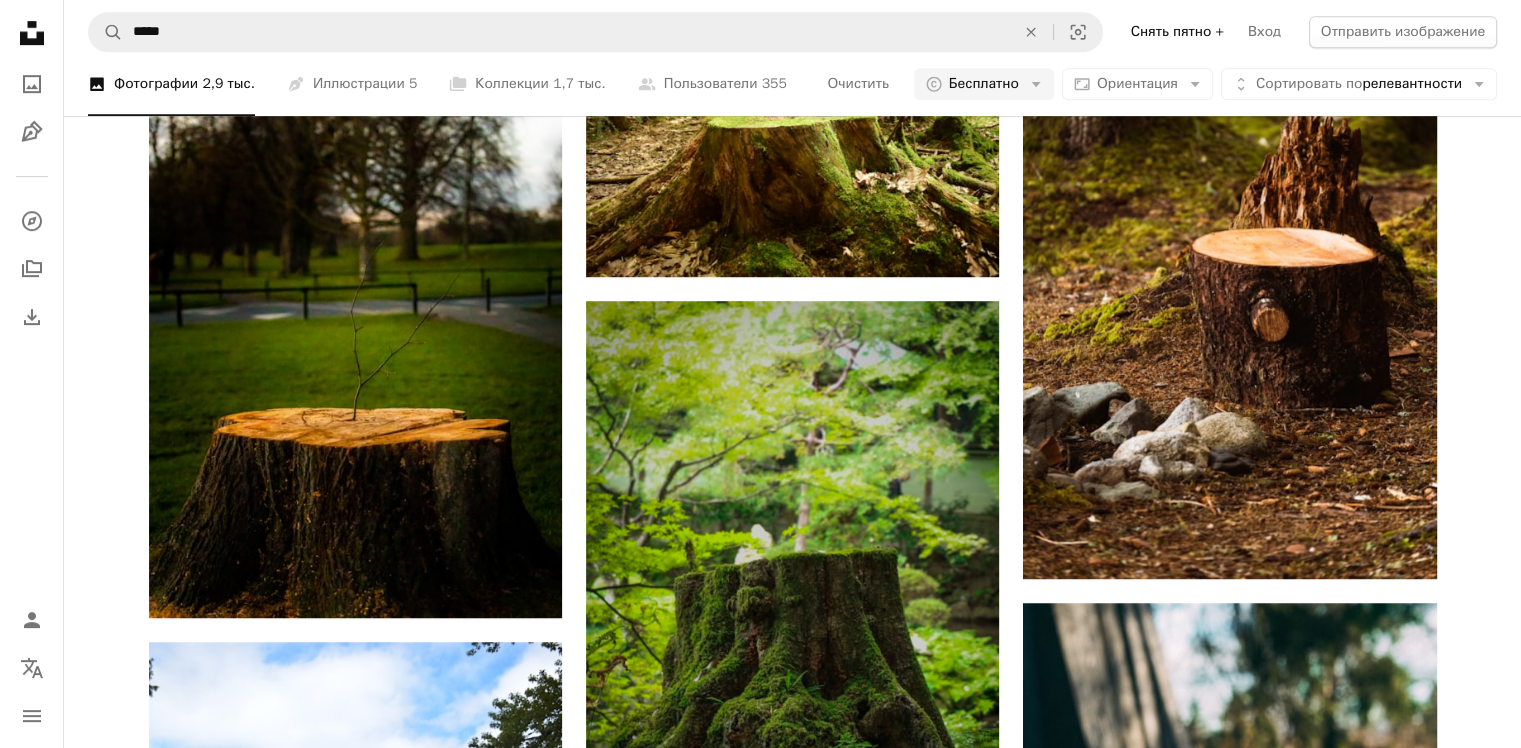 click on "A magnifying glass ***** An X shape Visual search Снять пятно + Вход Отправить изображение" at bounding box center (792, 32) 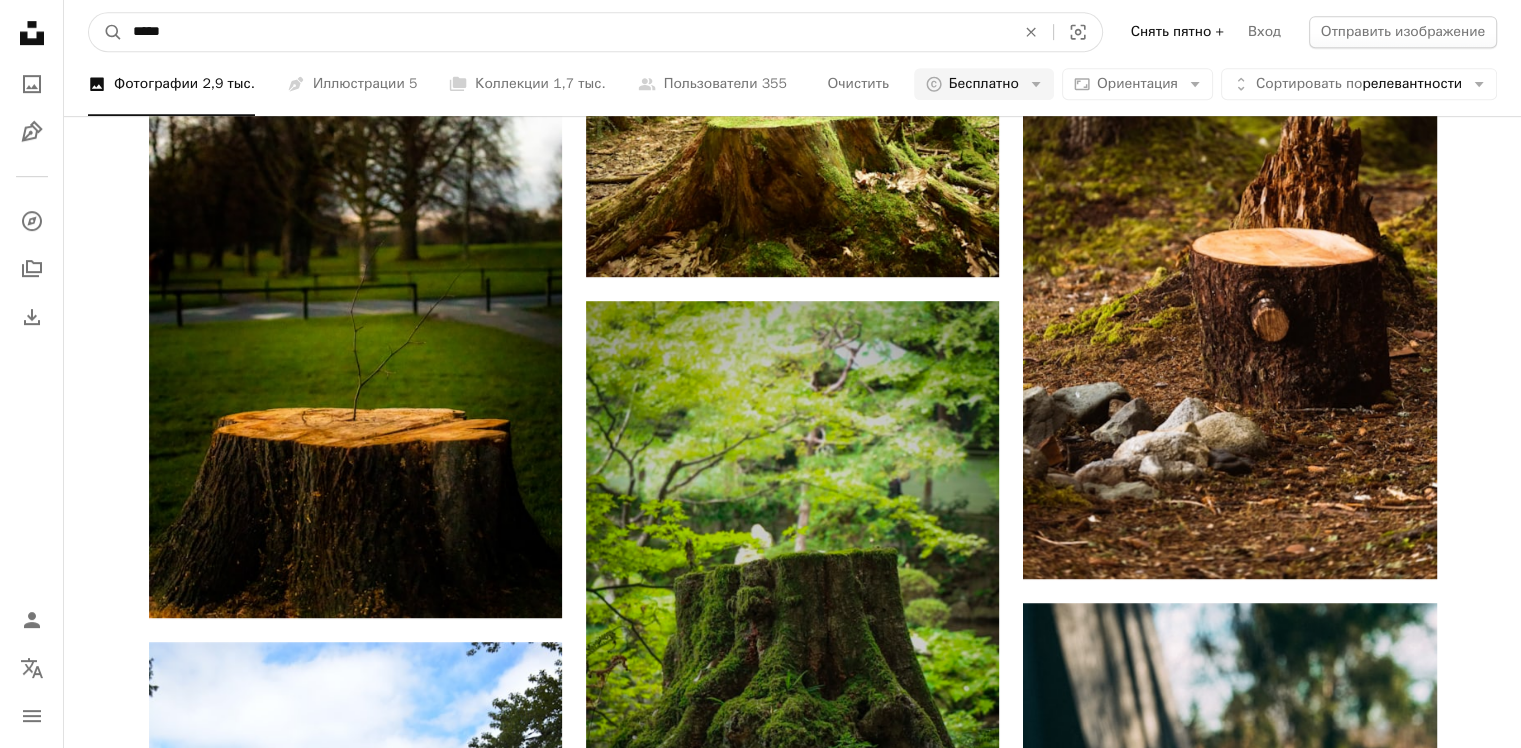 click on "*****" at bounding box center [566, 32] 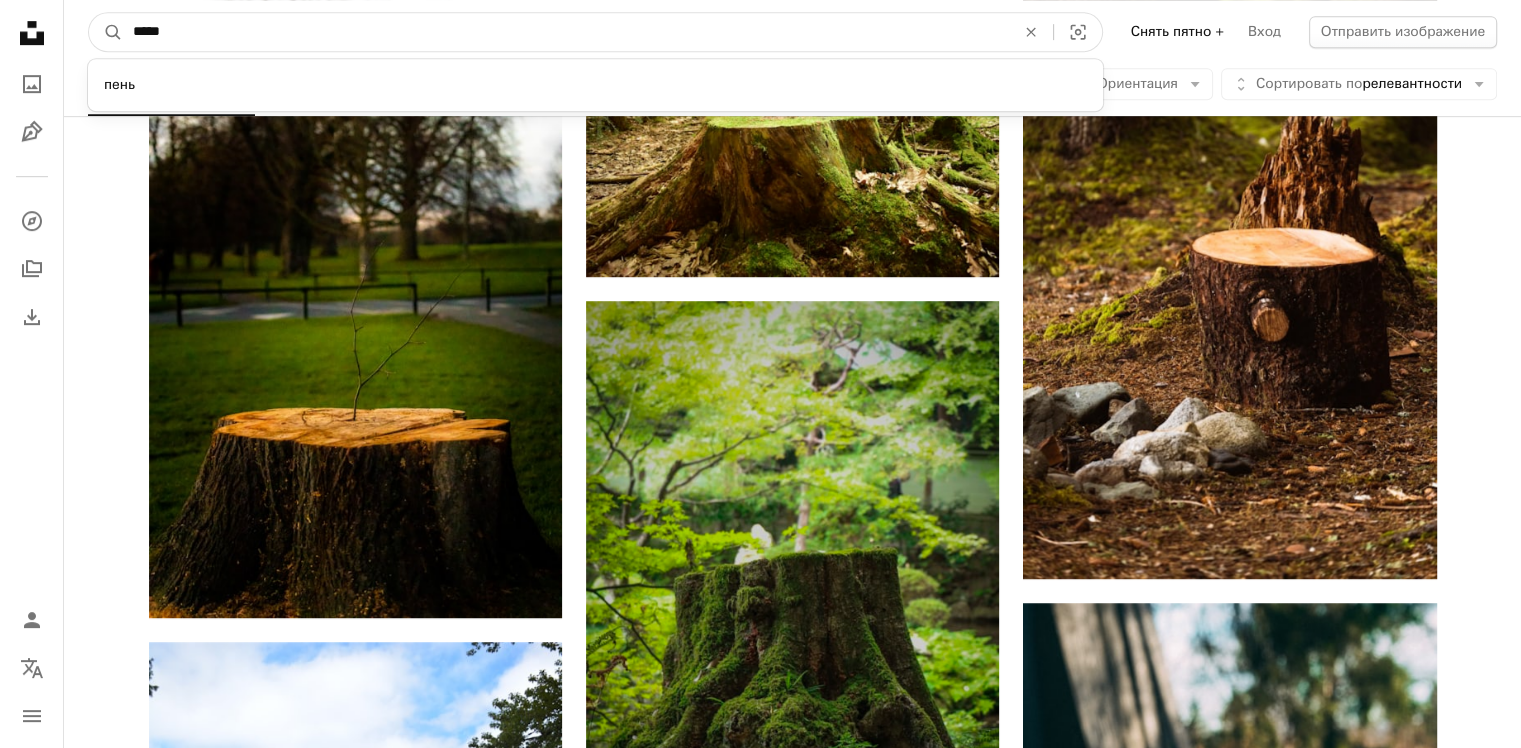 paste 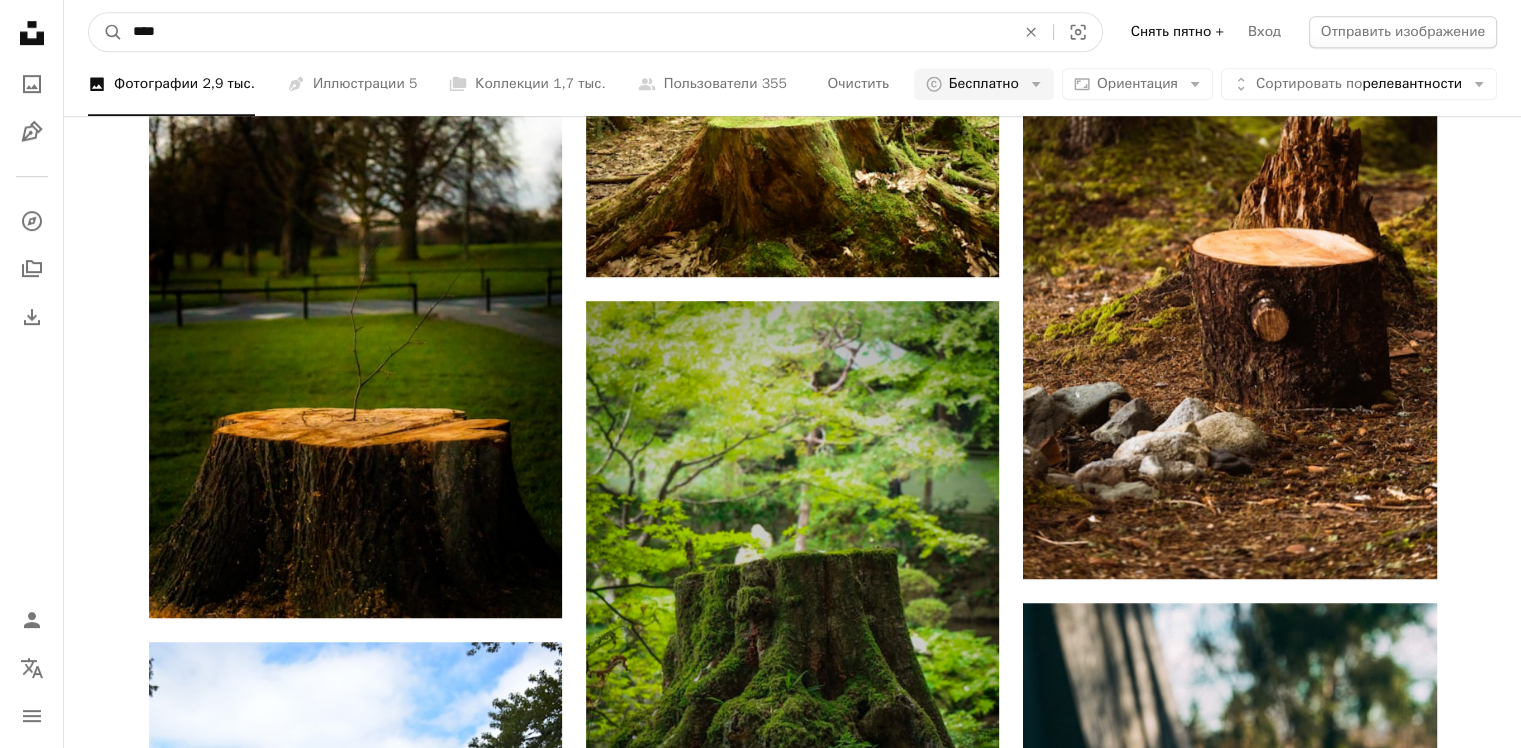 type on "****" 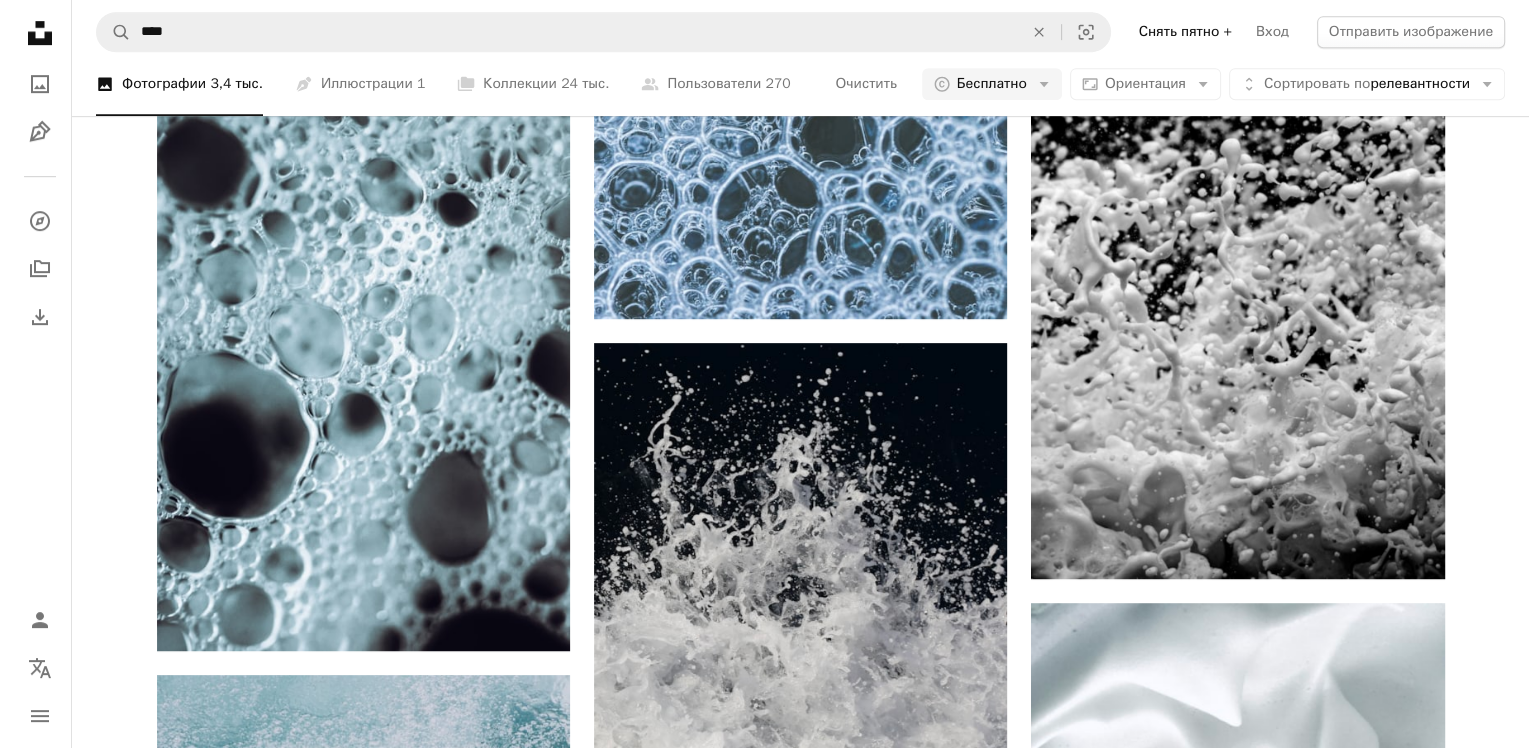 scroll, scrollTop: 400, scrollLeft: 0, axis: vertical 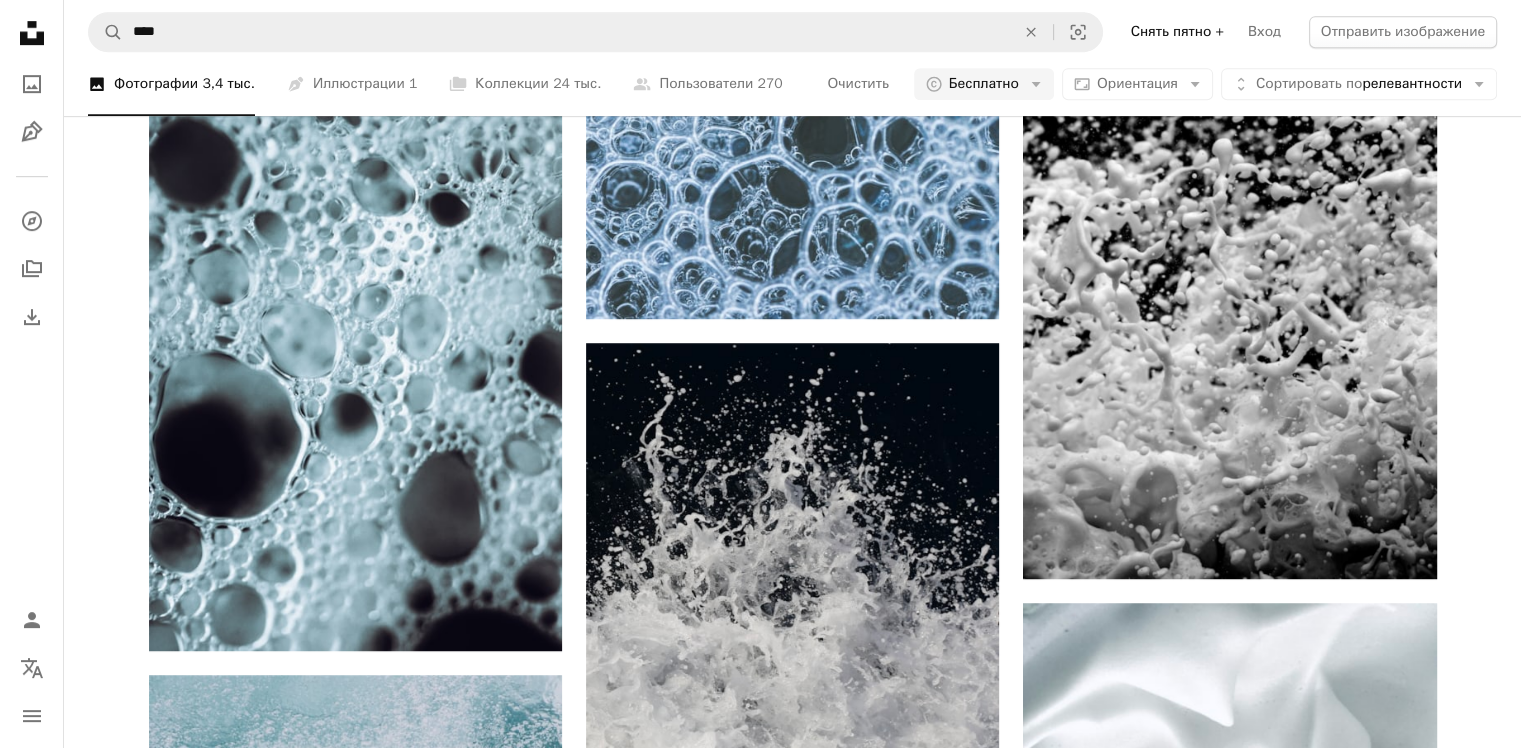 click at bounding box center (355, -297) 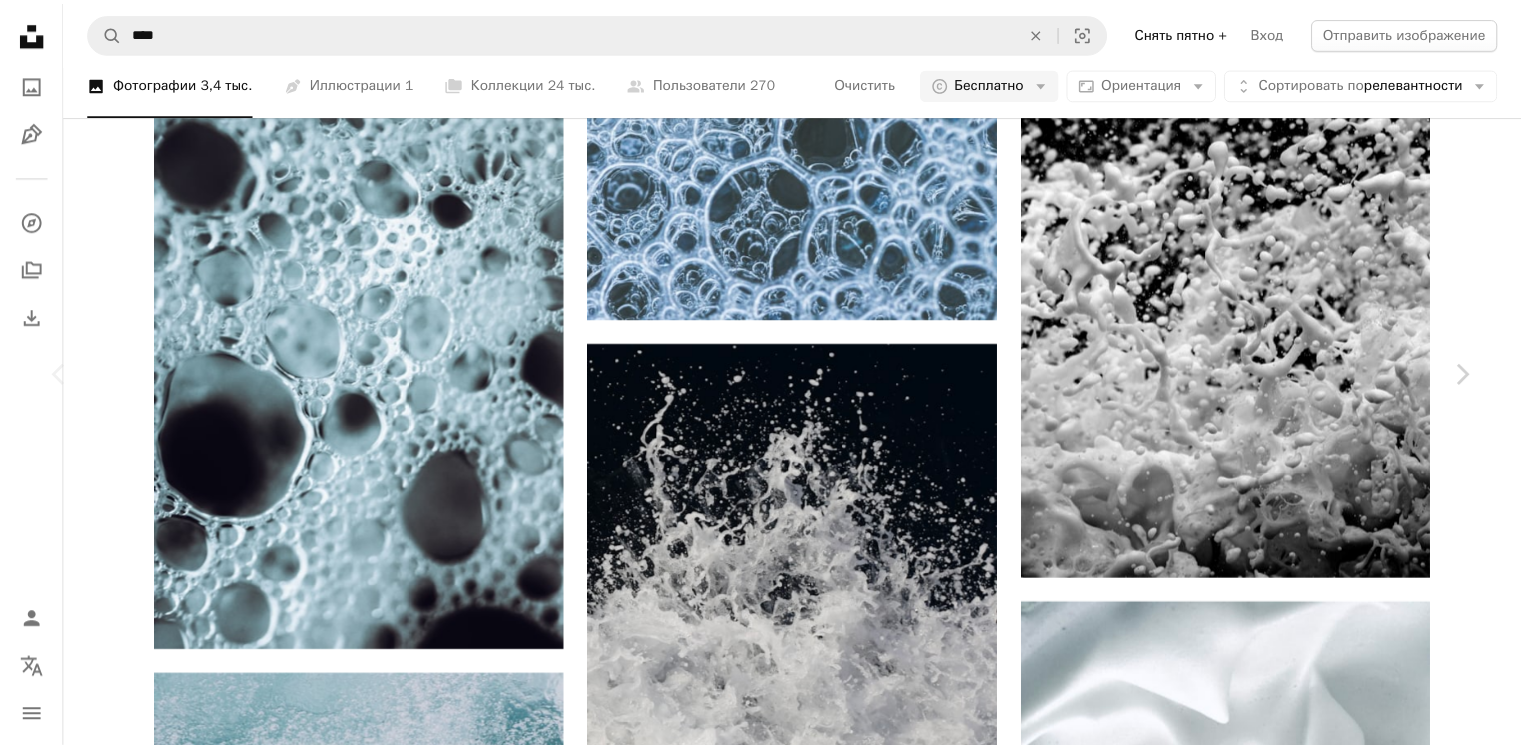 scroll, scrollTop: 654, scrollLeft: 0, axis: vertical 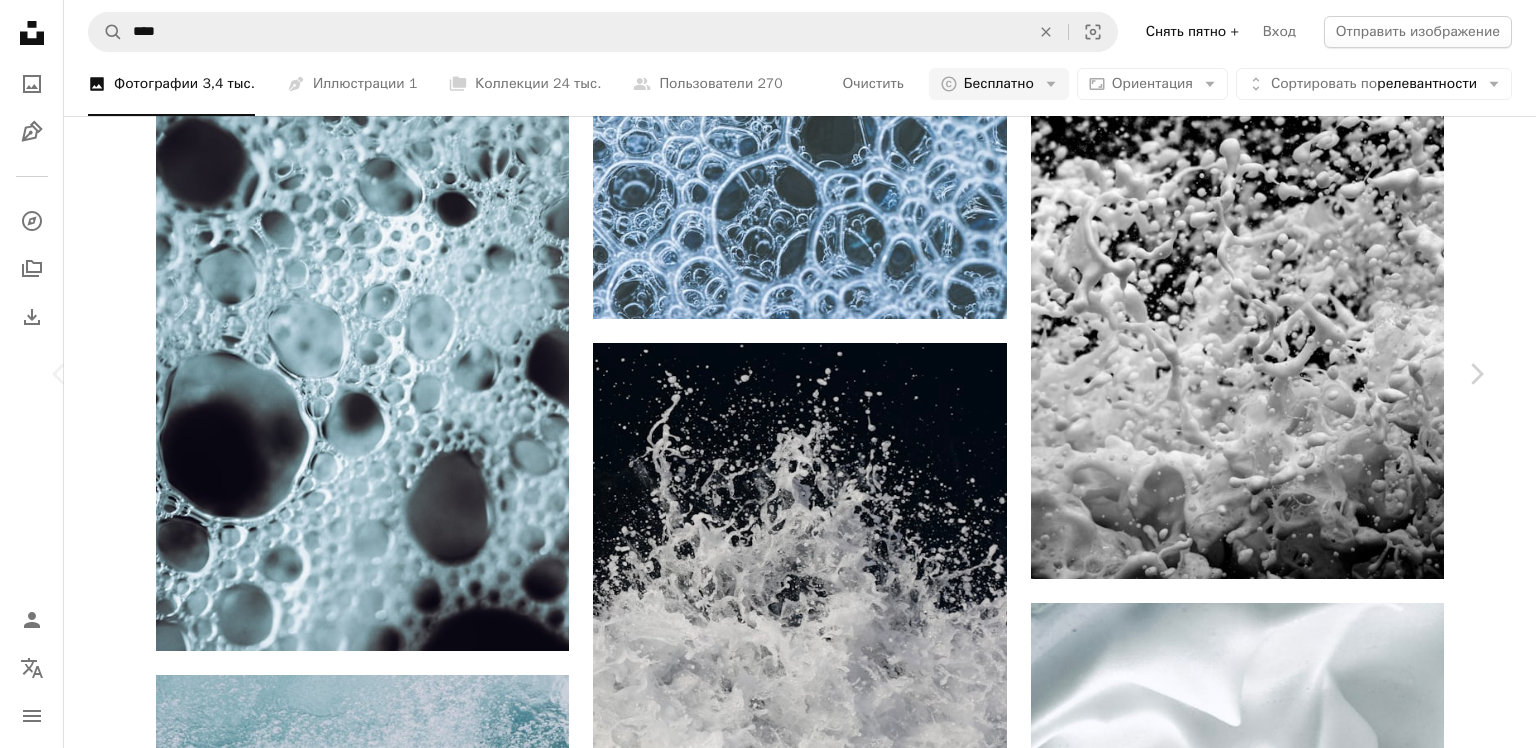 click on "An X shape Chevron left Chevron right [FIRST] [LAST] Available for rent A checkmark inside of a circle A heart A plus sign Edit image   Plus sign for Unsplash+ Download free Chevron down Zoom in Views 9,106,944 Downloads 63,550 Featured in Photos A forward-right arrow Share Info icon information More Actions Calendar outlined Published May 31, 2019 Camera NIKON CORPORATION, NIKON D5100 Safety Free to use under Unsplash license sea Blue White World bubbles texture animal bird turquoise foam Free images Browse similar premium images on iStock  |  Save 20% with code UNSPLASH20  ↗ A heart For" at bounding box center (768, 16615) 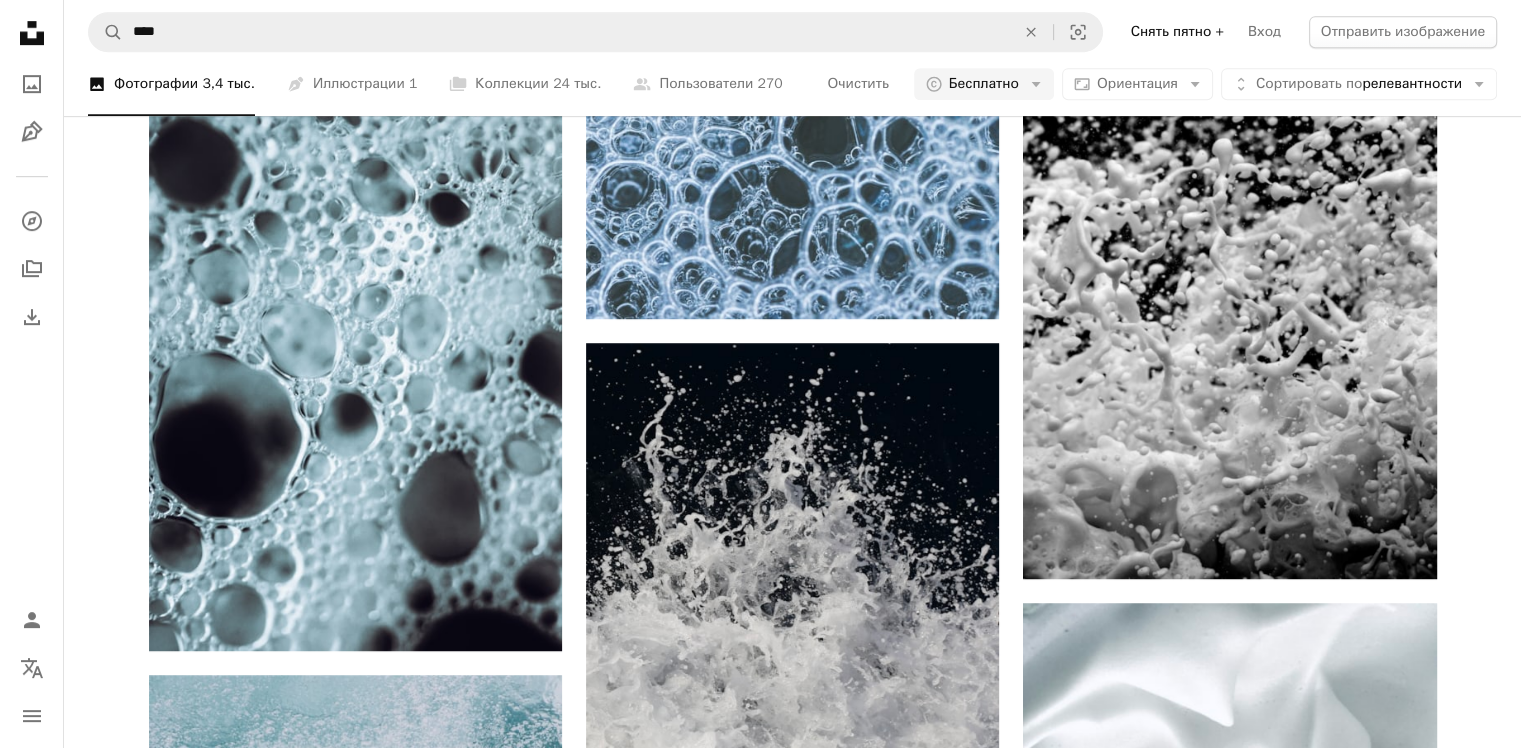 click at bounding box center [355, -297] 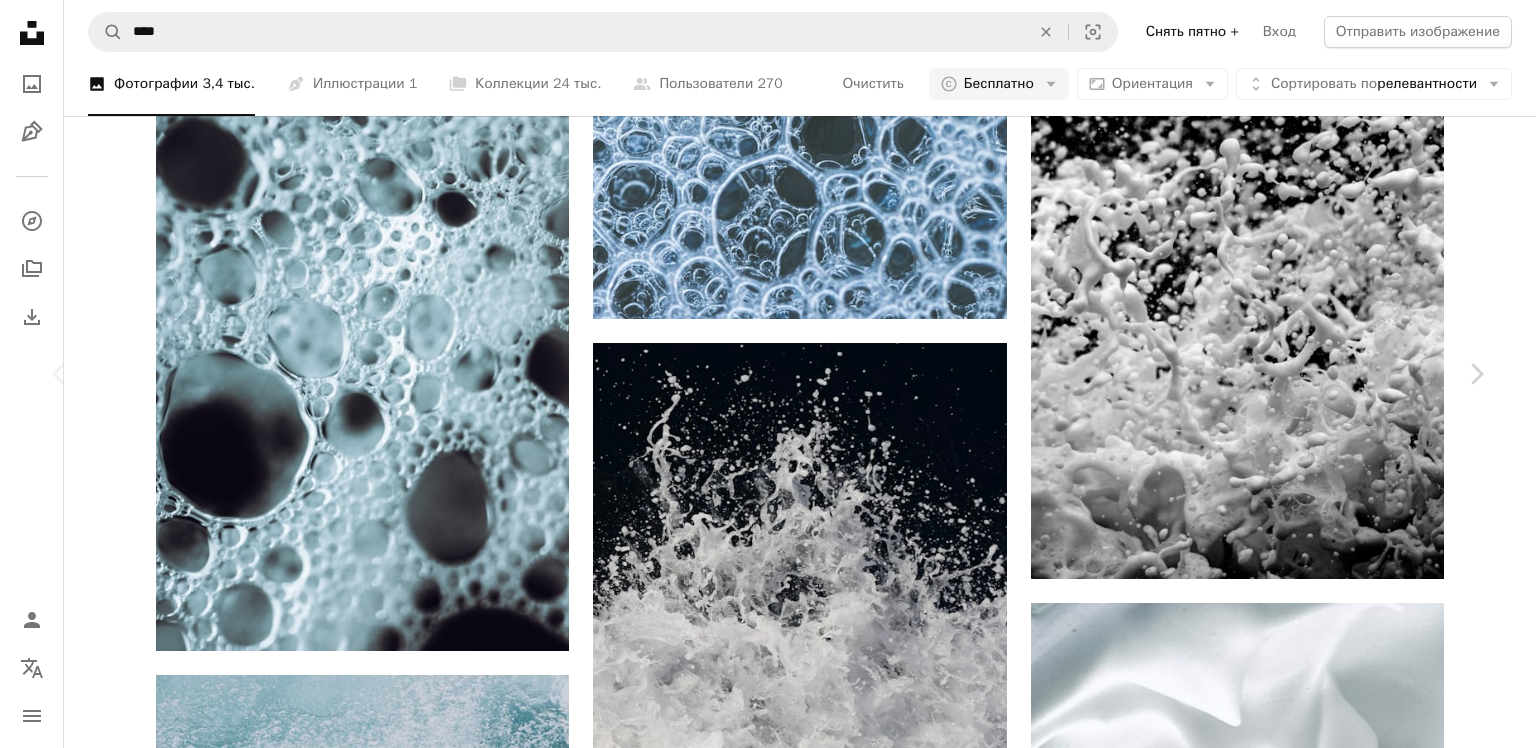 click on "Скачать бесплатно" at bounding box center [1267, 16288] 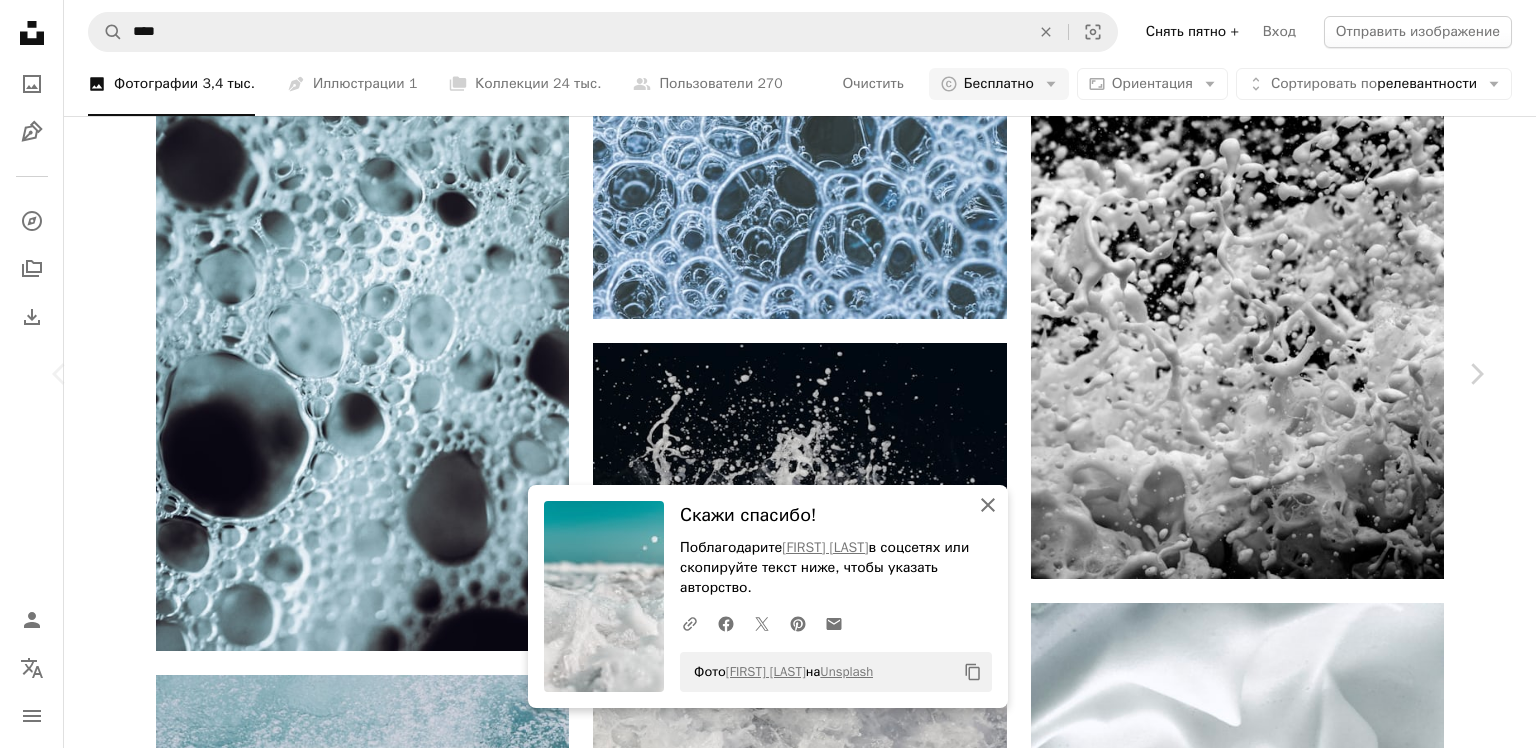 click on "An X shape" 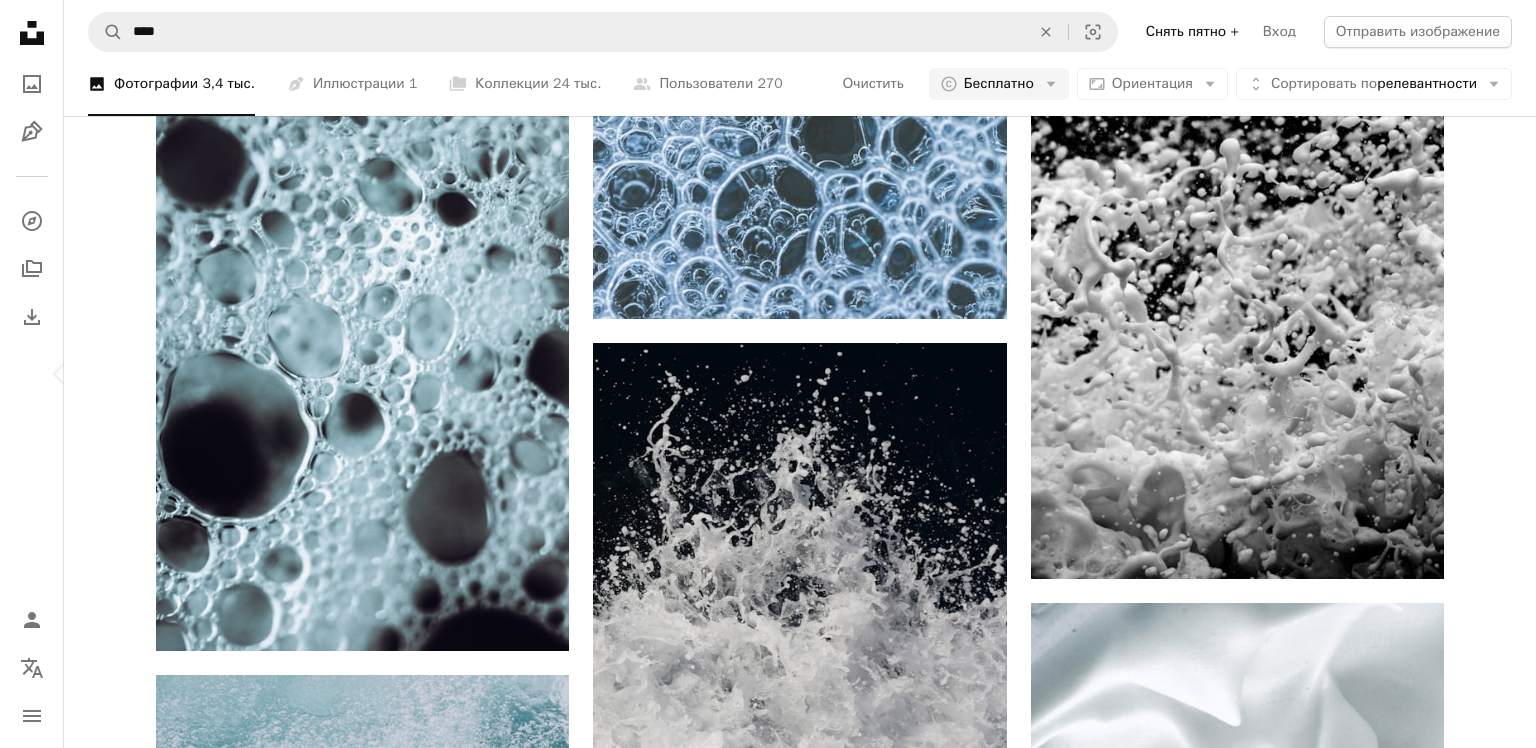 click on "Chevron right" at bounding box center (1476, 374) 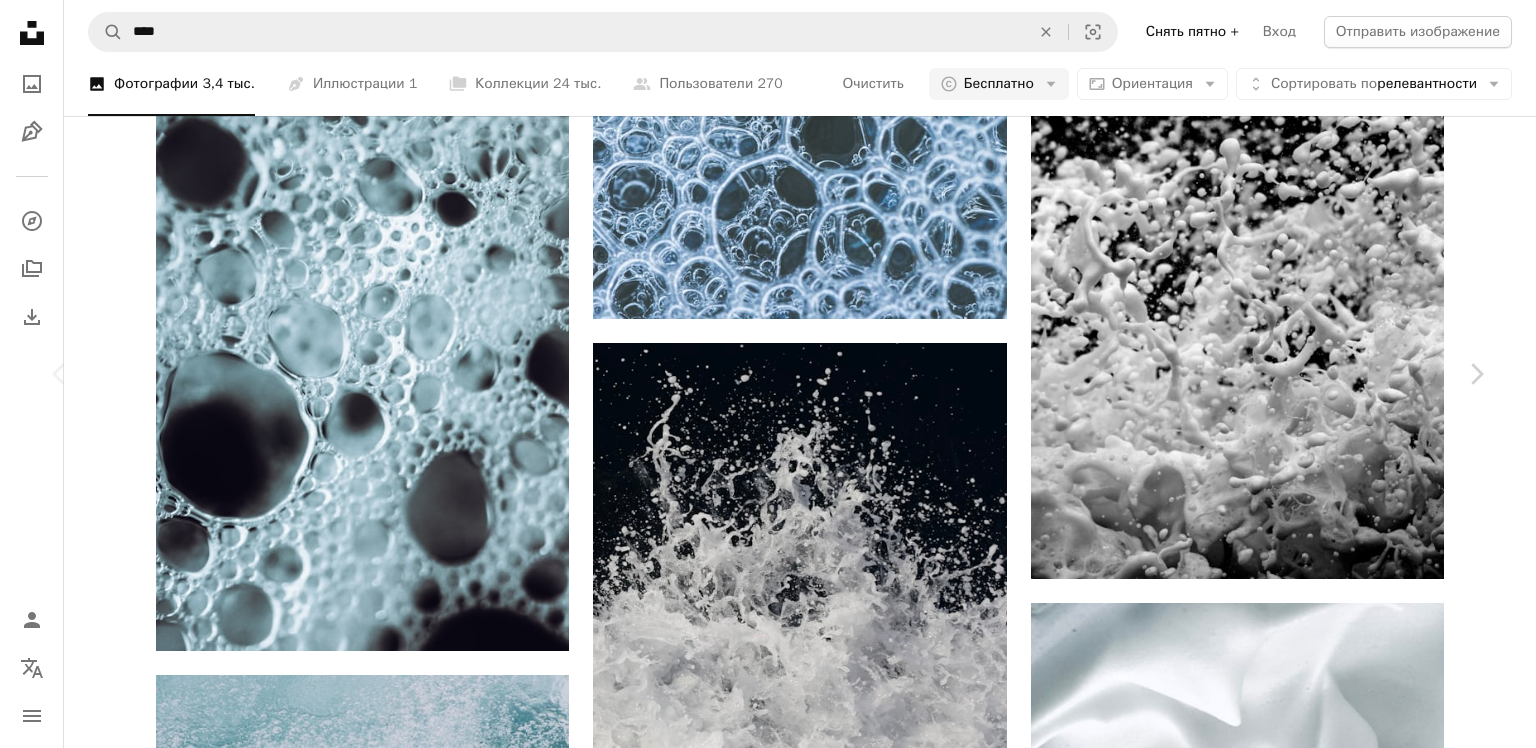 click on "An X shape Chevron left Chevron right [FIRST] [LAST] Available for rent A checkmark inside of a circle A heart A plus sign Edit image   Plus sign for Unsplash+ Download free Chevron down Zoom in Views 9,106,944 Downloads 63,550 Featured in Photos A forward-right arrow Share Info icon information More Actions Calendar outlined Published May 31, 2019 Camera NIKON CORPORATION, NIKON D5100 Safety Free to use under Unsplash license sea Blue White World bubbles texture animal bird turquoise foam Free images Browse similar premium images on iStock  |  Save 20% with code UNSPLASH20  ↗ A heart For" at bounding box center [768, 16615] 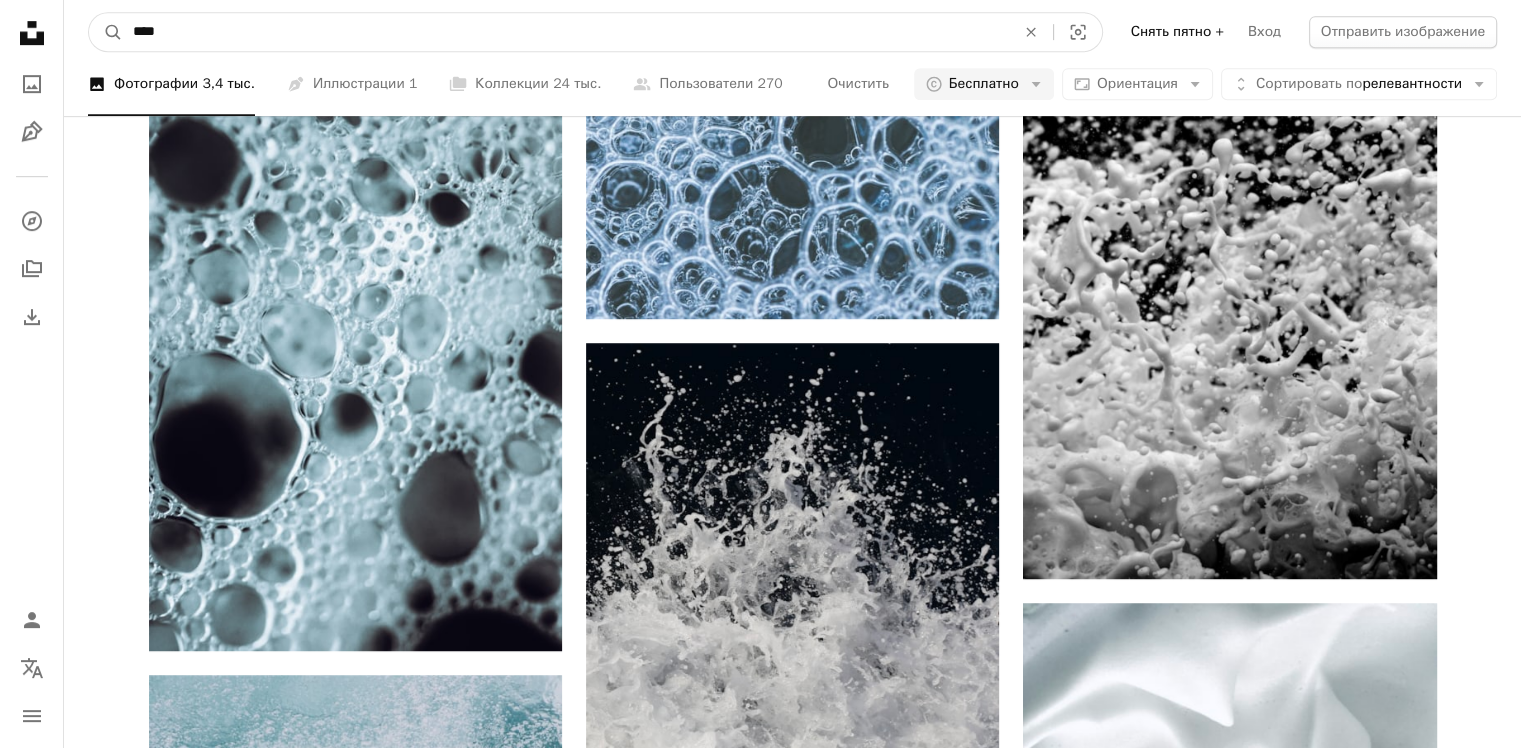 click on "****" at bounding box center (566, 32) 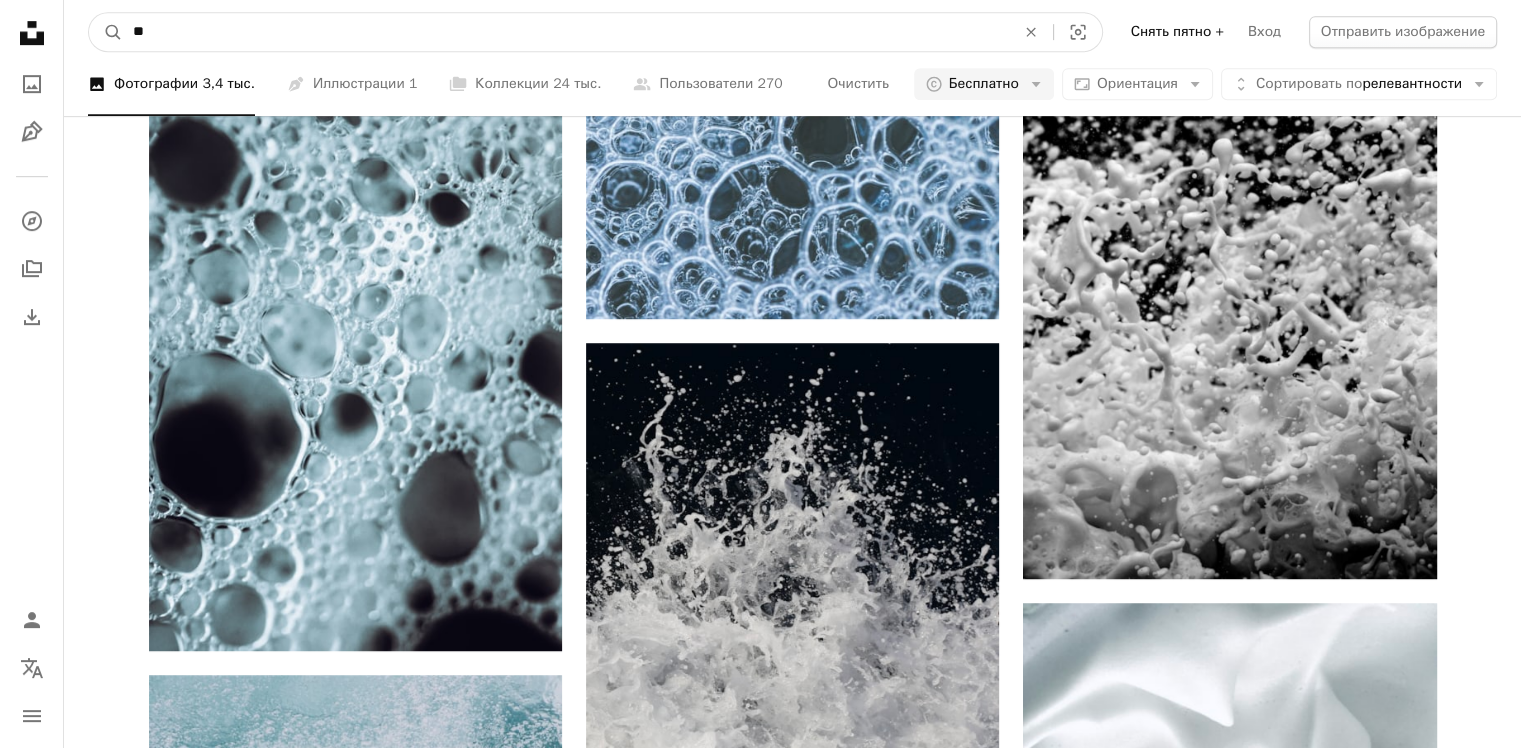 type on "*" 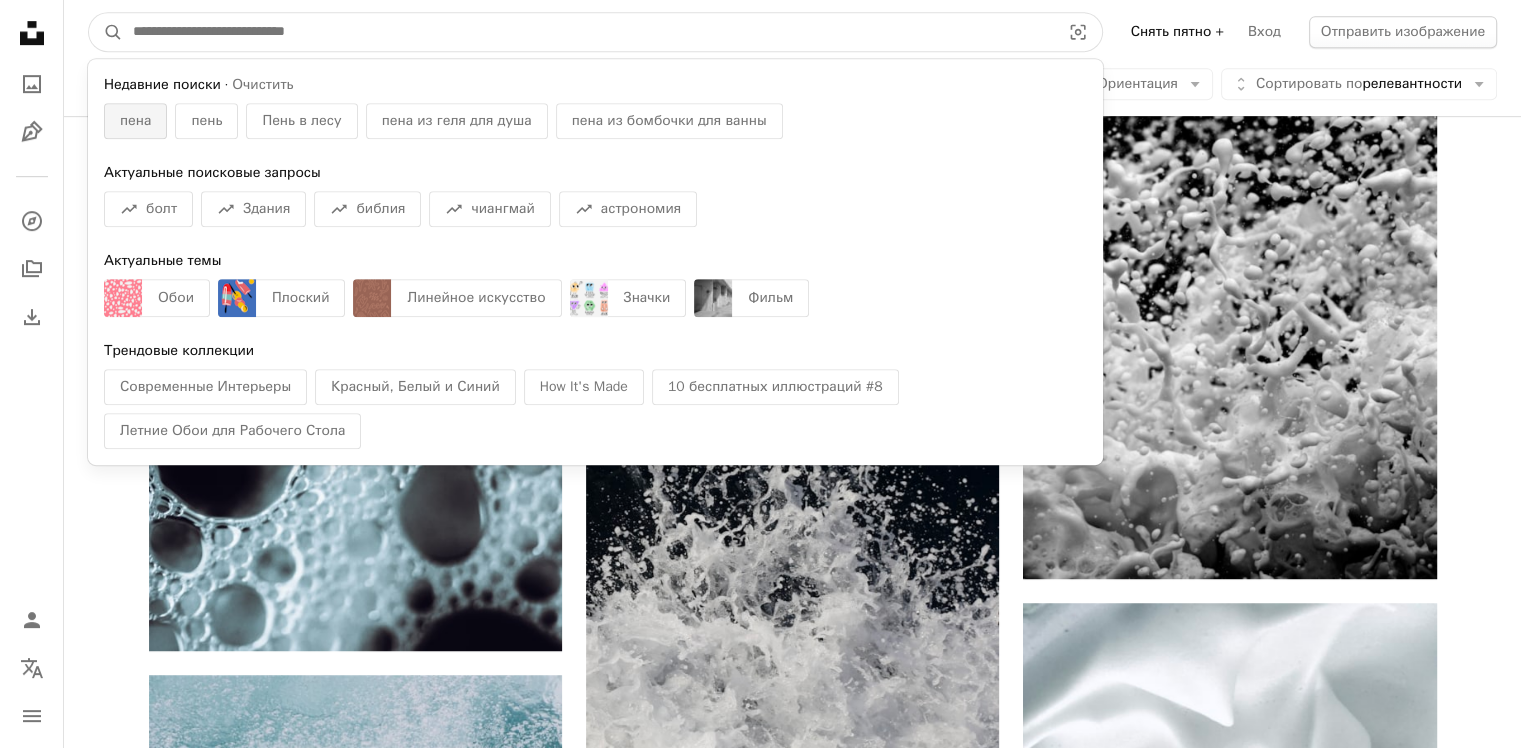 type 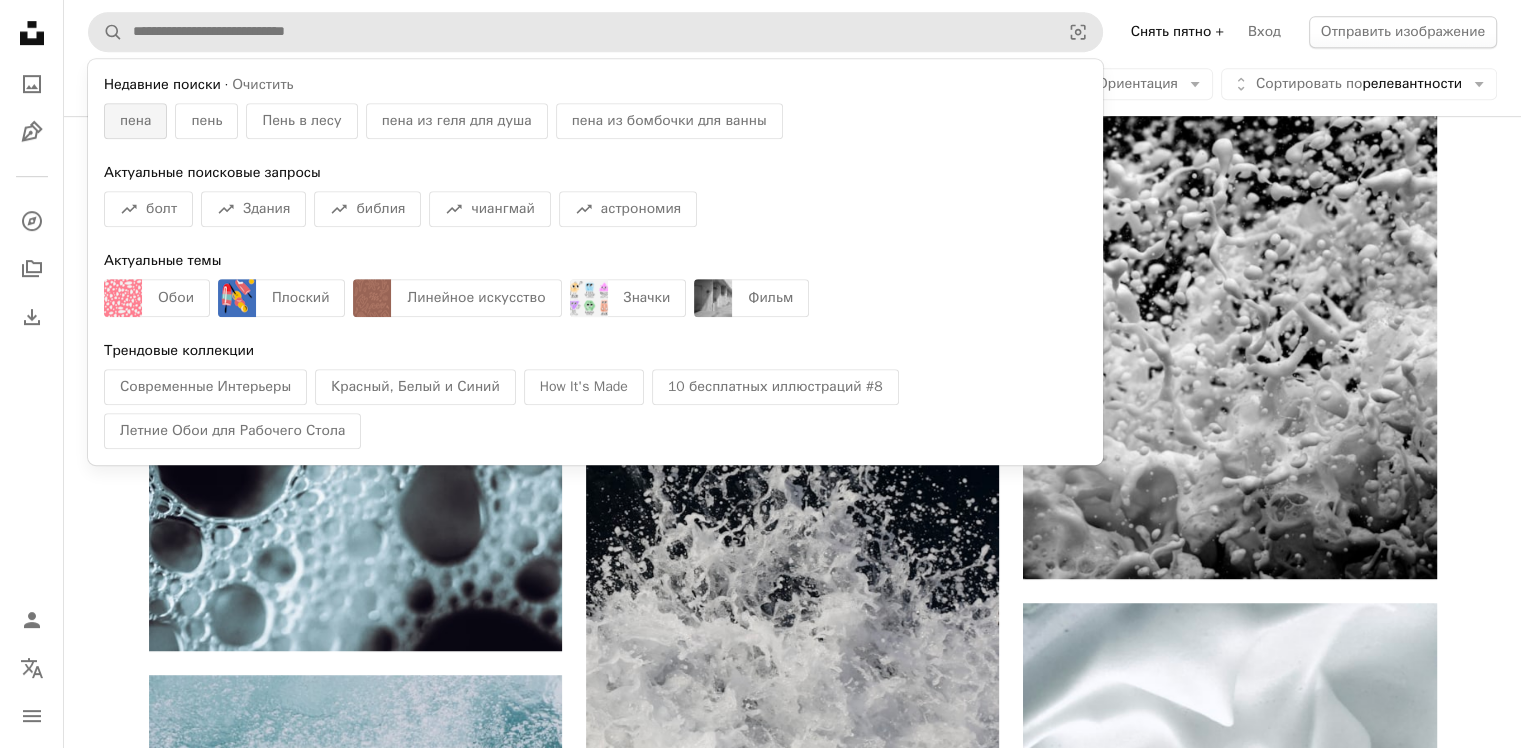 click on "пена" at bounding box center (135, 121) 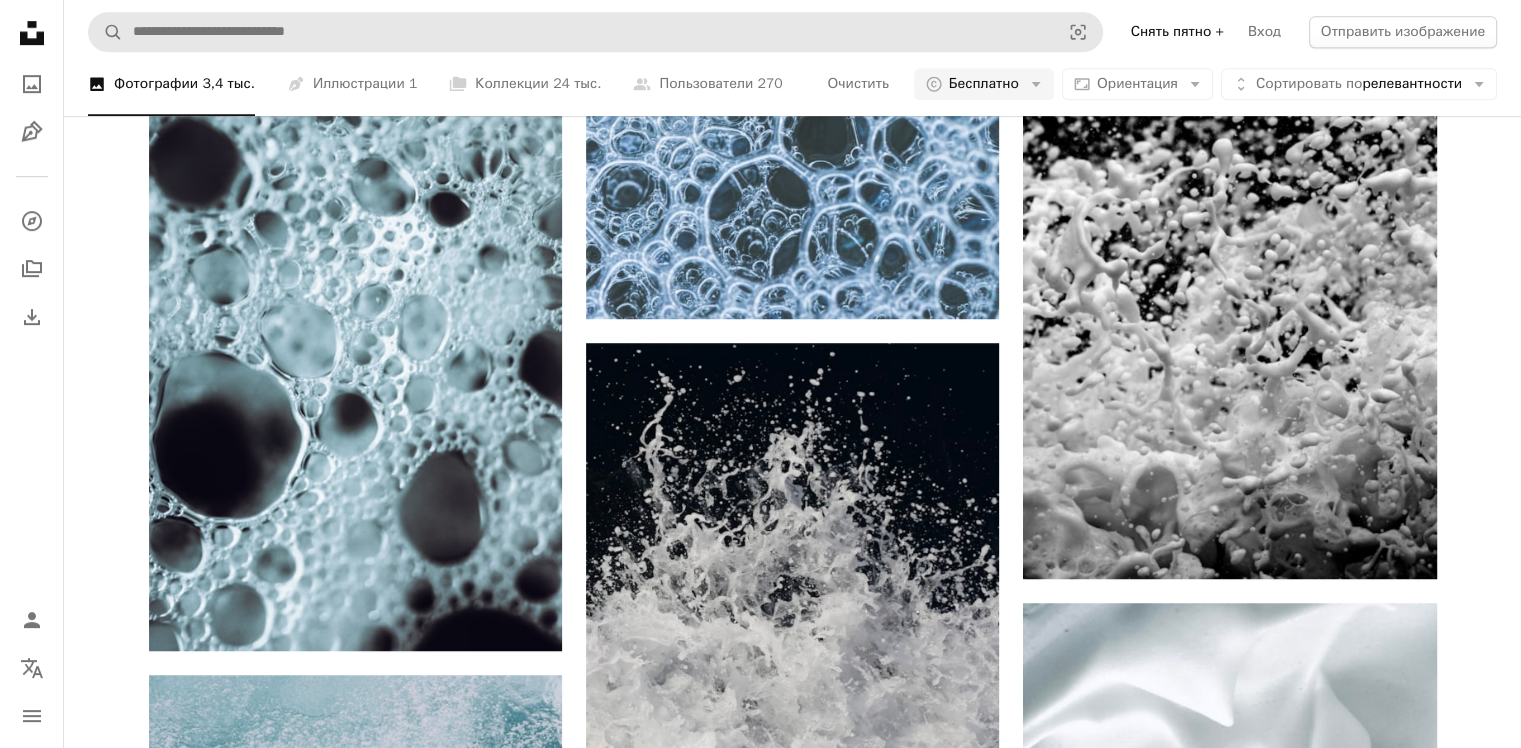 scroll, scrollTop: 0, scrollLeft: 0, axis: both 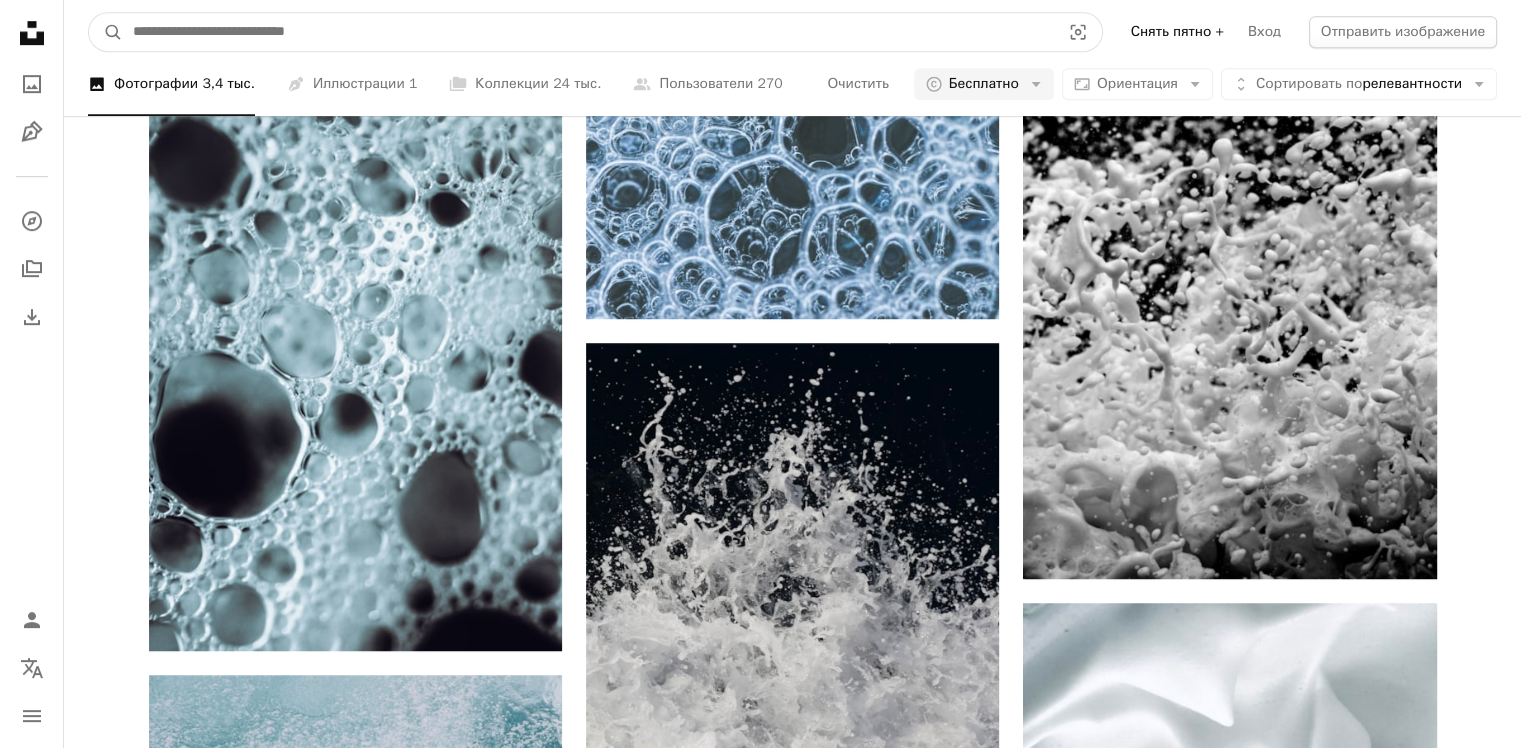 click at bounding box center [588, 32] 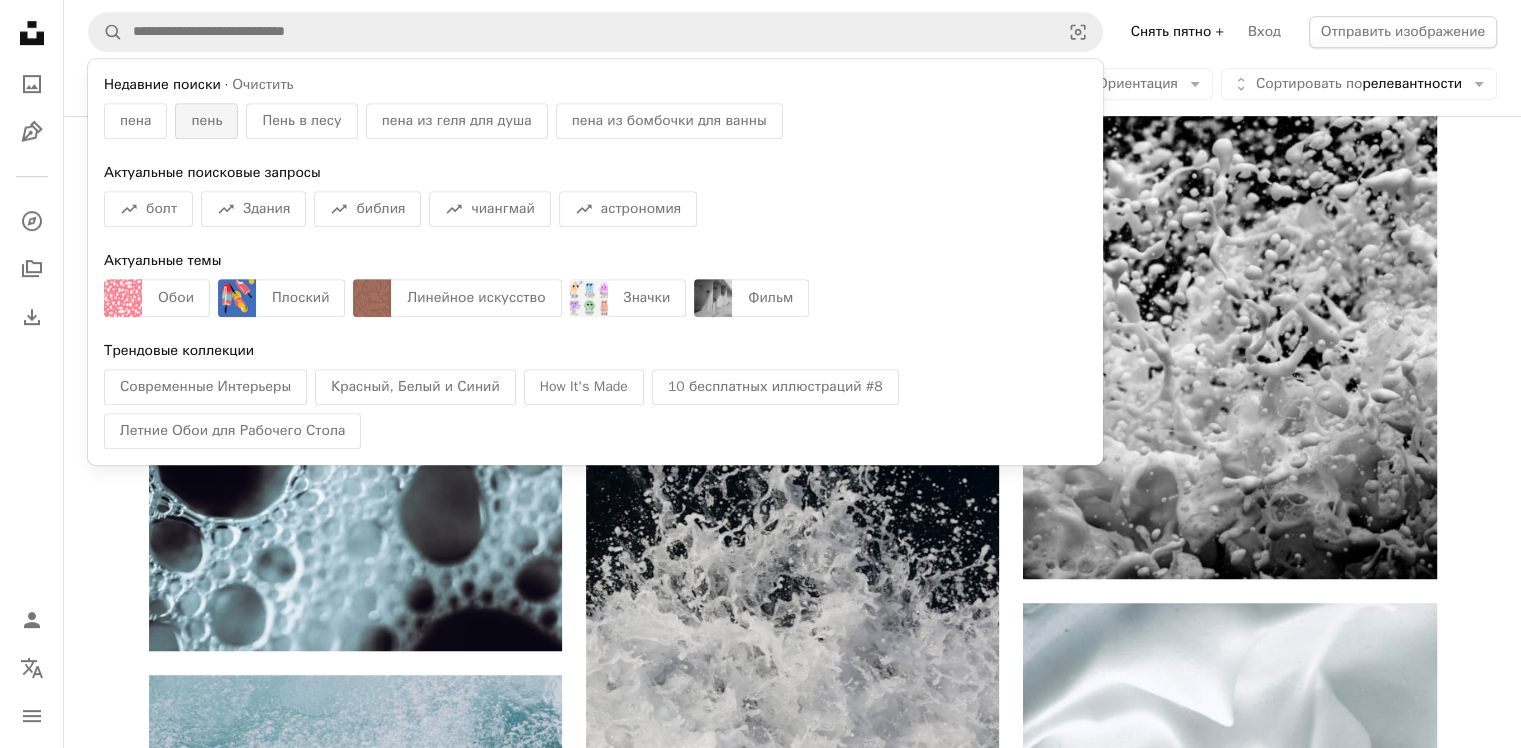 click on "пень" at bounding box center (206, 121) 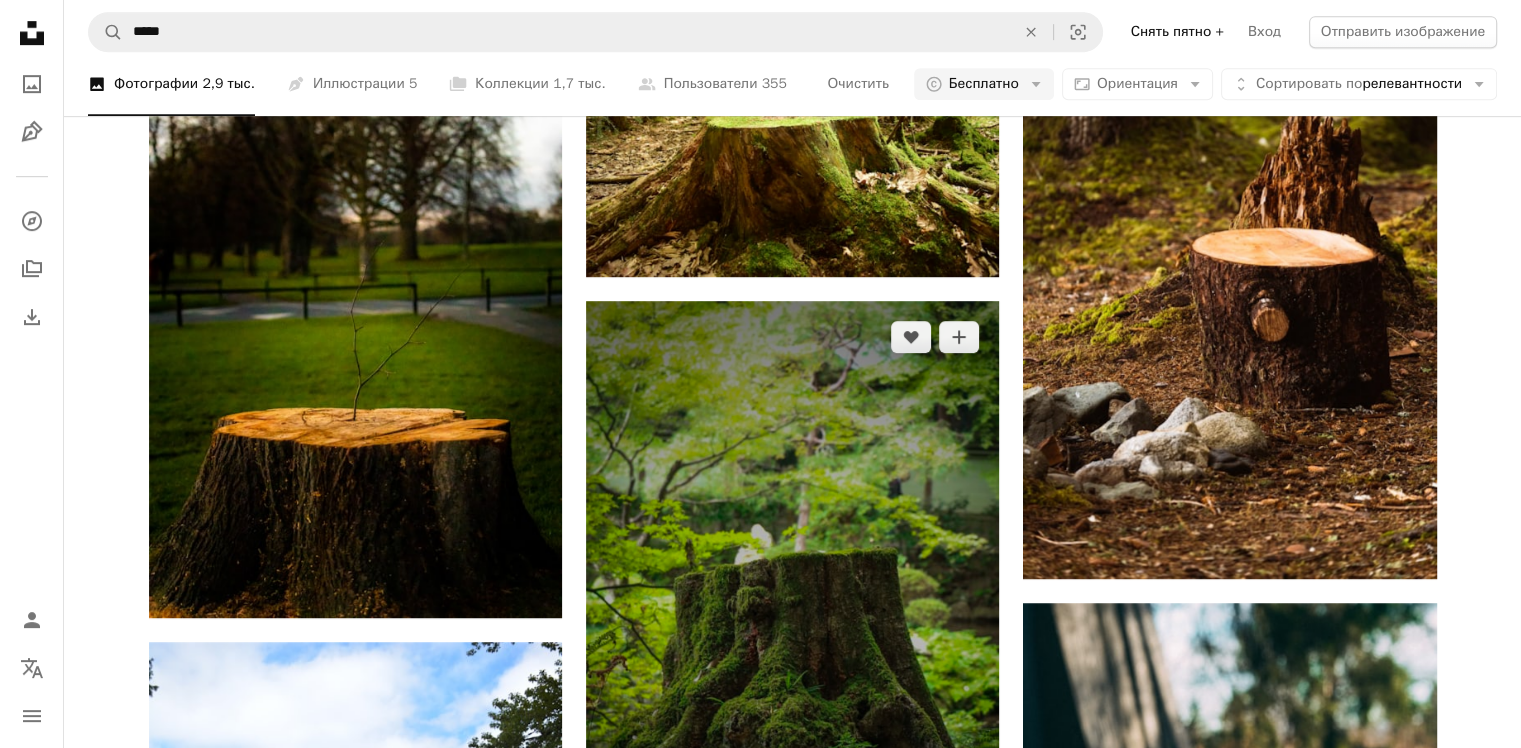 scroll, scrollTop: 1000, scrollLeft: 0, axis: vertical 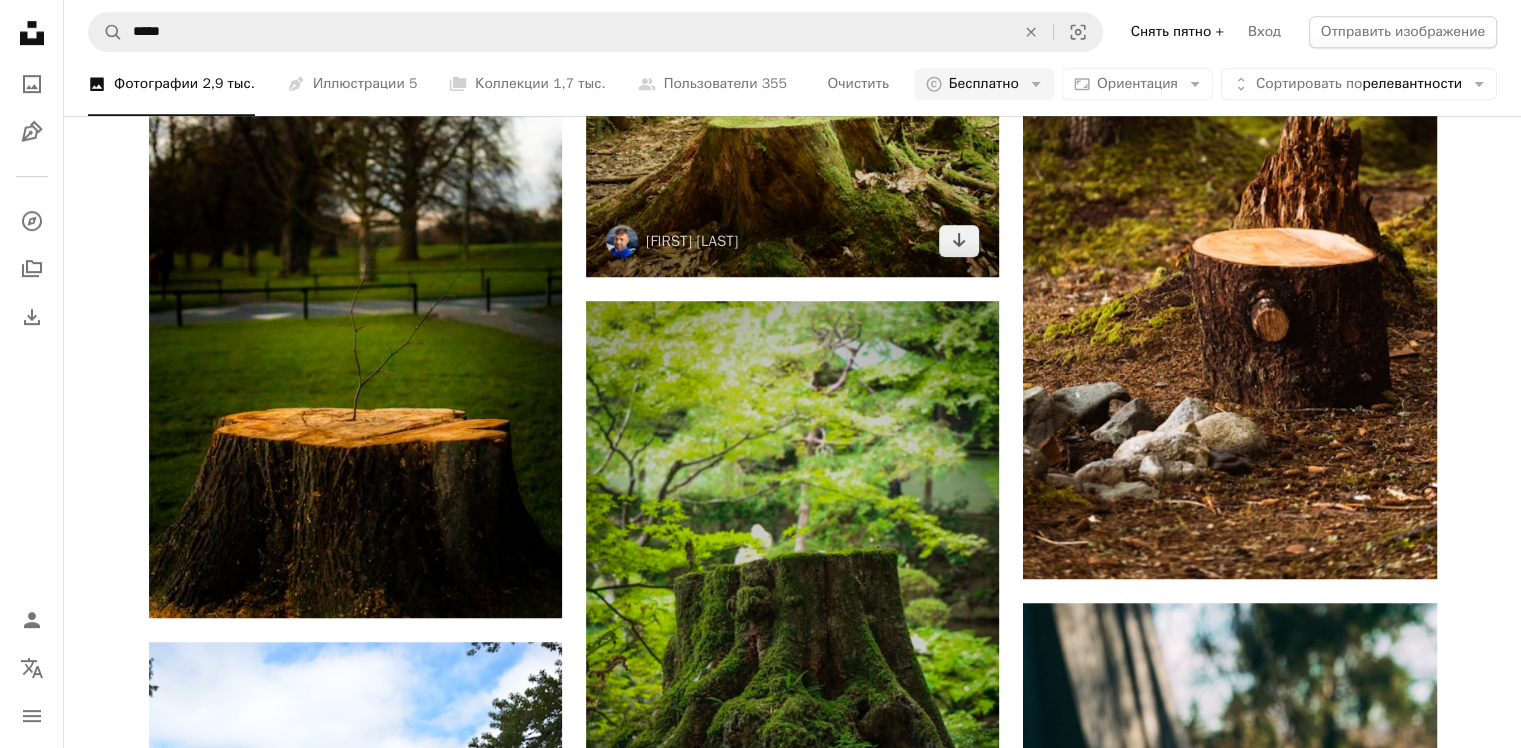 click at bounding box center [792, 139] 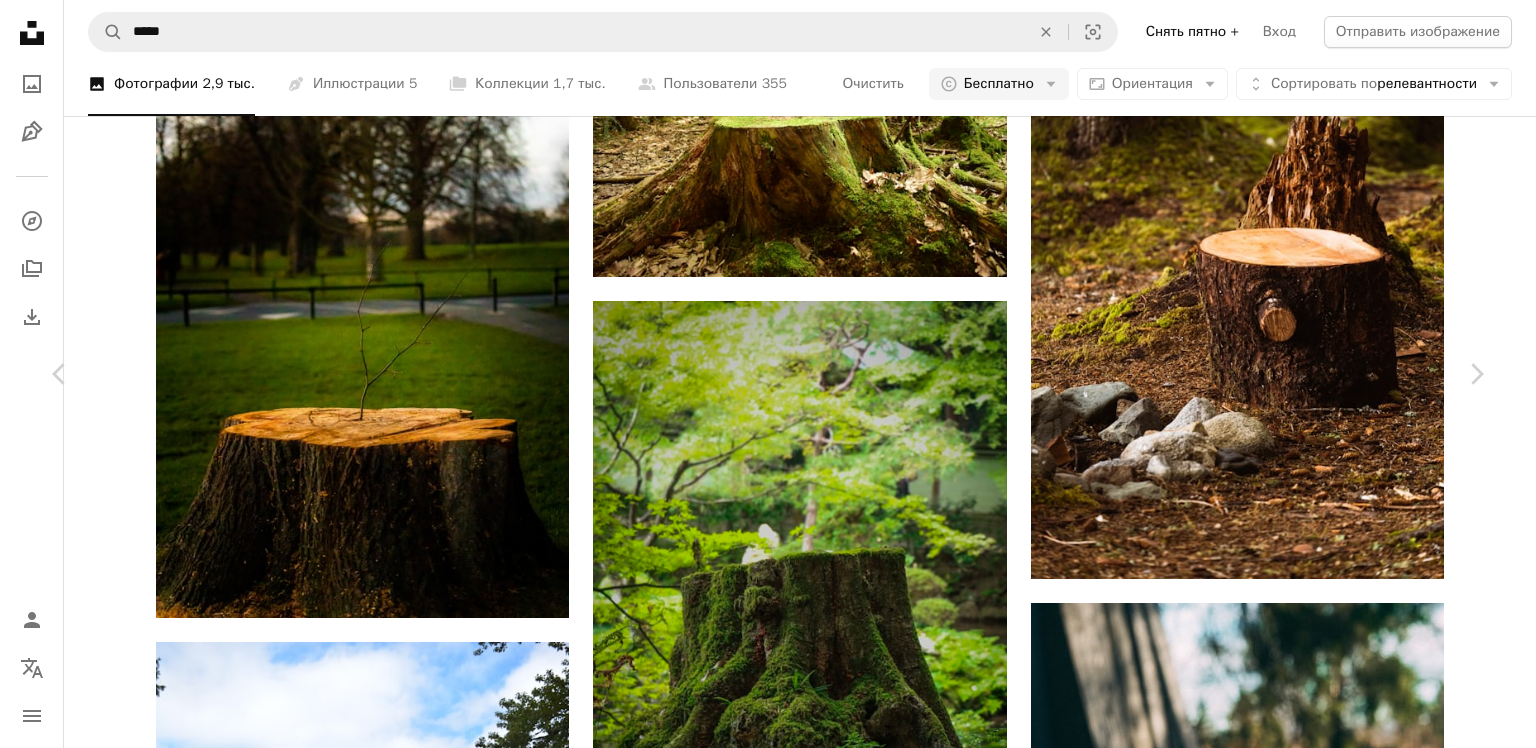 click on "Скачать бесплатно" at bounding box center [1267, 3942] 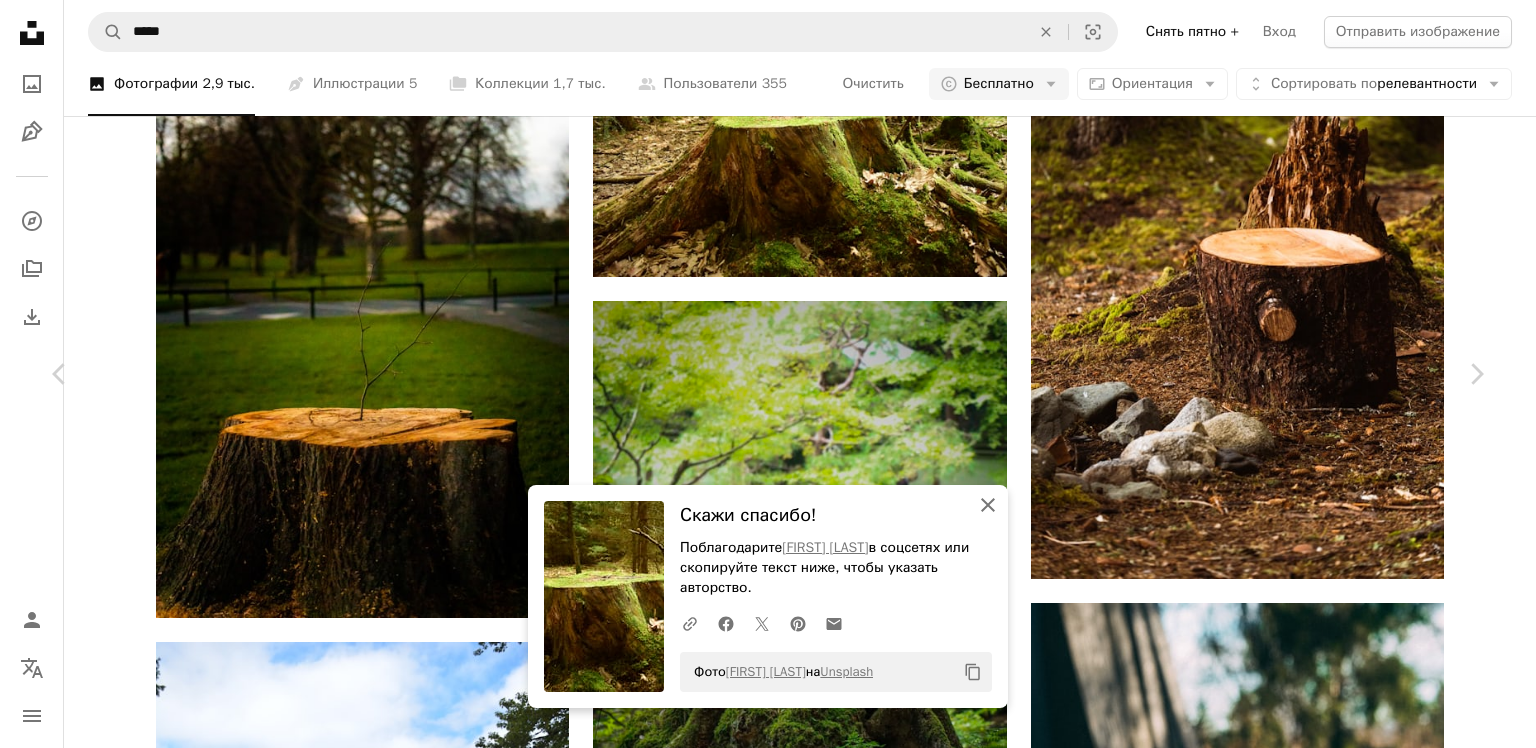click on "An X shape" 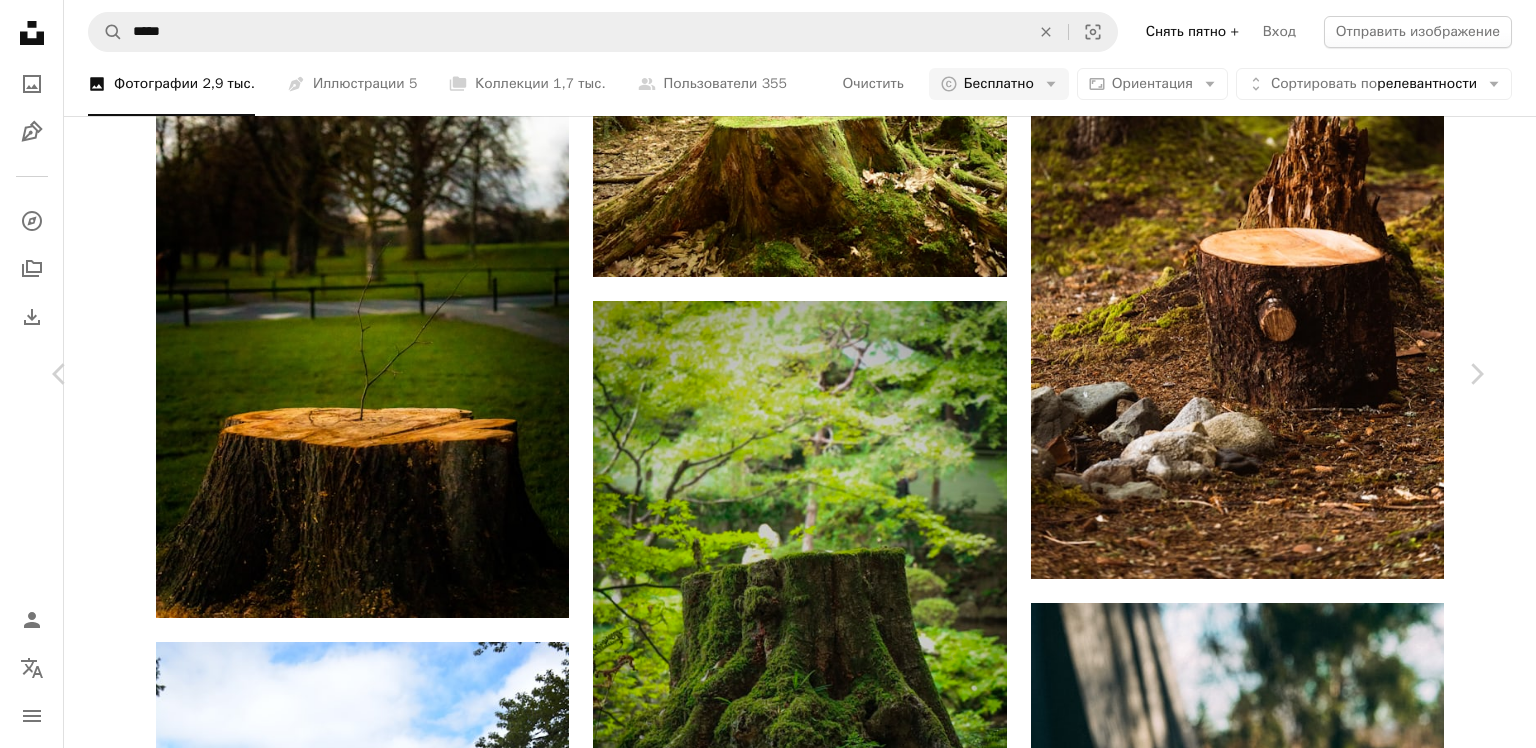 click on "Unsplash logo Unsplash Home A photo Pen Tool A compass A stack of folders Download Person Localization icon navigation menu A magnifying glass ***** An X shape Visual search Снять пятно + Вход Отправить изображение Просматривайте изображения премиум-класса на iStock  |  Скидка 20 % на iStock  ↗ Просматривайте изображения премиум-класса на iStock Скидка 20 % на iStock  ↗ Показать еще  ↗ Подробнее на iStock  ↗ A photo Фотографии   2,9 тыс. Pen Tool Иллюстрации   5 A stack of folders Коллекции  1,7 тыс. A group of people Пользователи   355 Очистить A copyright icon © Бесплатно Arrow down Aspect ratio Ориентация Arrow down Unfold Сортировать по  релевантности Arrow down Filters Filters (1) Пень Chevron right пень от дерева штамп" at bounding box center (768, 1397) 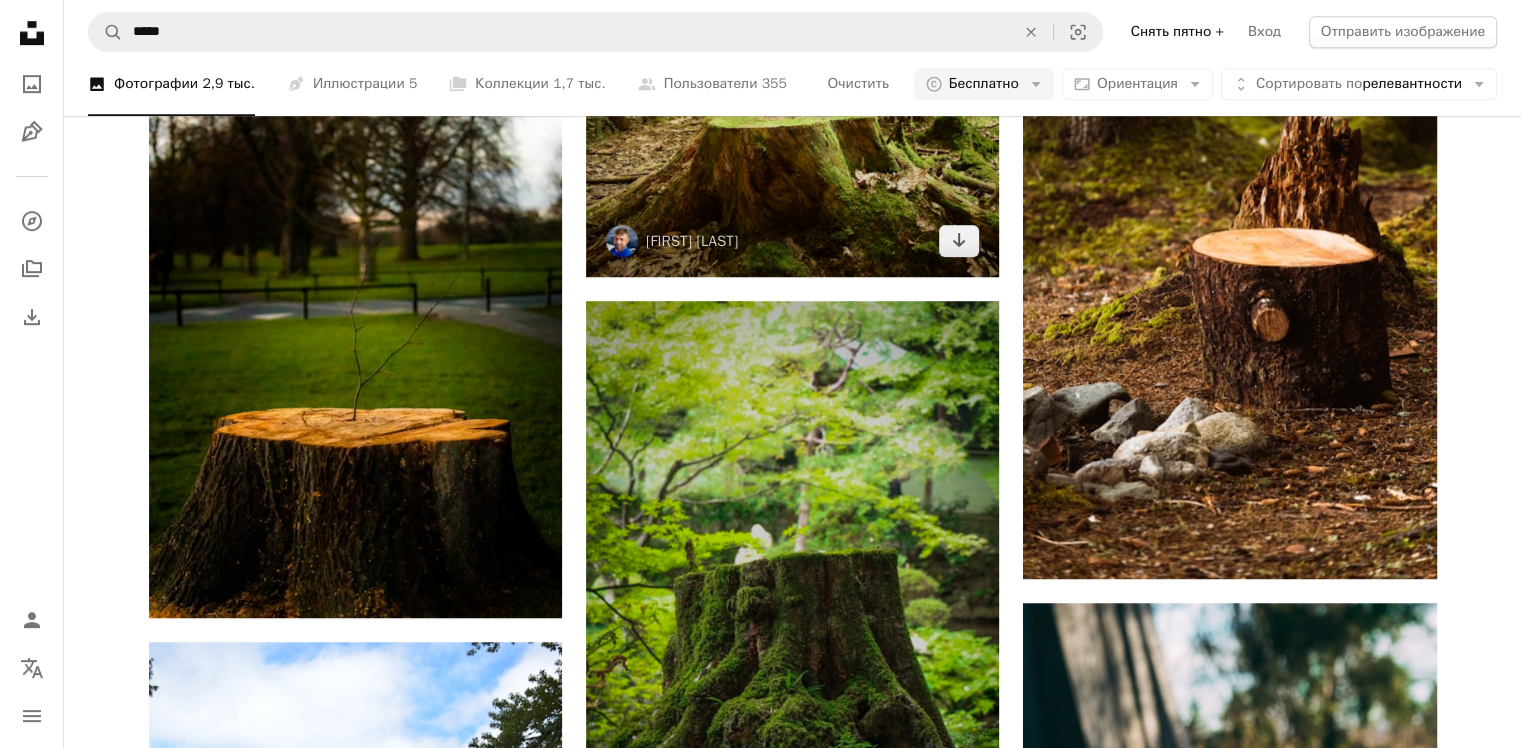 scroll, scrollTop: 0, scrollLeft: 0, axis: both 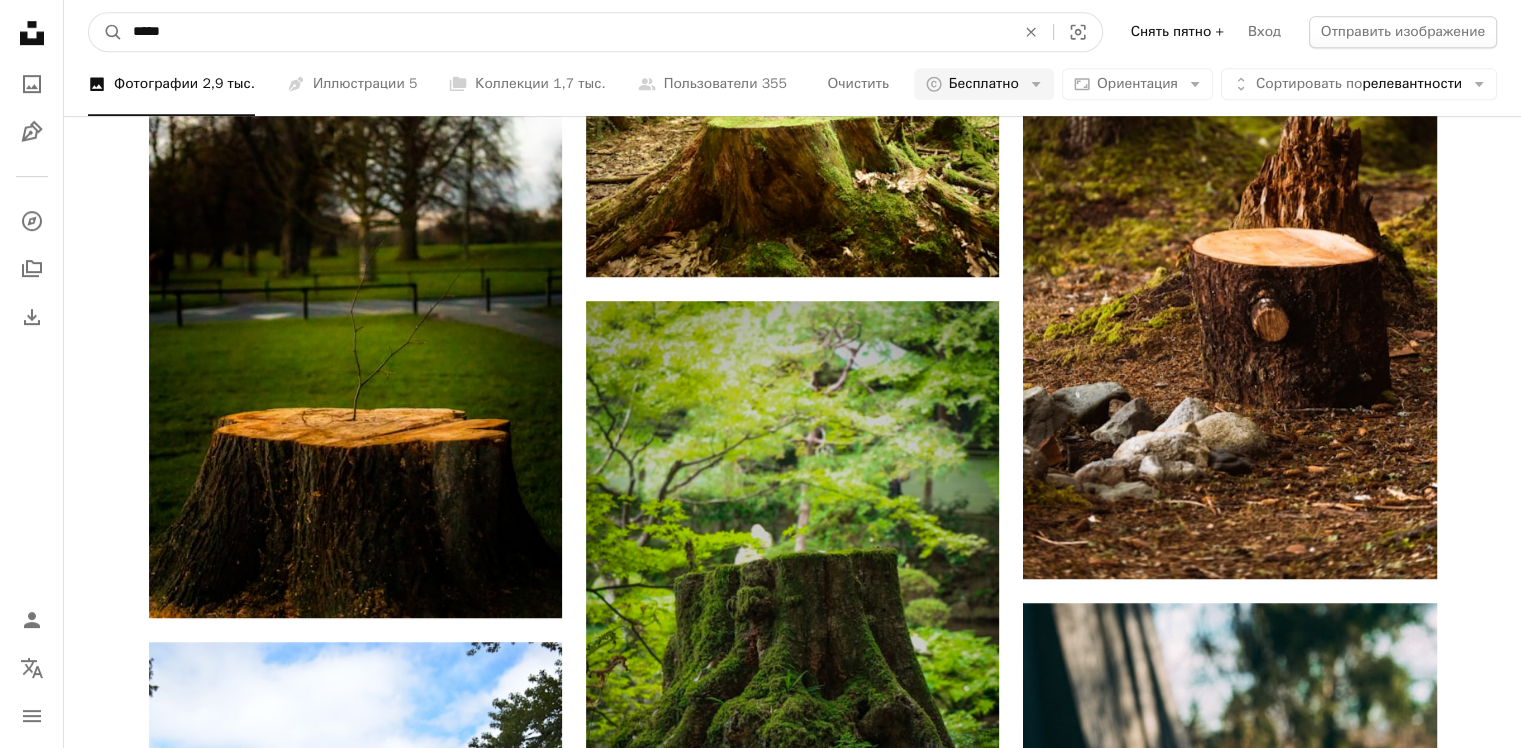 click on "*****" at bounding box center (566, 32) 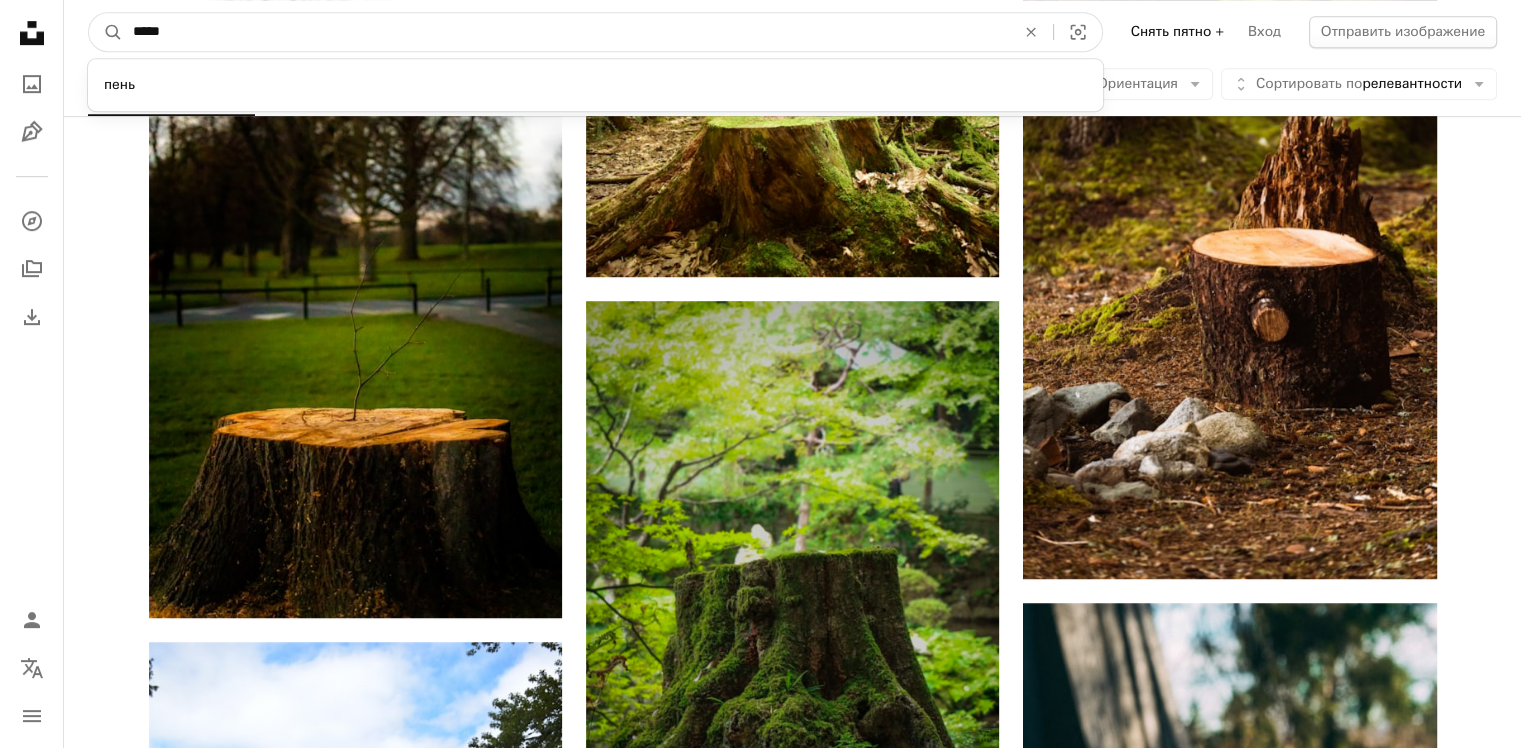 click on "*****" at bounding box center (566, 32) 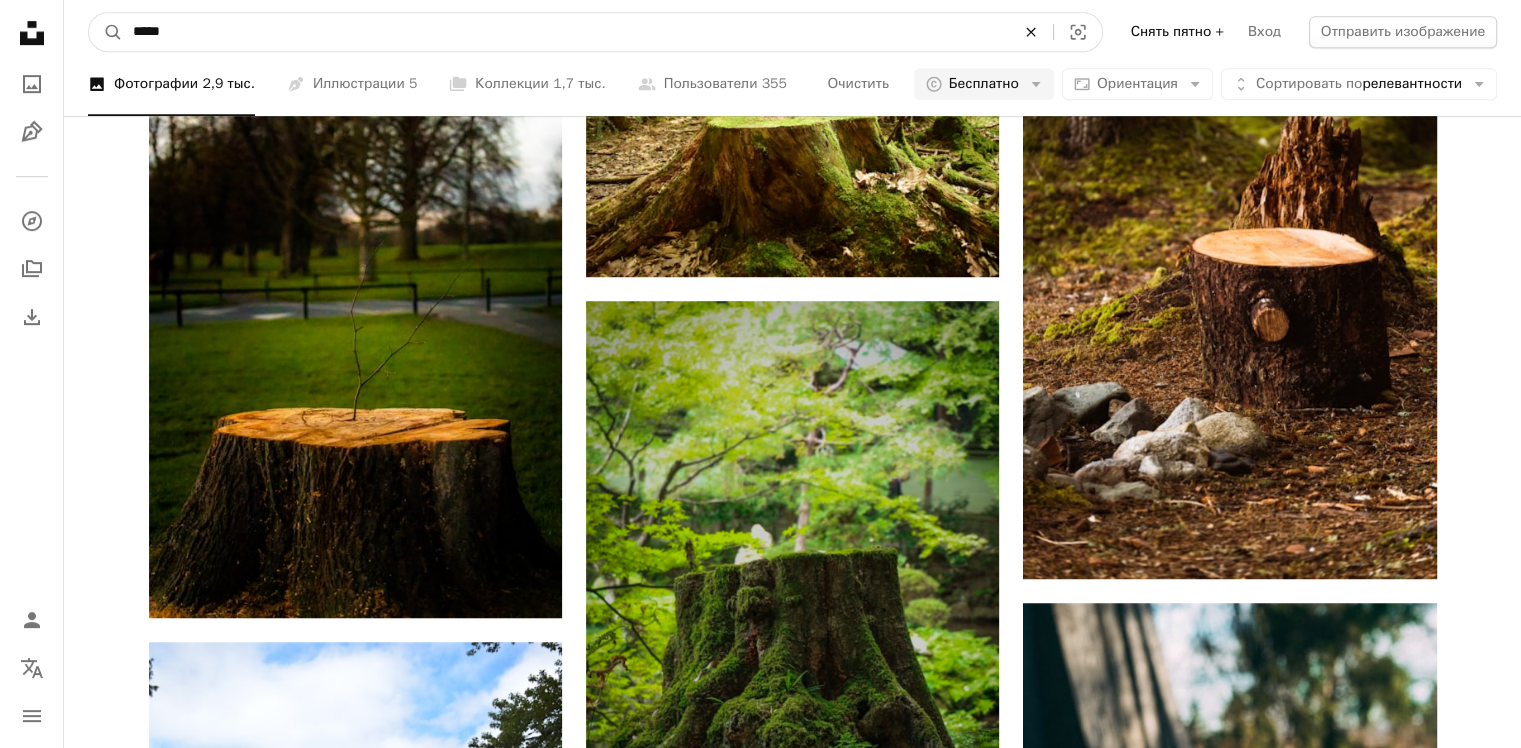 click on "An X shape" 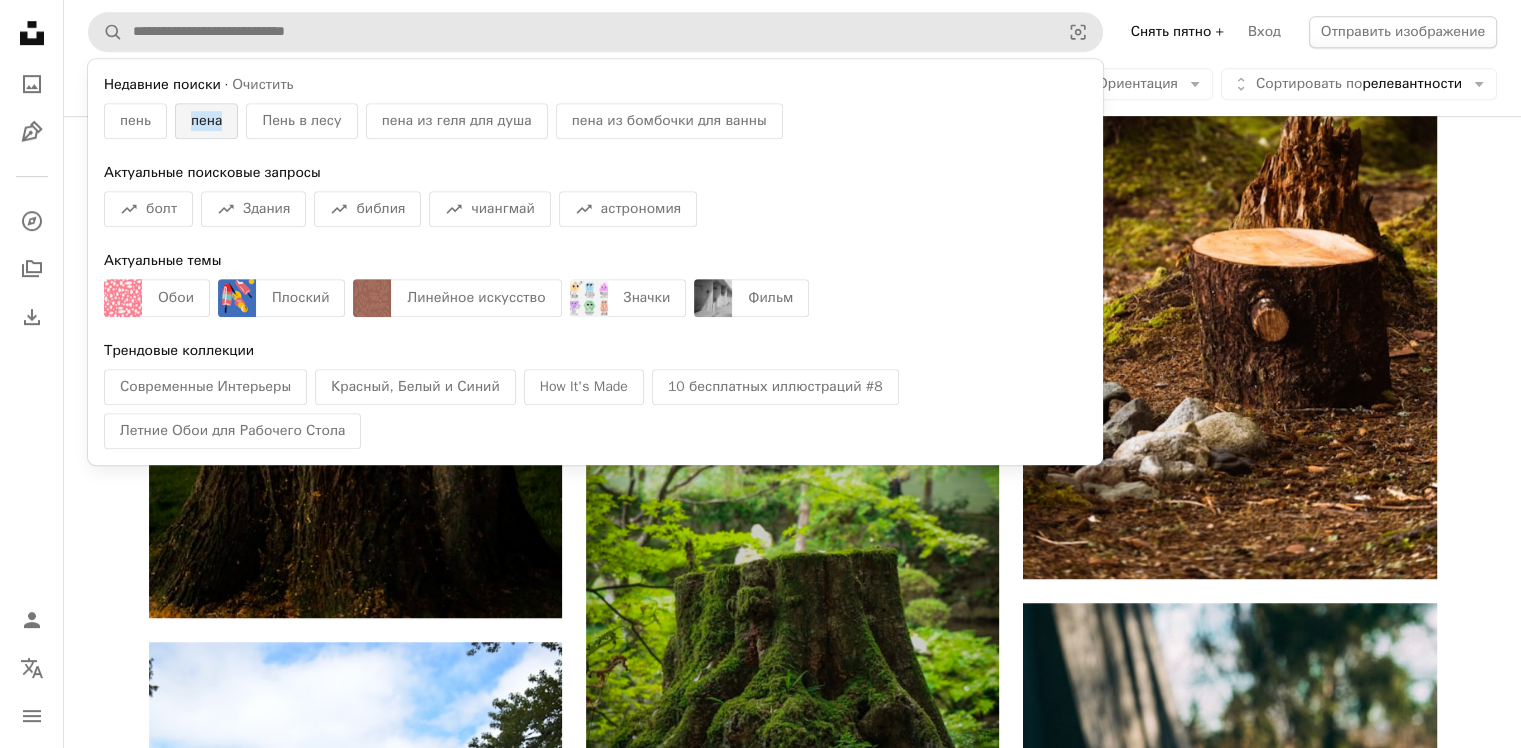click on "пена" at bounding box center [206, 121] 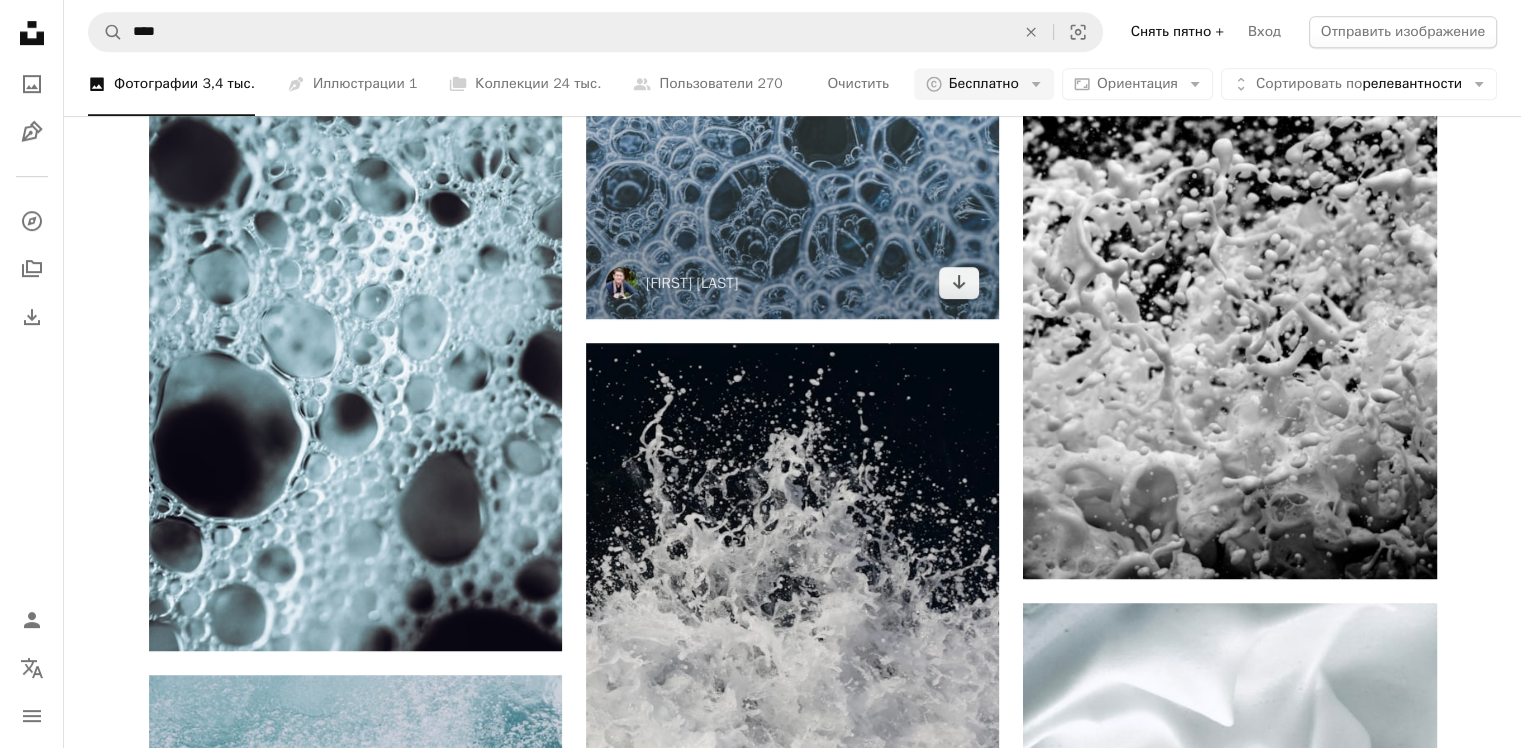 scroll, scrollTop: 16000, scrollLeft: 0, axis: vertical 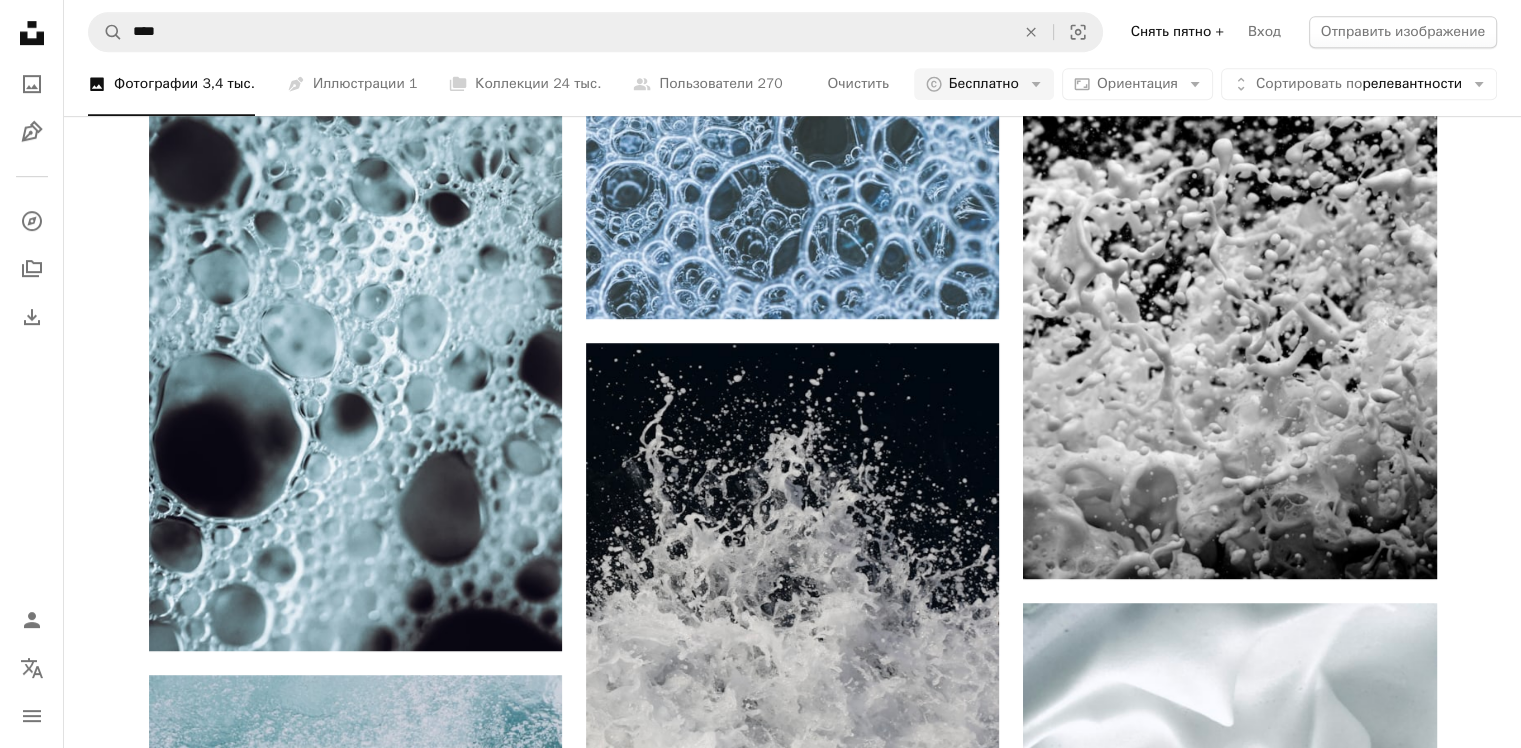 click on "Загружайте больше" at bounding box center (793, 15404) 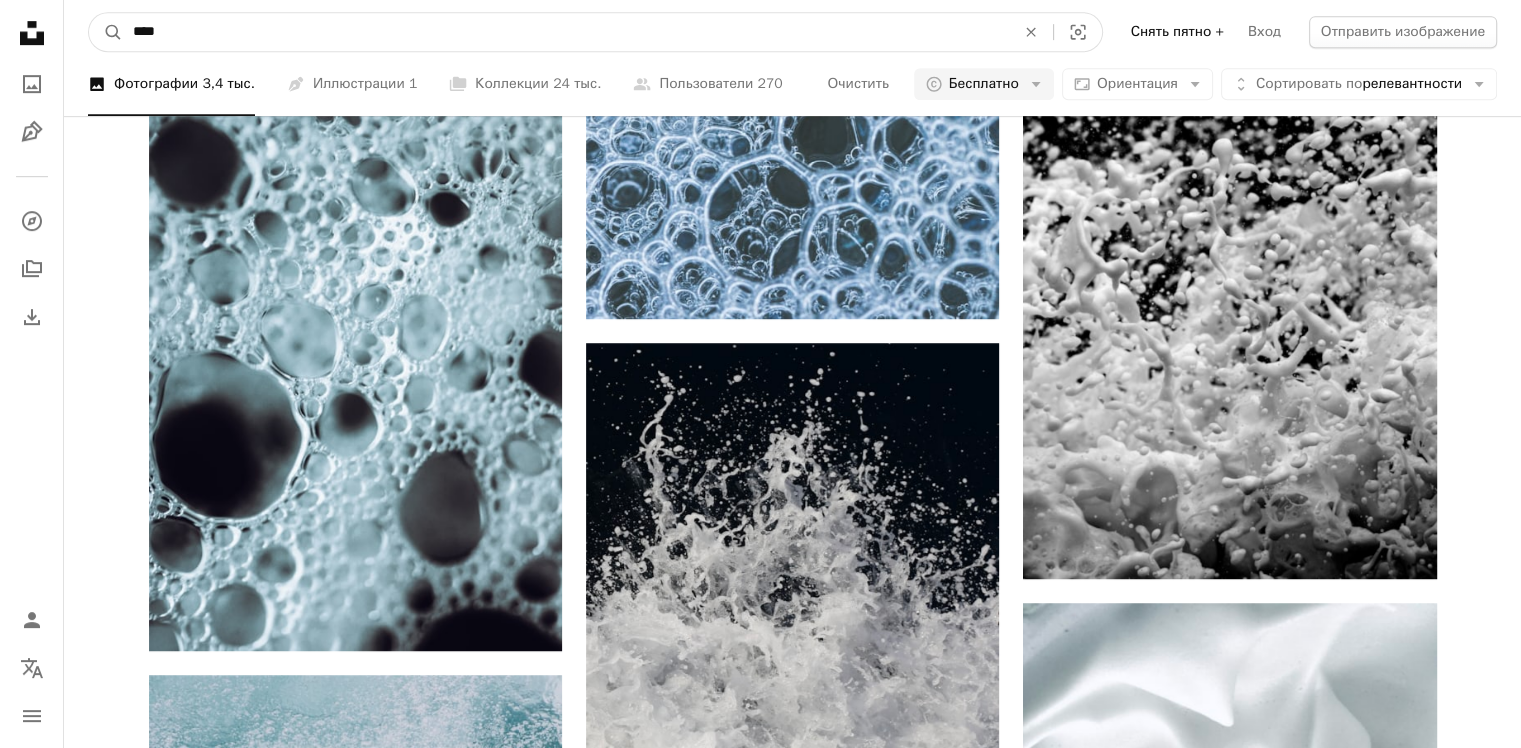 click on "****" at bounding box center [566, 32] 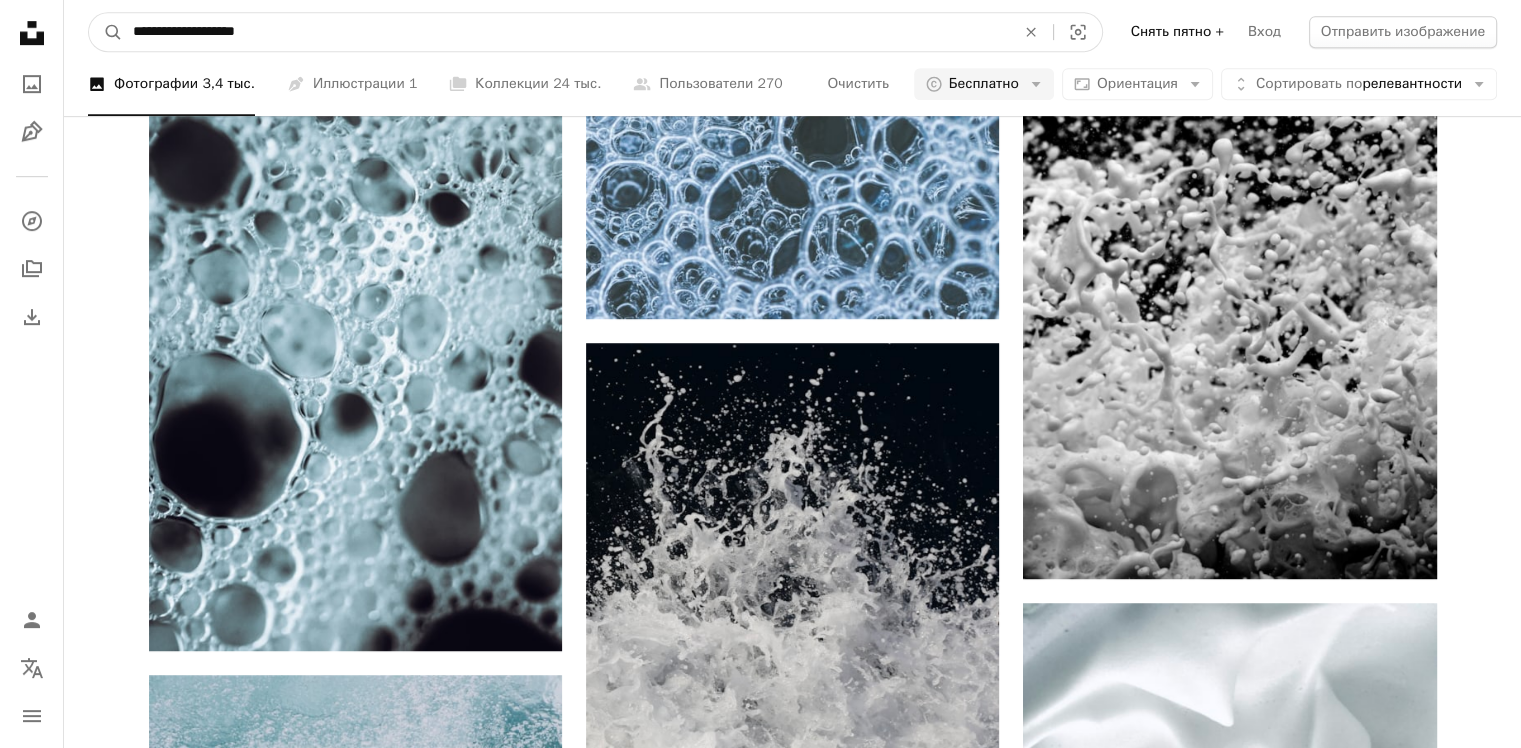 type on "**********" 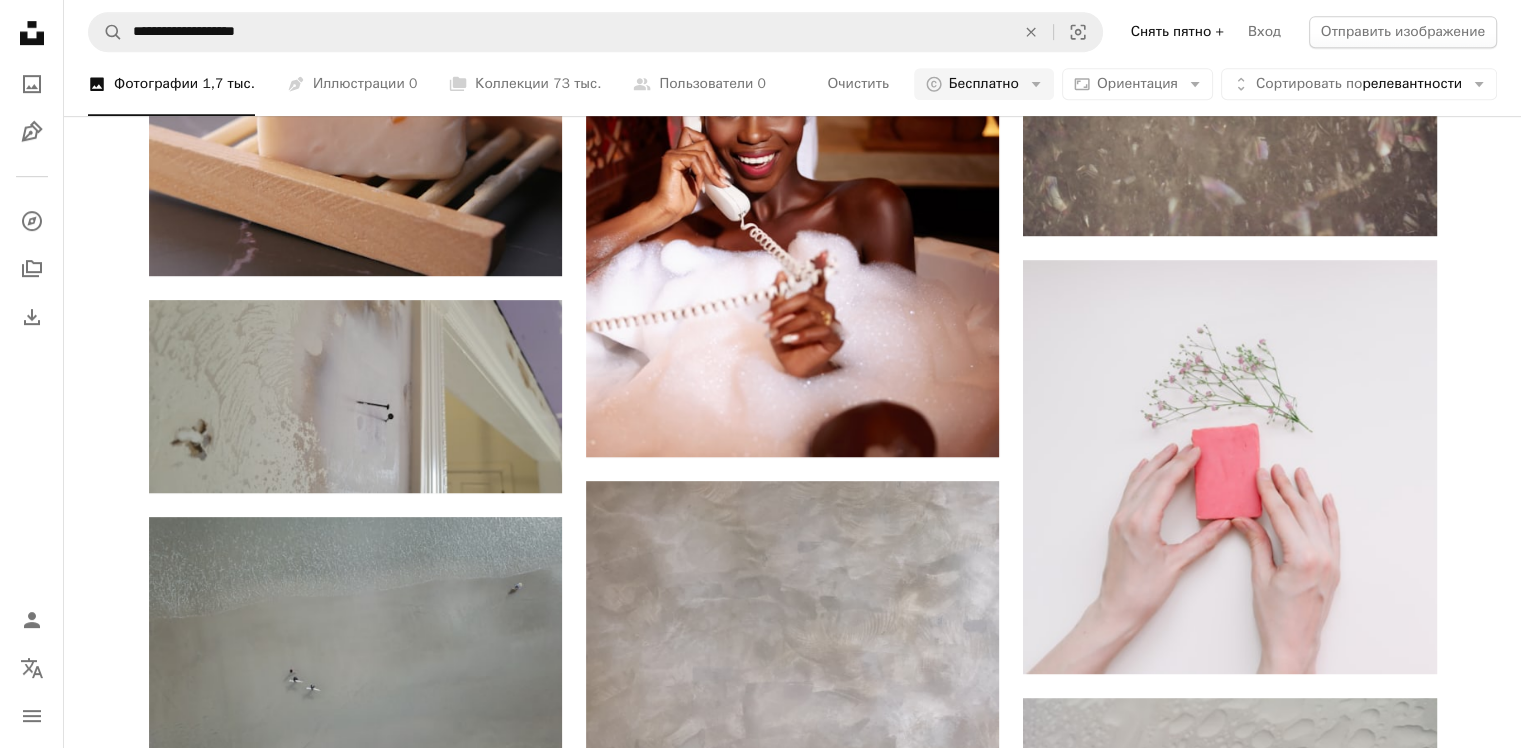 scroll, scrollTop: 2000, scrollLeft: 0, axis: vertical 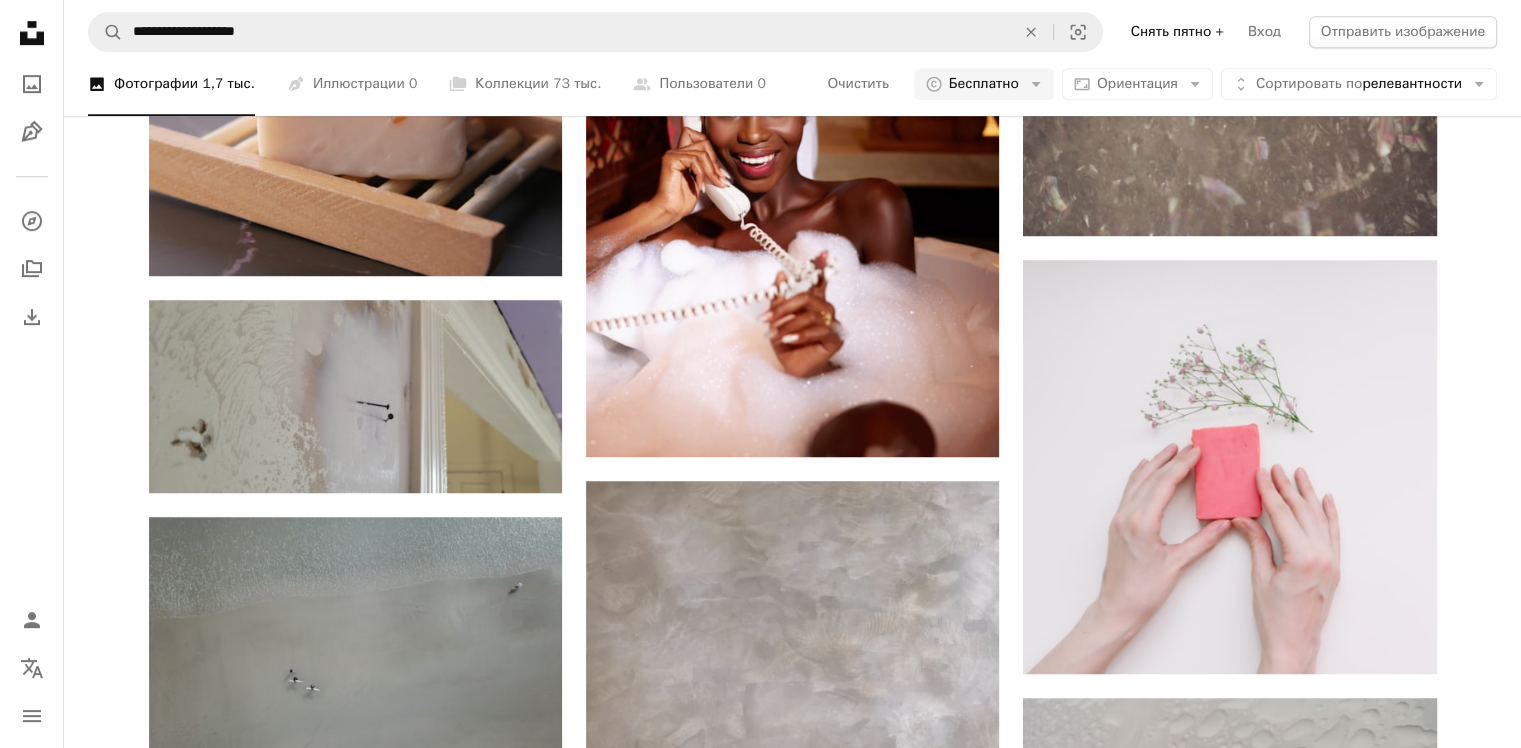 click at bounding box center (792, 1194) 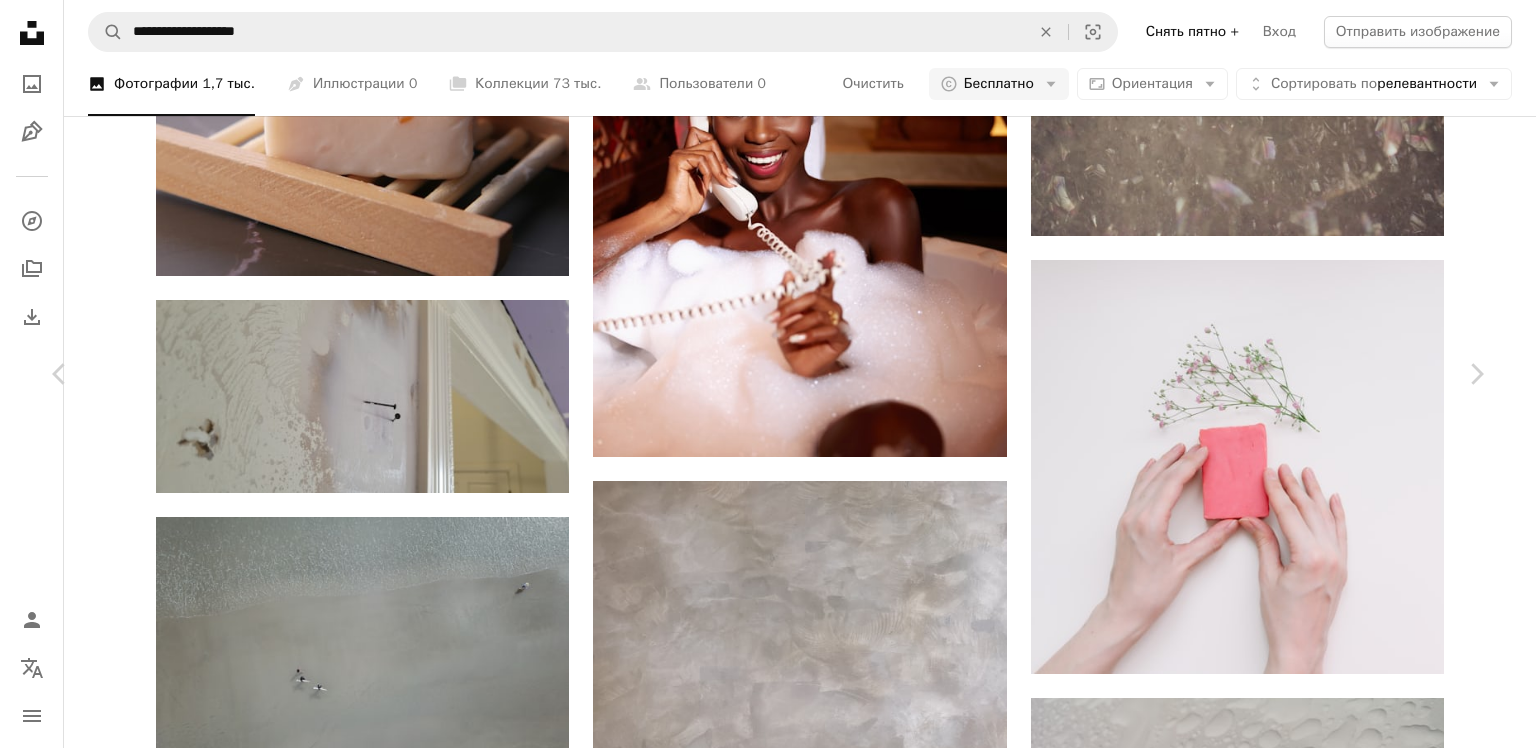 click on "An X shape Chevron left Chevron right [NAME] [NAME] A heart A plus sign Редактировать изображение   Plus sign for Unsplash+ Скачать бесплатно Chevron down Zoom in Число просмотров 1,359,041 Загрузки 1,995 Представленный в Текстуры с отрицательным пространством A forward-right arrow Поделиться Info icon Информация More Actions Calendar outlined Опубликовано  26 февраля 2021 года Camera SONY, ILCE-7M2 Safety Можно использовать бесплатно по  лицензии Unsplash узор Текстуры отрицательное пространство пространство для копирования пустое пространство место для текста снег Серый На улице след ноги  |  Сэкономьте 20 % с кодом UNSPLASH20  ↗ A heart" at bounding box center [768, 6070] 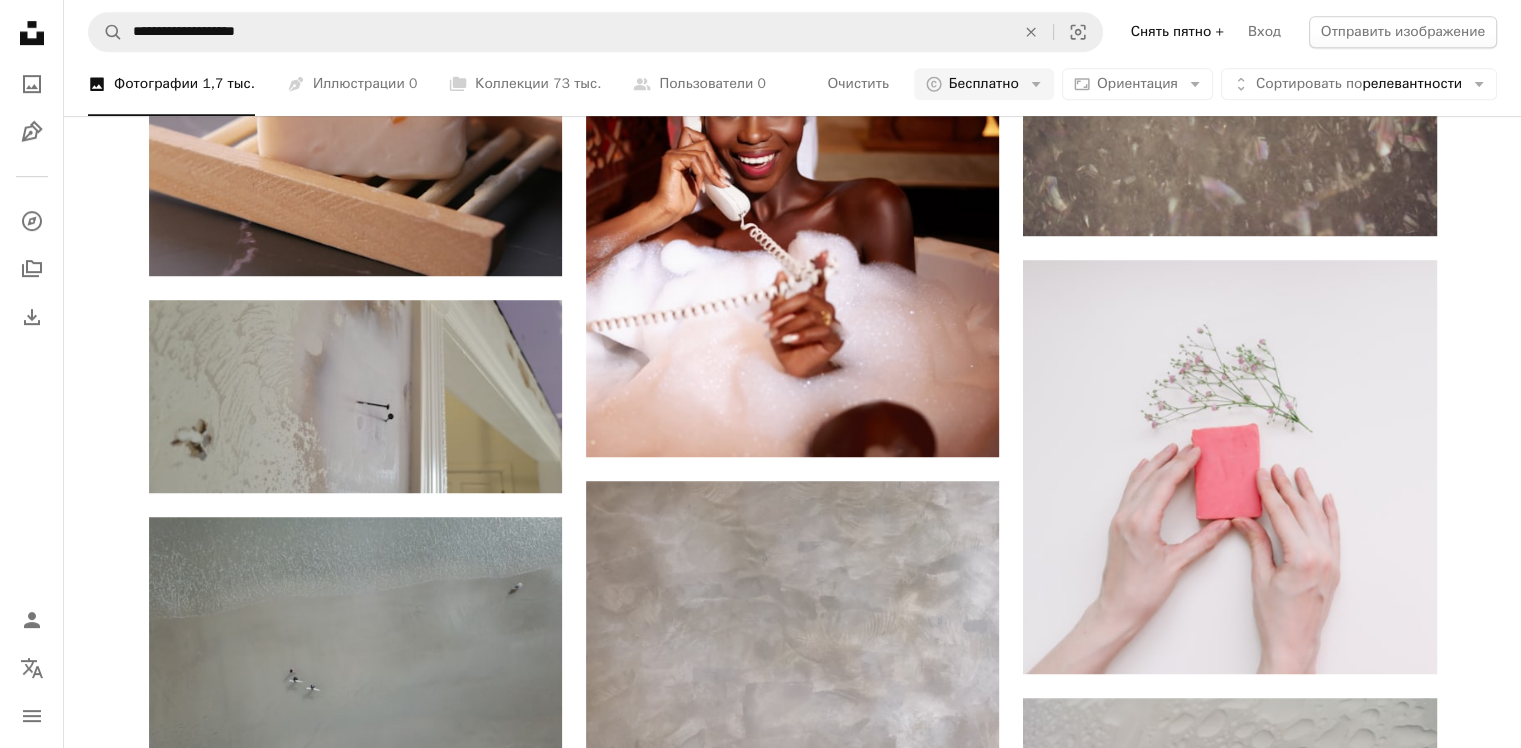 scroll, scrollTop: 5700, scrollLeft: 0, axis: vertical 